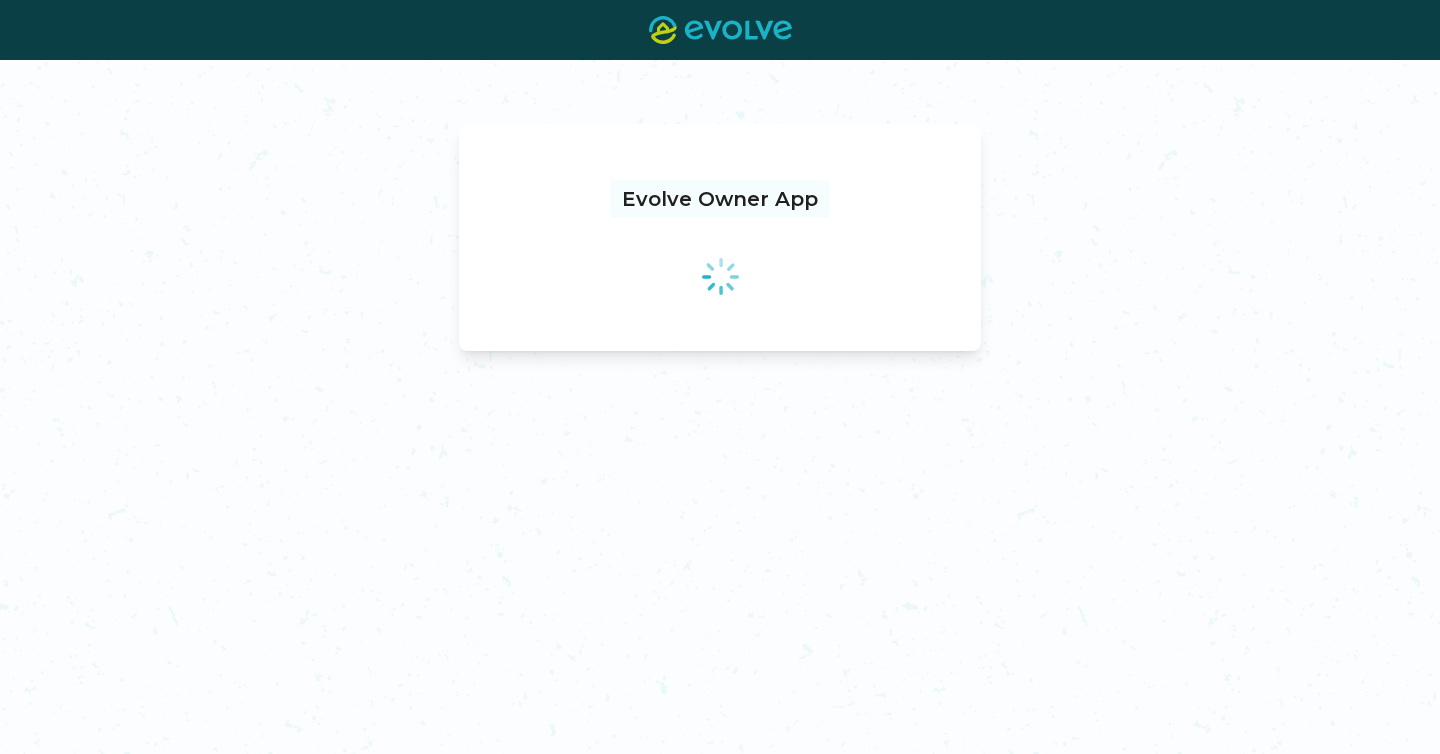 scroll, scrollTop: 0, scrollLeft: 0, axis: both 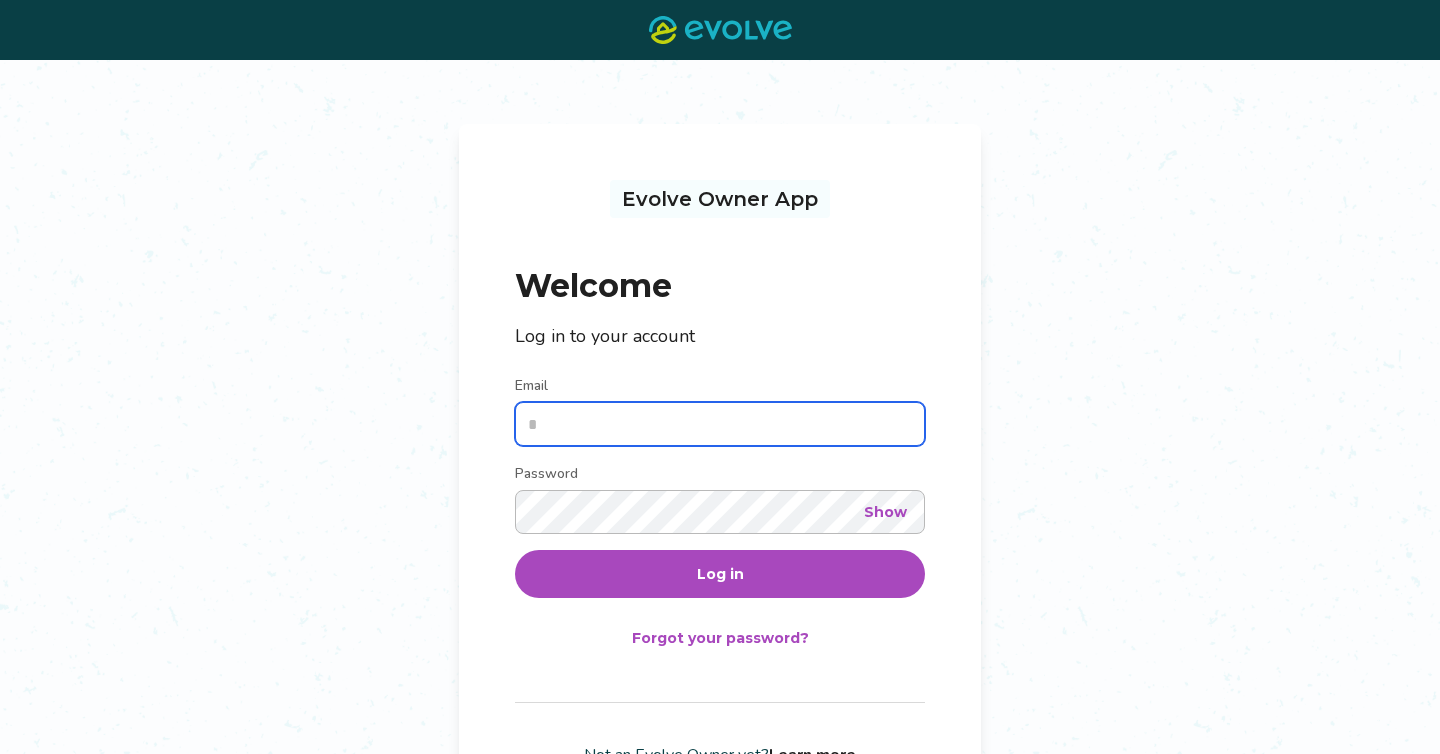 type on "**********" 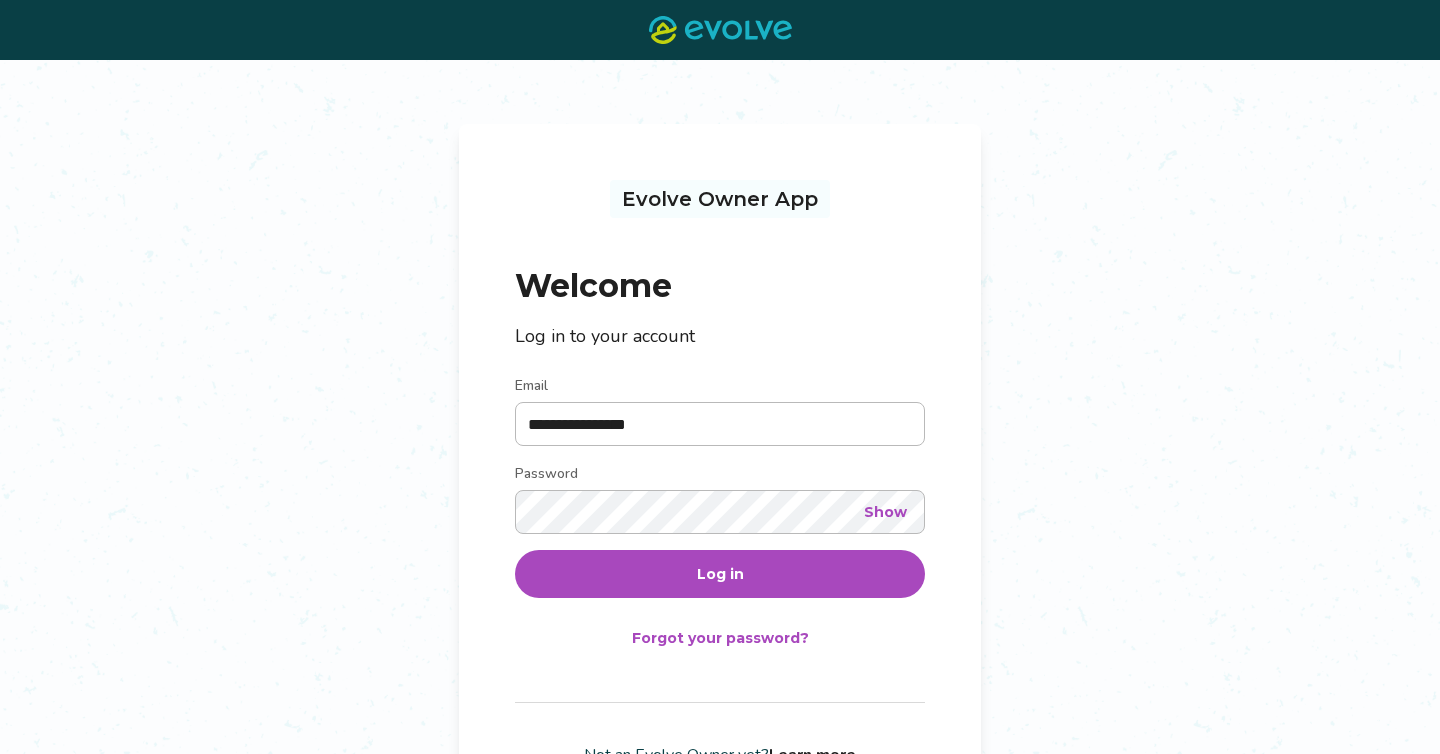 click on "Log in" at bounding box center [720, 574] 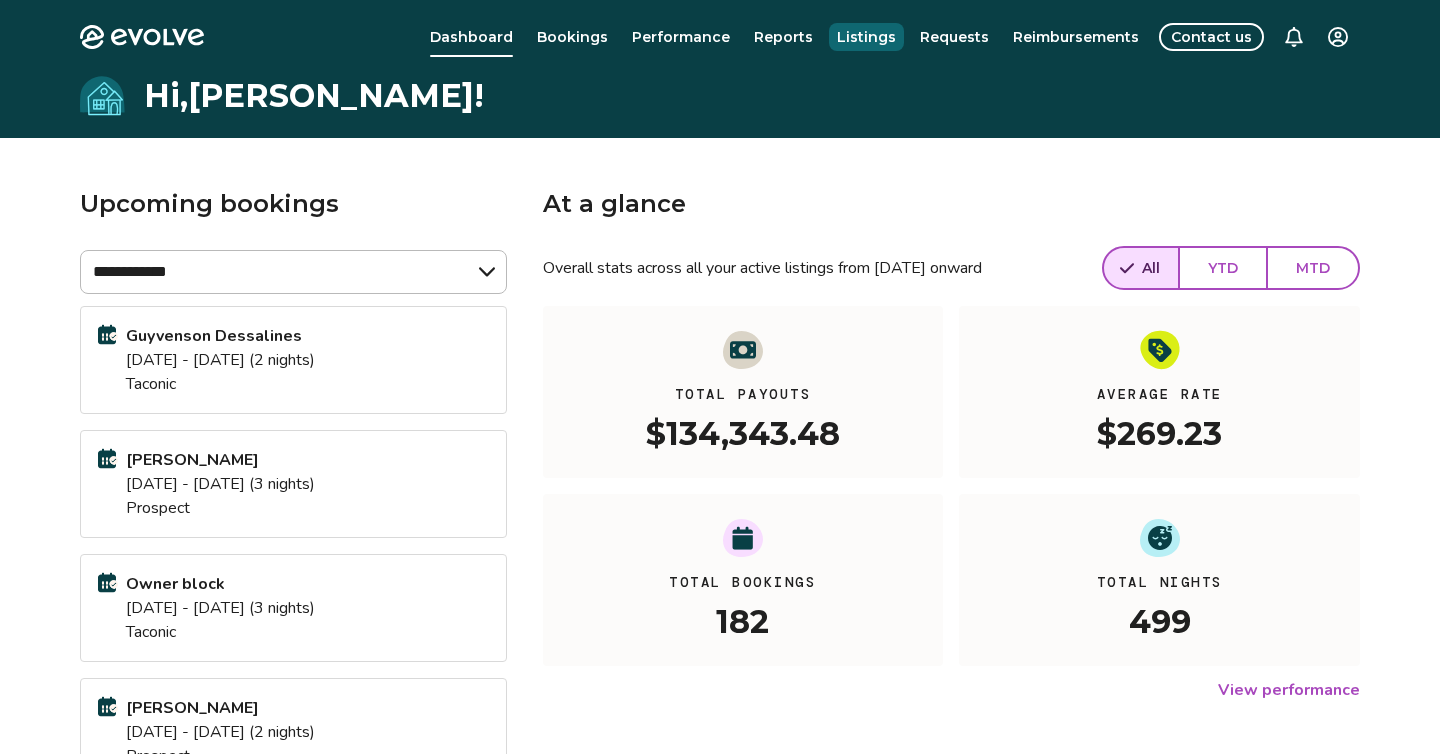 click on "Listings" at bounding box center [866, 37] 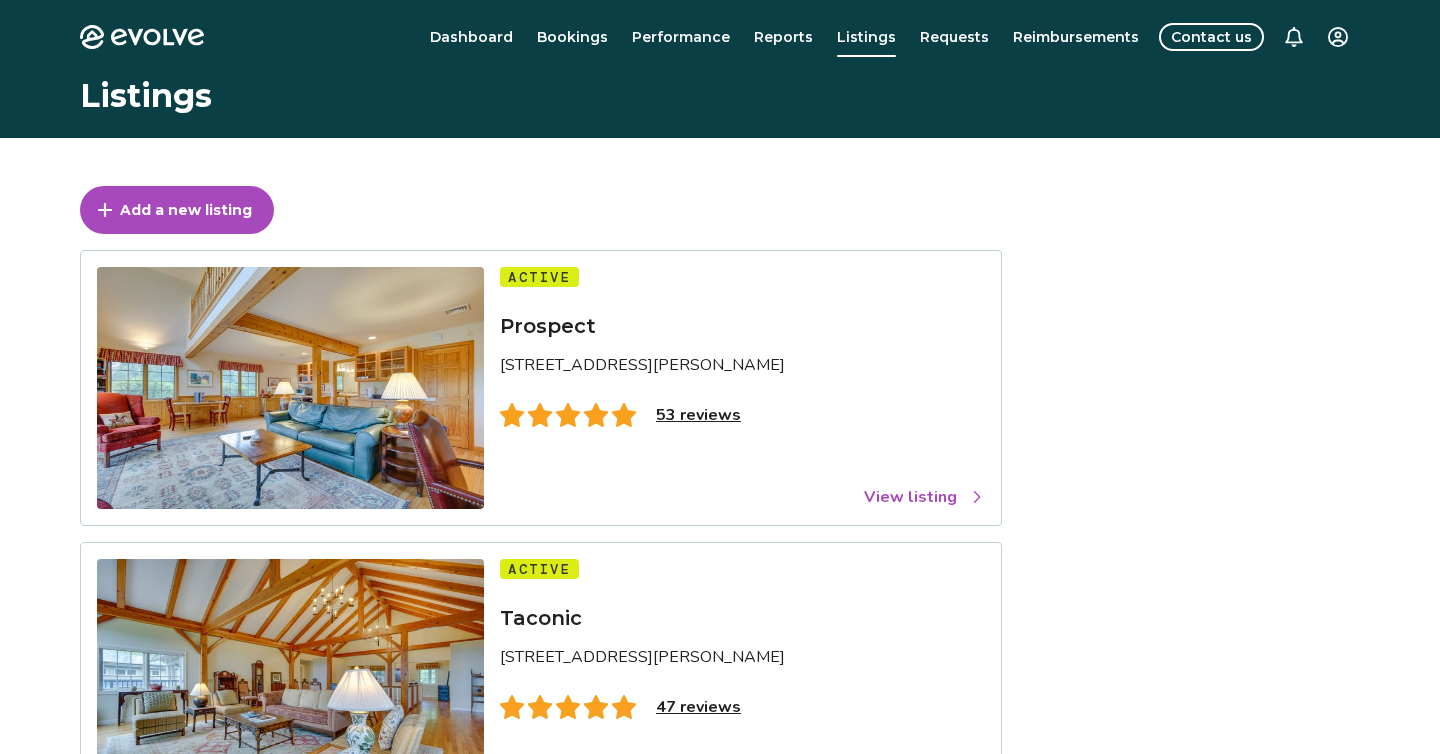 click on "View listing" at bounding box center (924, 497) 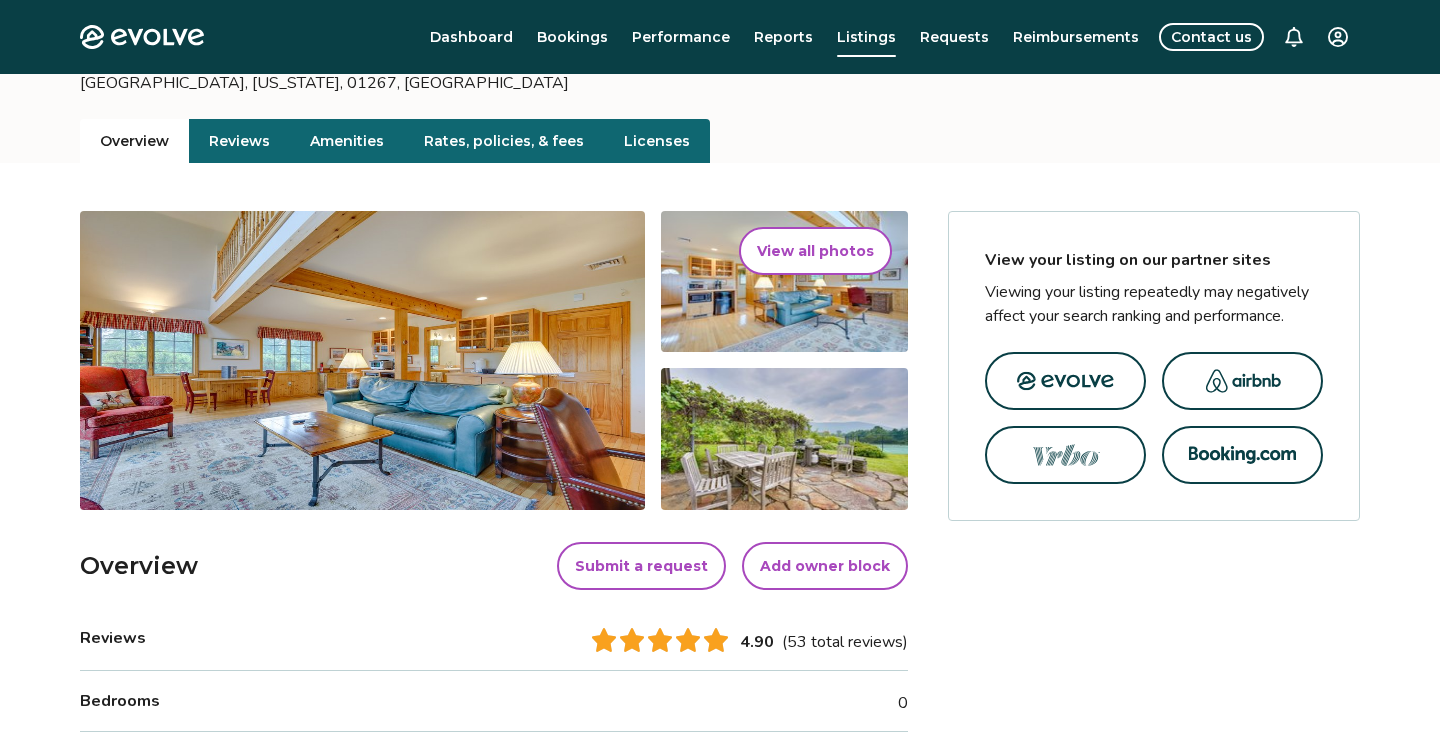 scroll, scrollTop: 0, scrollLeft: 0, axis: both 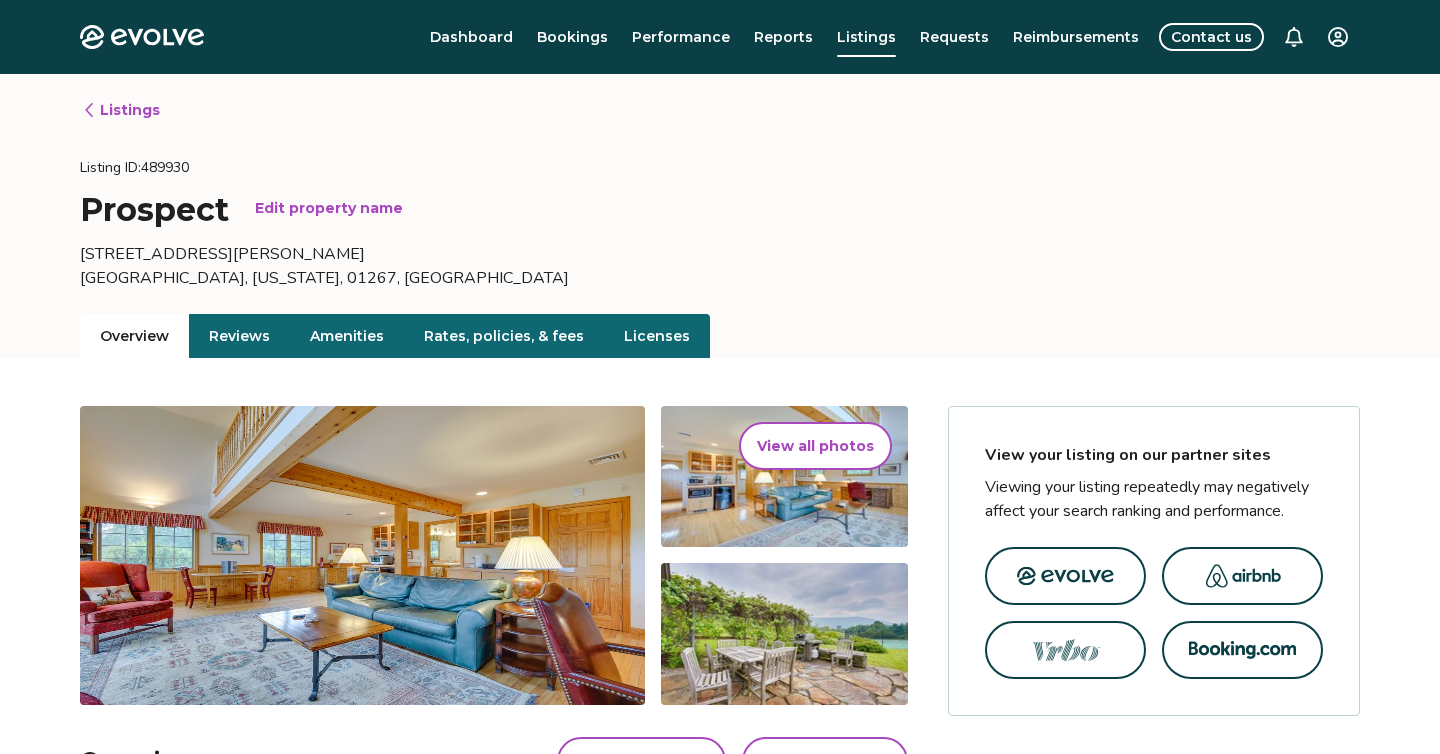 click on "Listings" at bounding box center (121, 110) 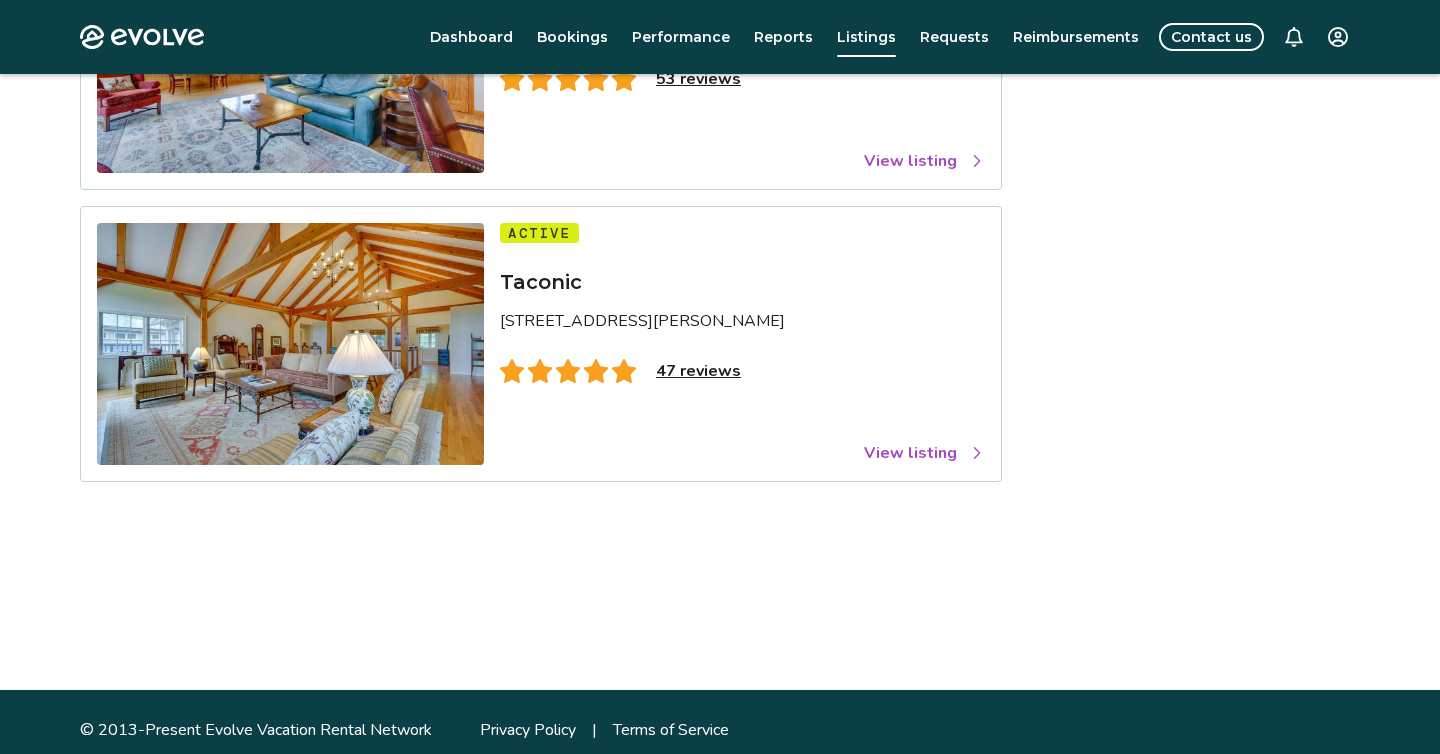 scroll, scrollTop: 344, scrollLeft: 0, axis: vertical 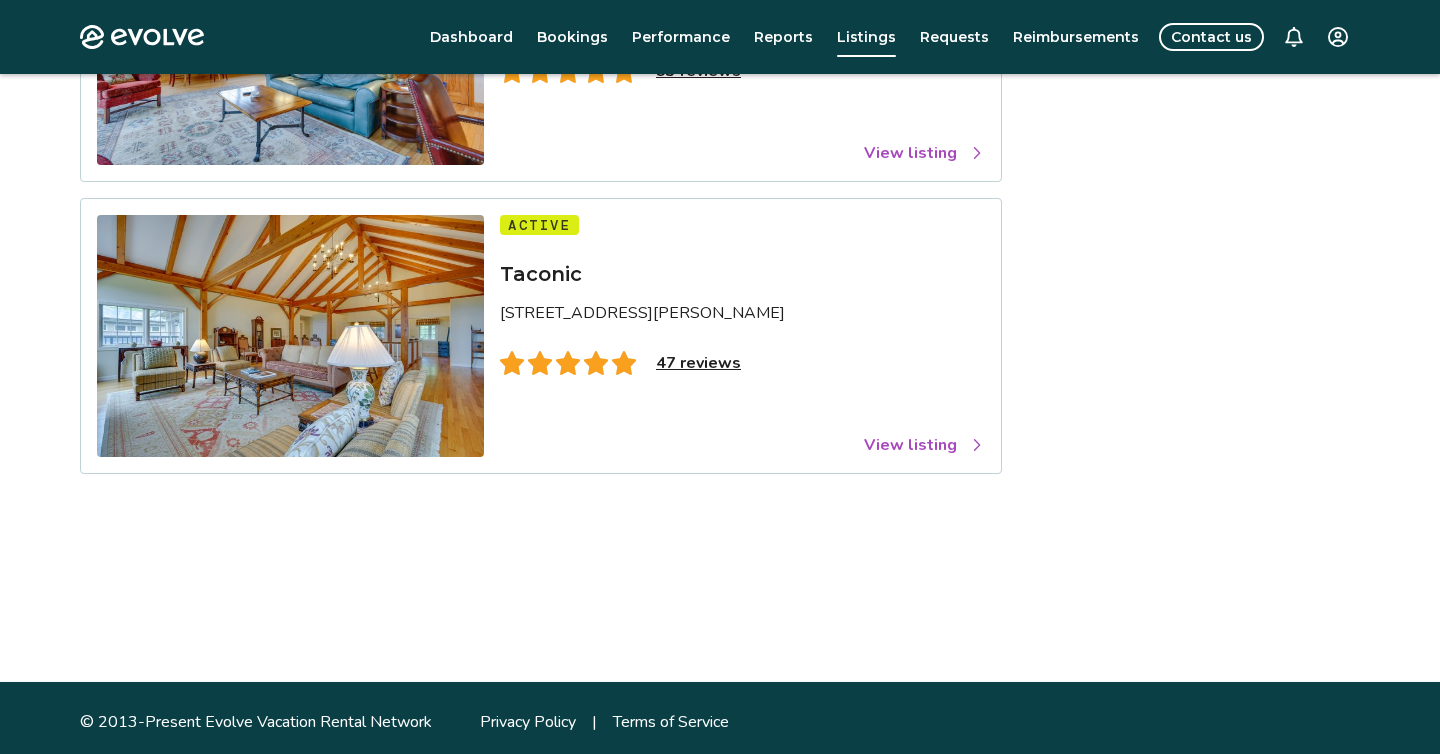 click on "View listing" at bounding box center [924, 445] 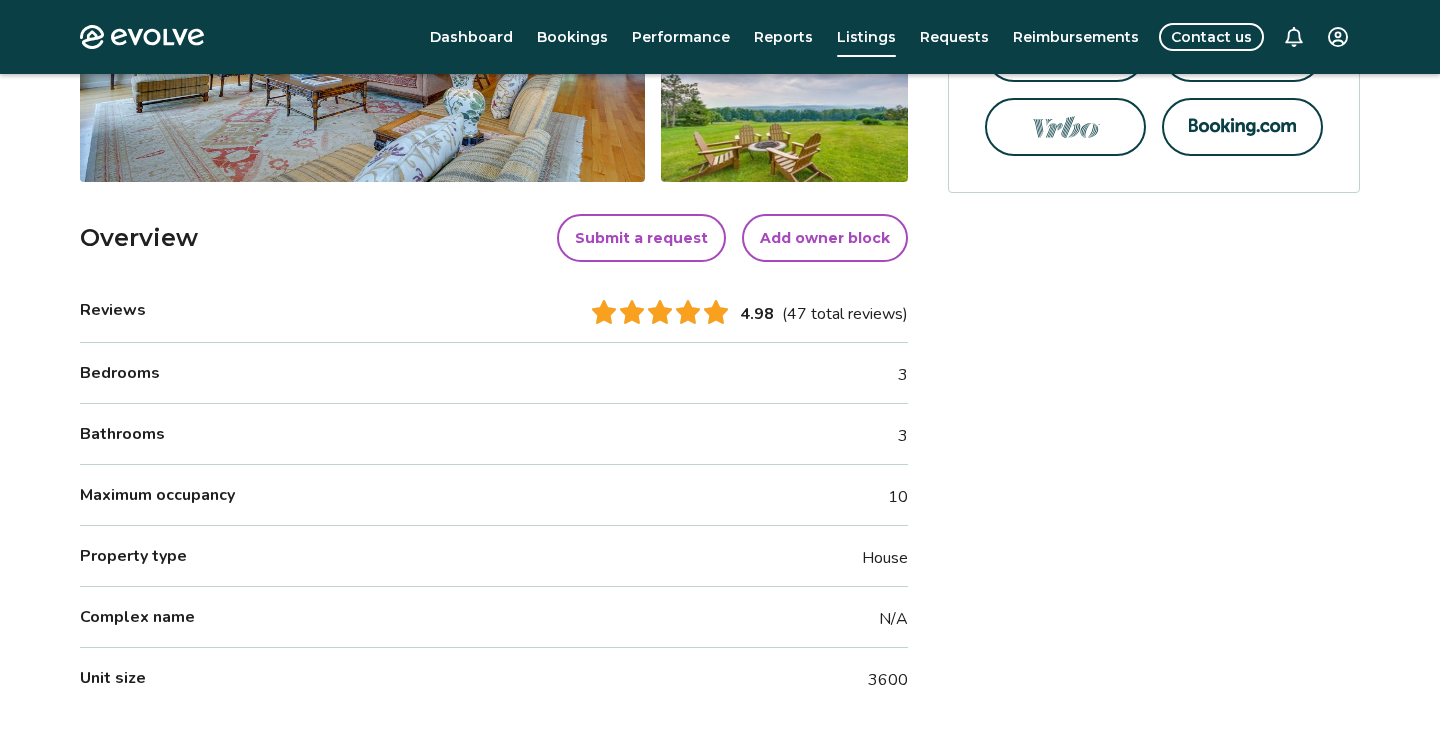 scroll, scrollTop: 459, scrollLeft: 0, axis: vertical 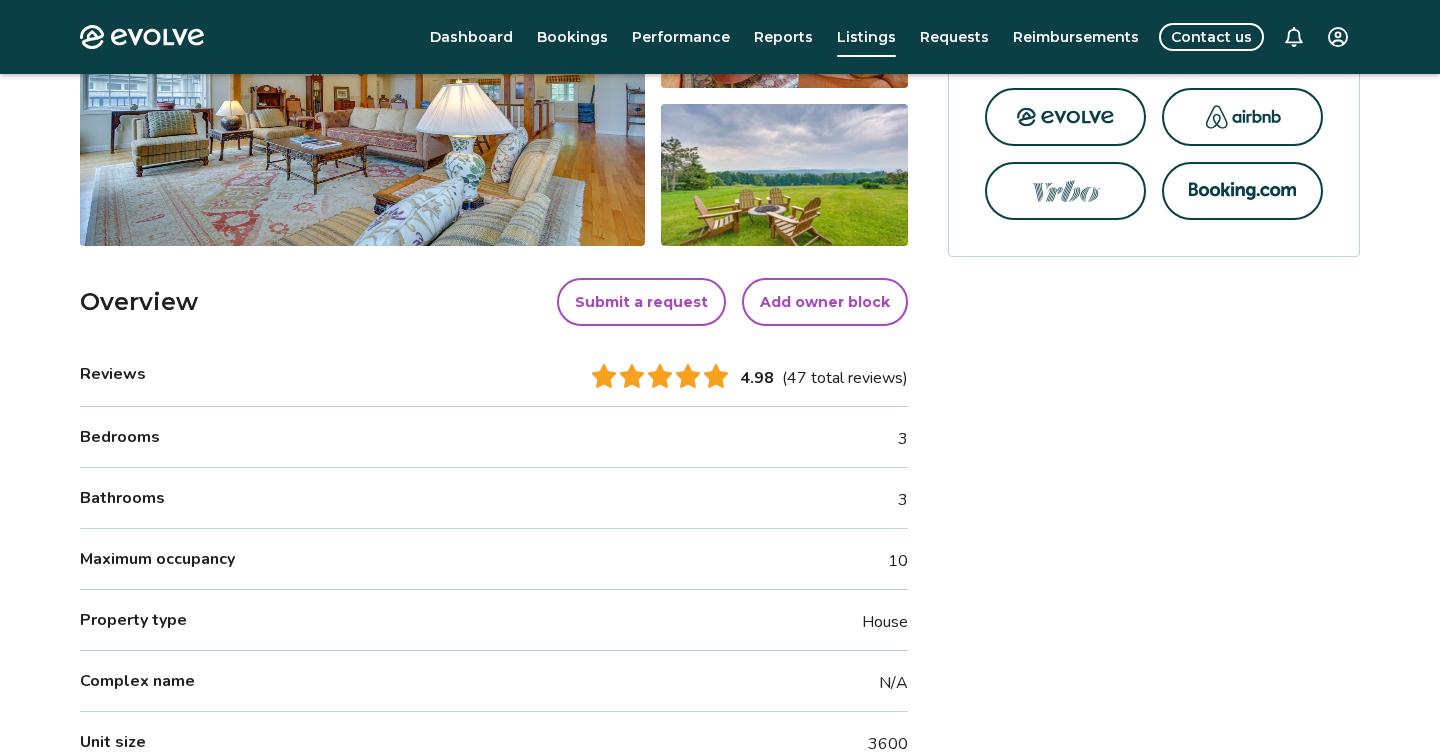 click on "Contact us" at bounding box center (1211, 37) 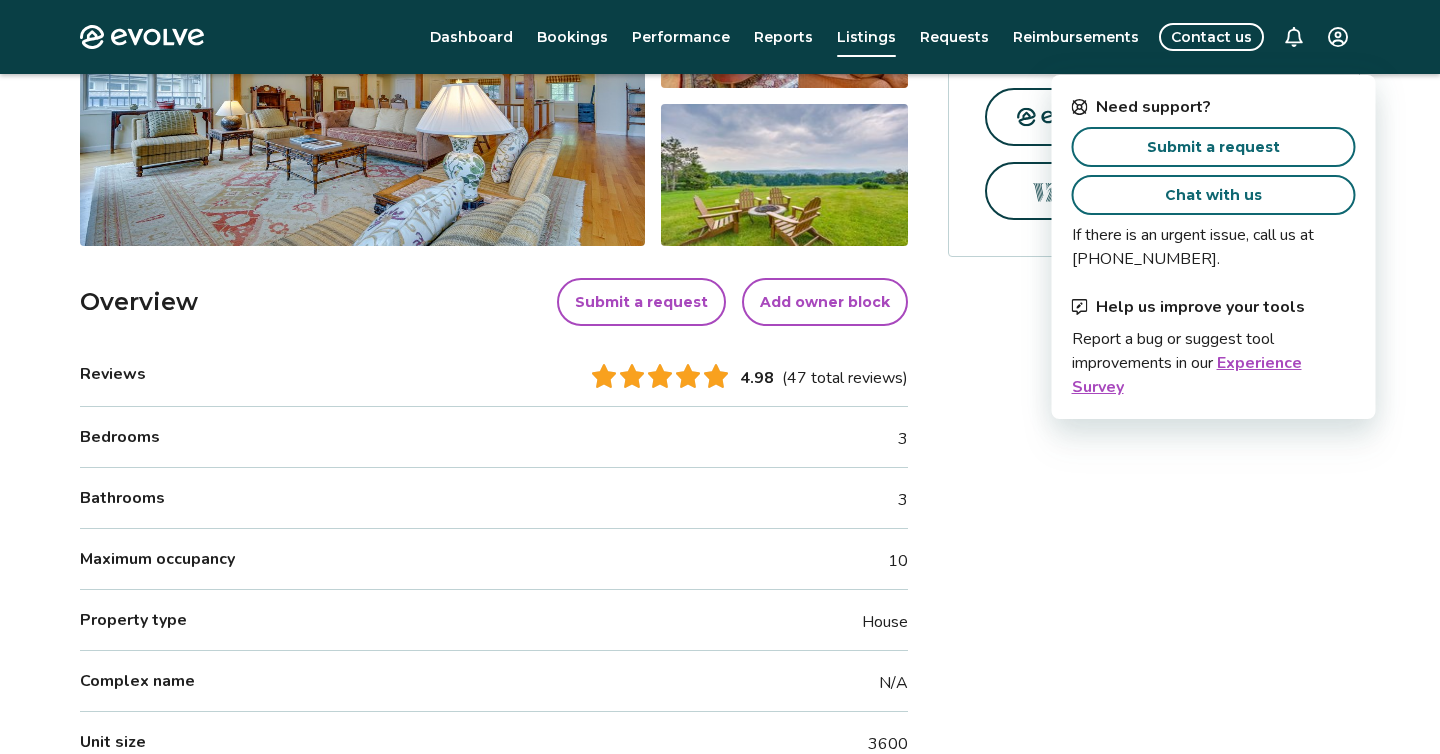 click on "Submit a request" at bounding box center (1213, 147) 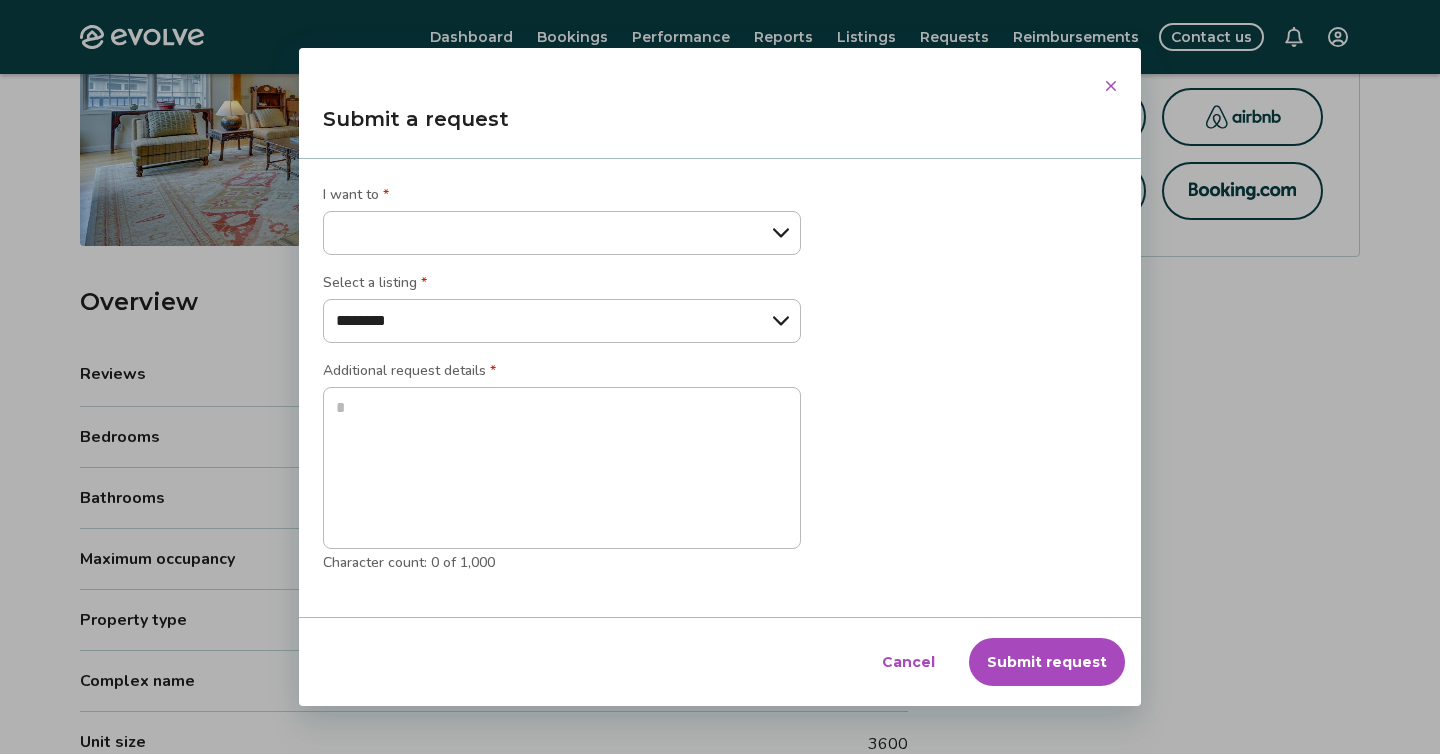 click on "**********" at bounding box center (562, 233) 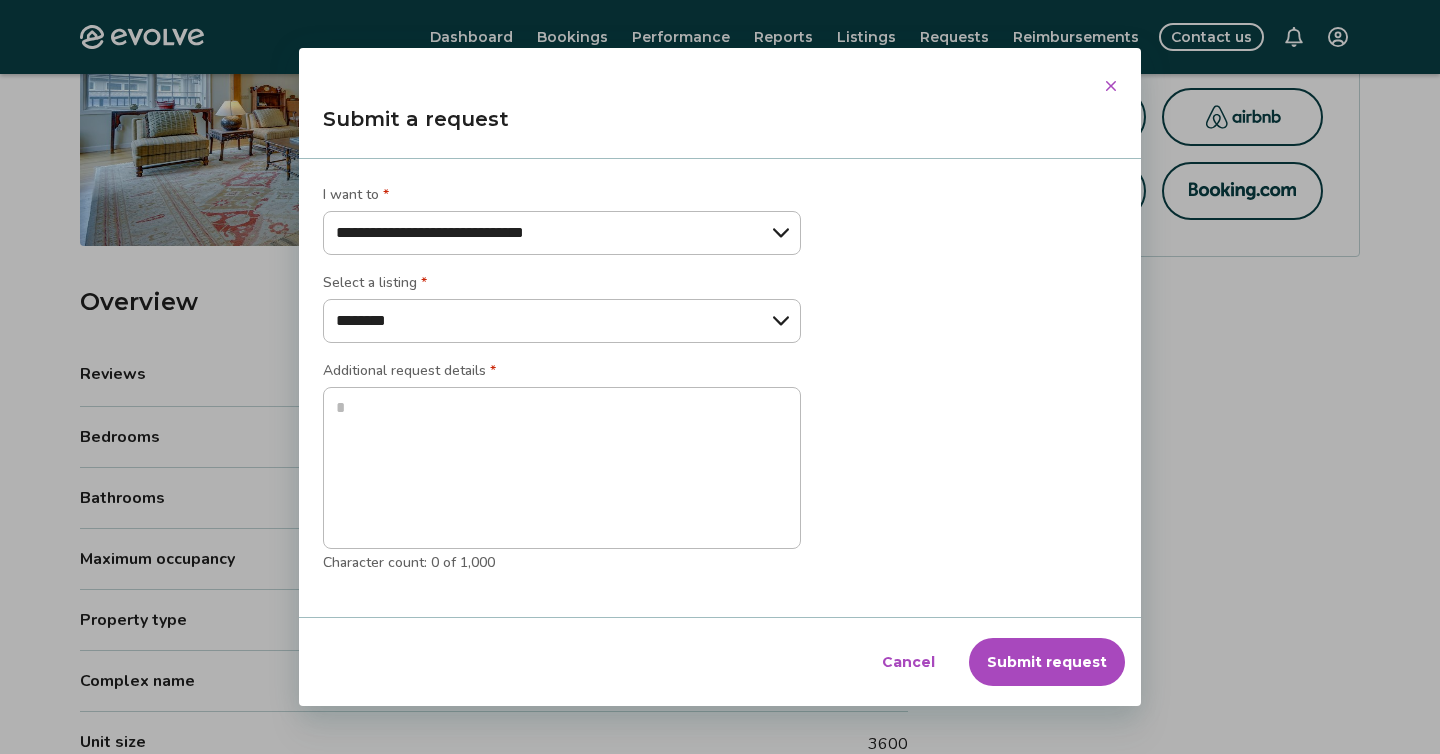 type on "*" 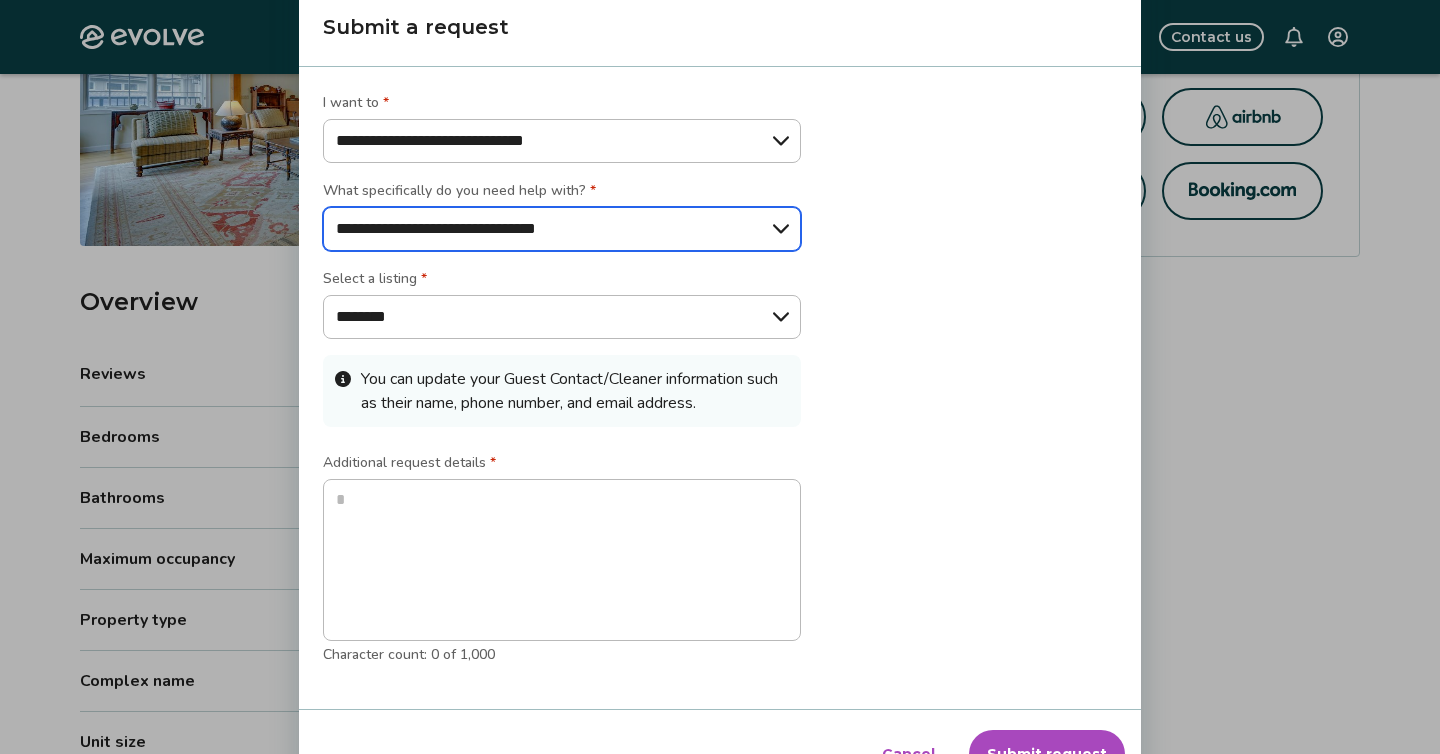 click on "**********" at bounding box center (562, 229) 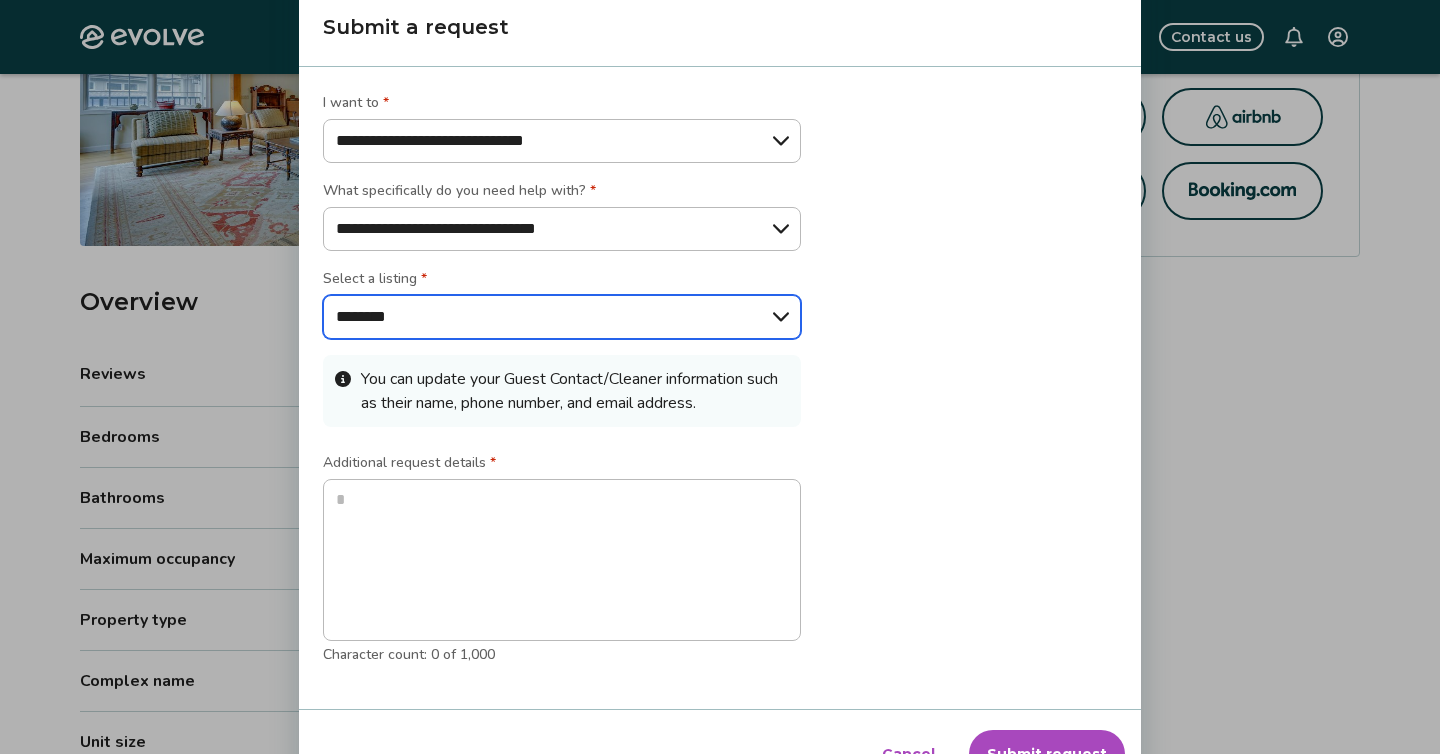 click on "******** *******" at bounding box center (562, 317) 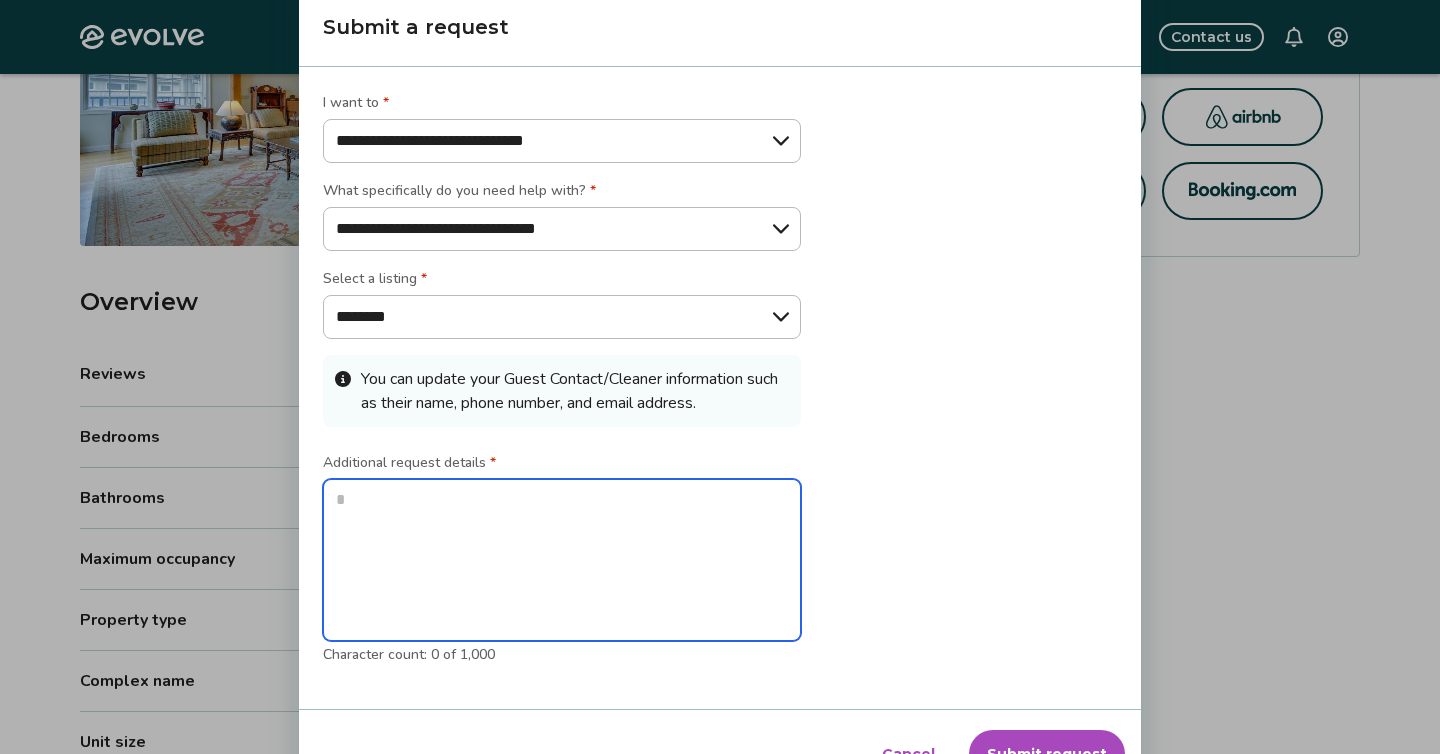 click at bounding box center (562, 560) 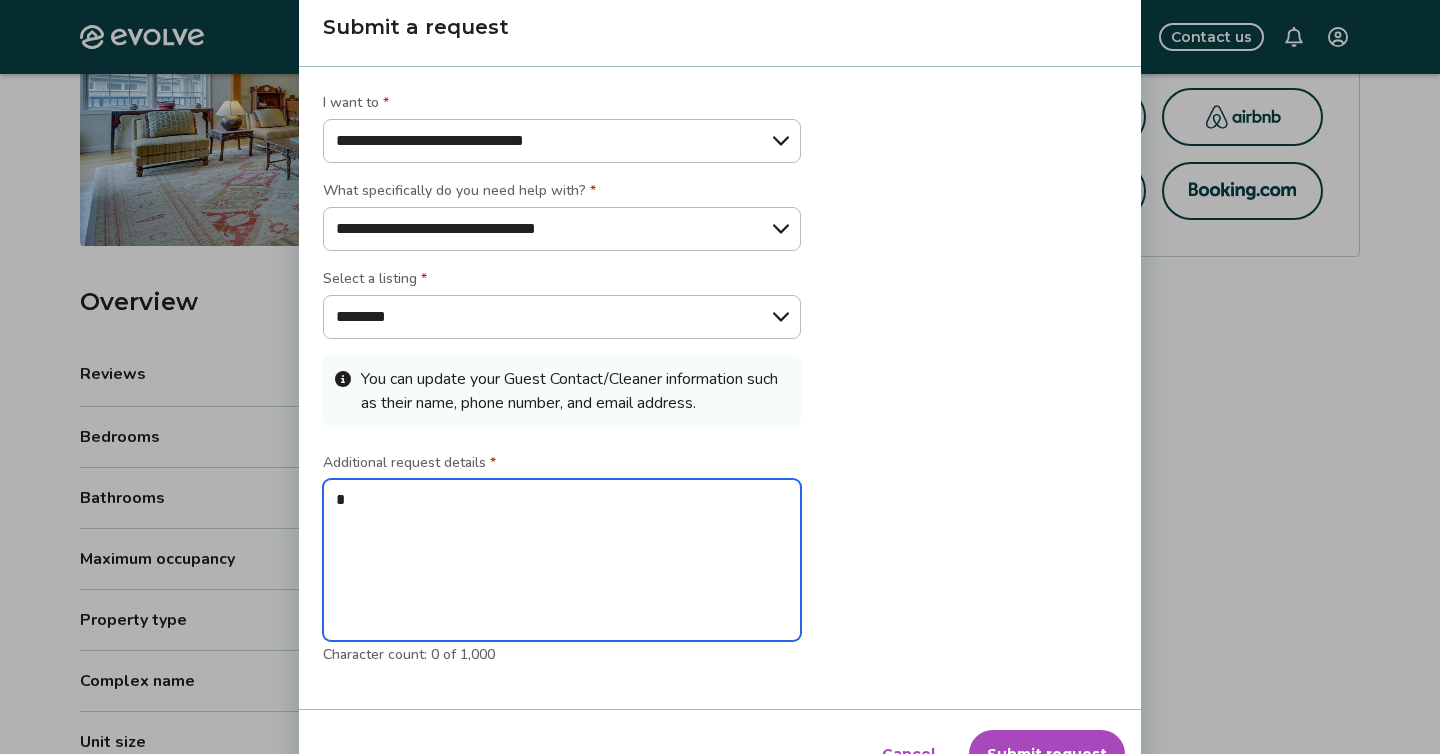 type on "*" 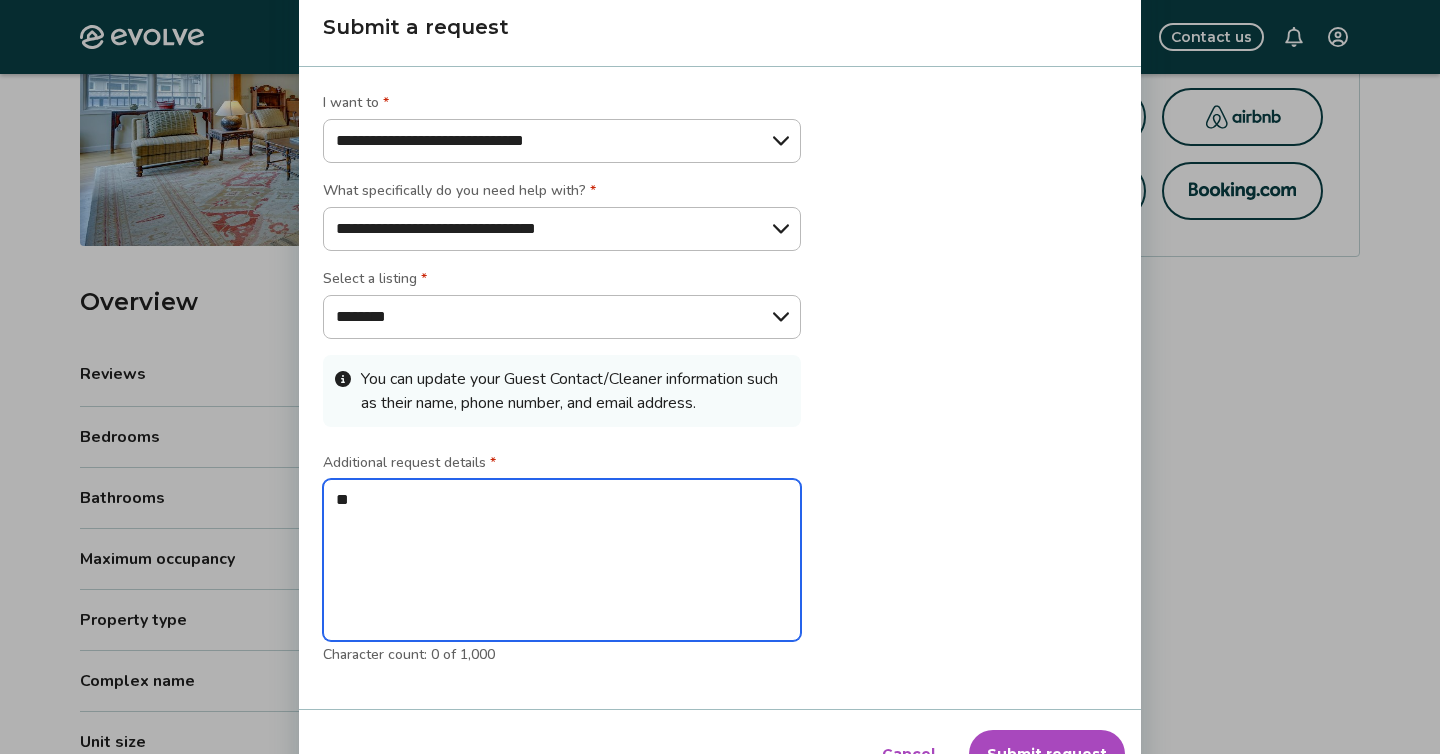 type on "*" 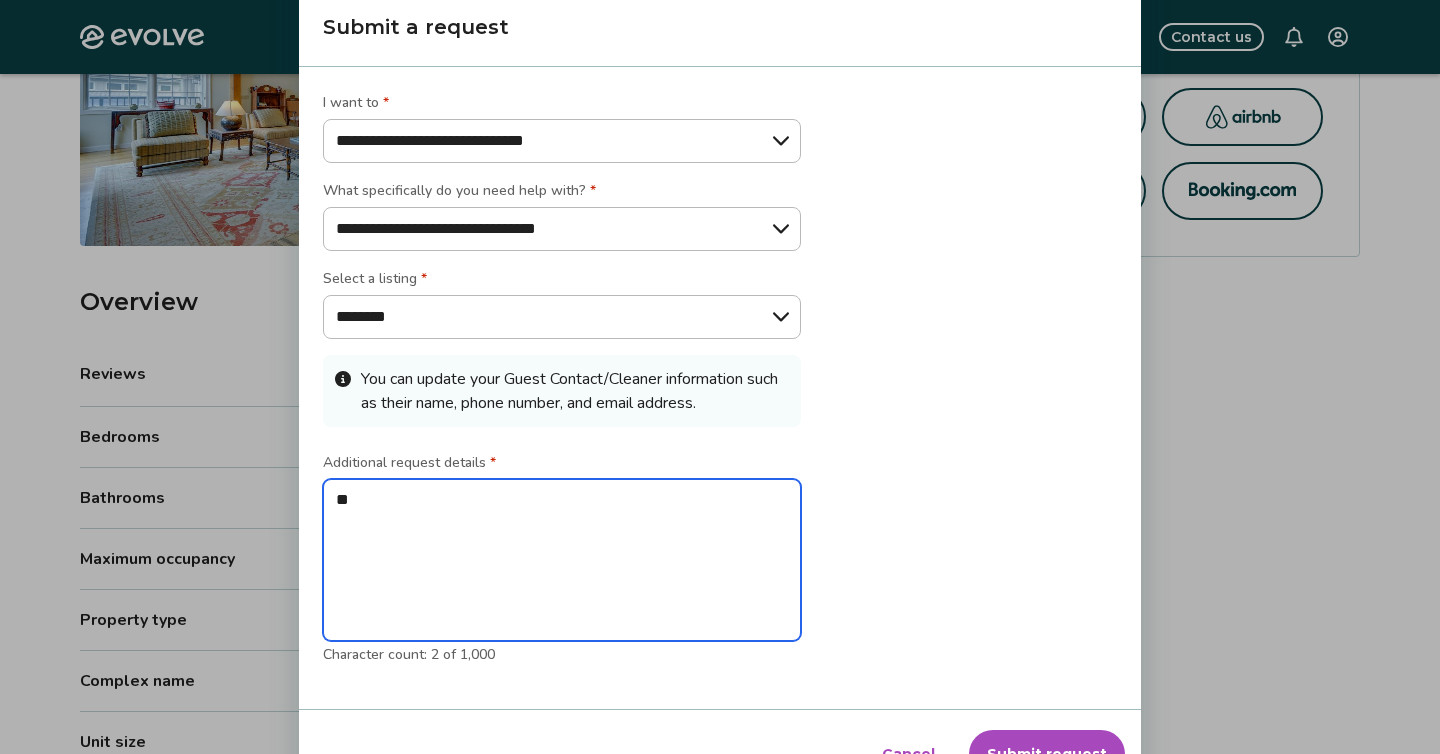 type on "***" 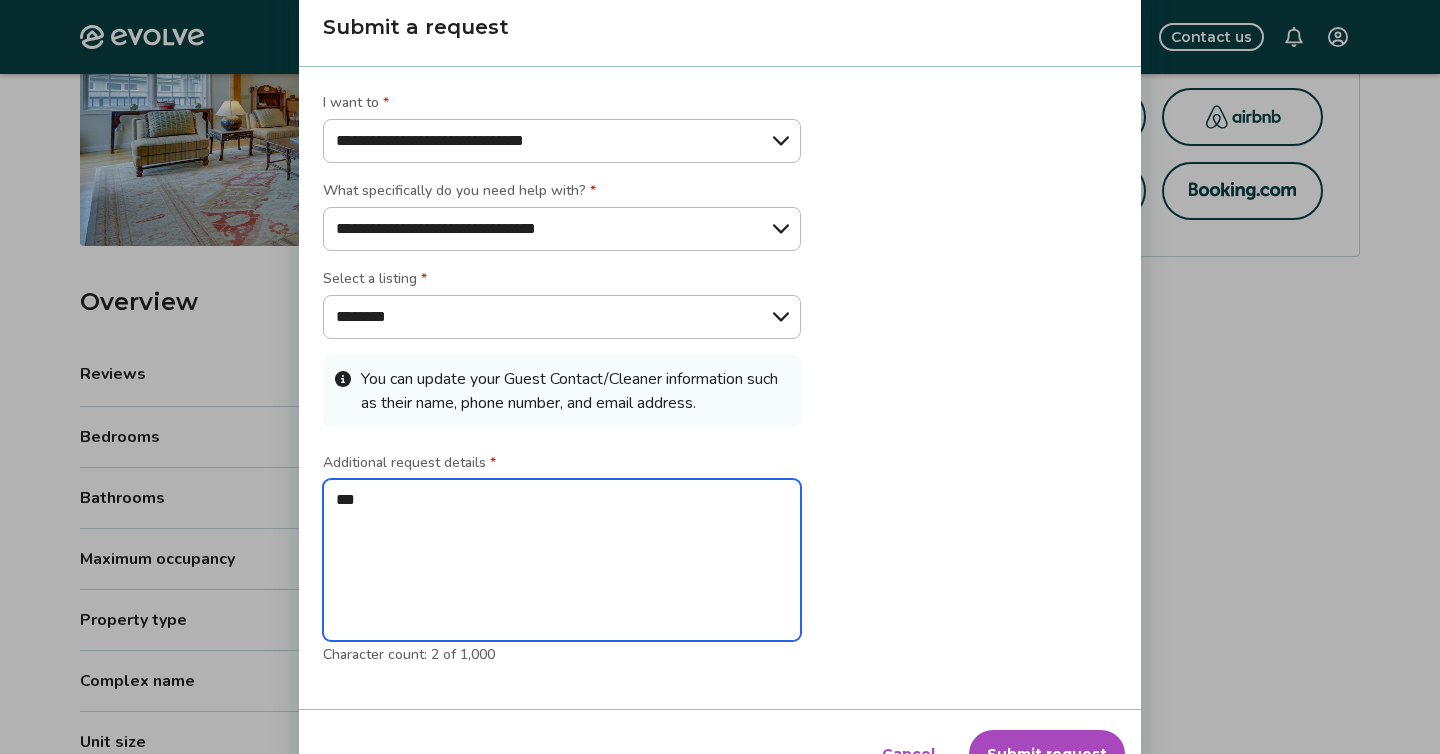 type on "****" 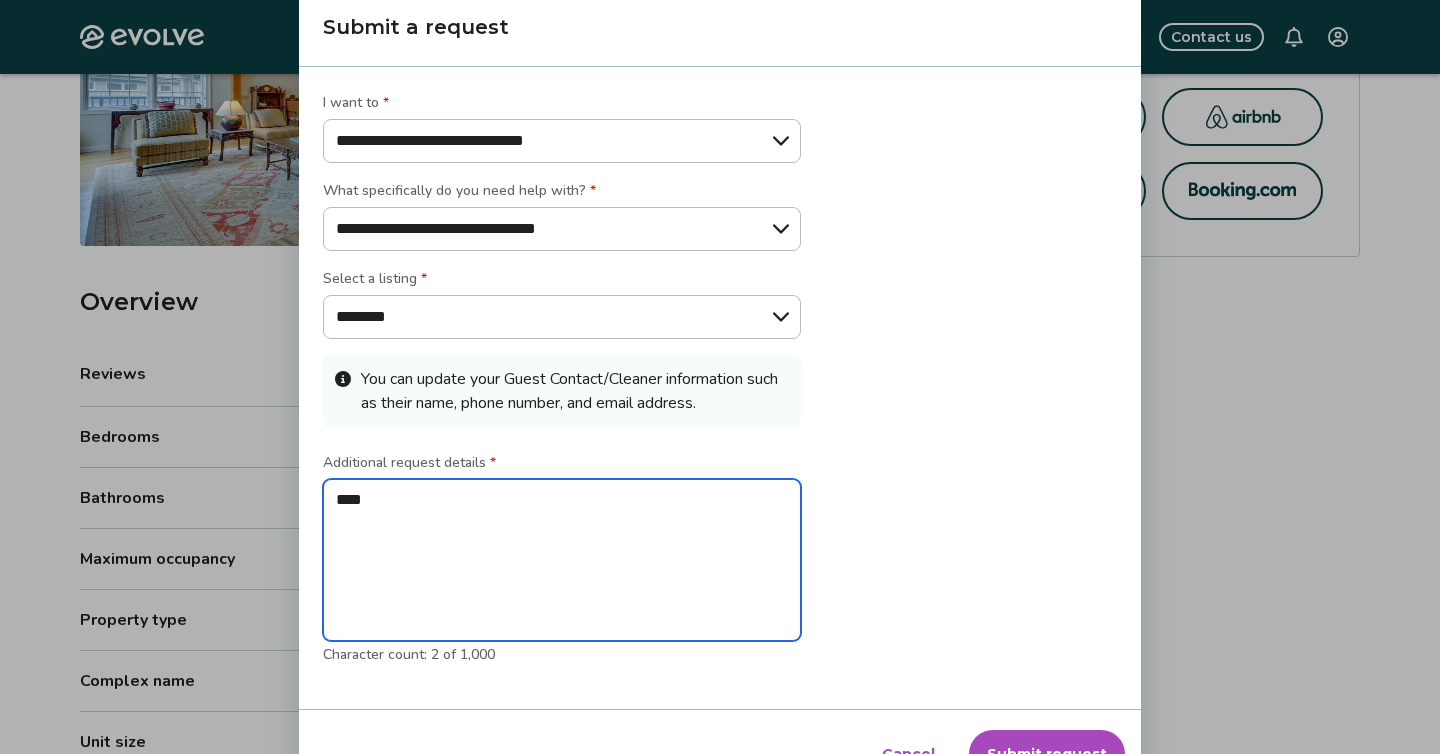 type on "****" 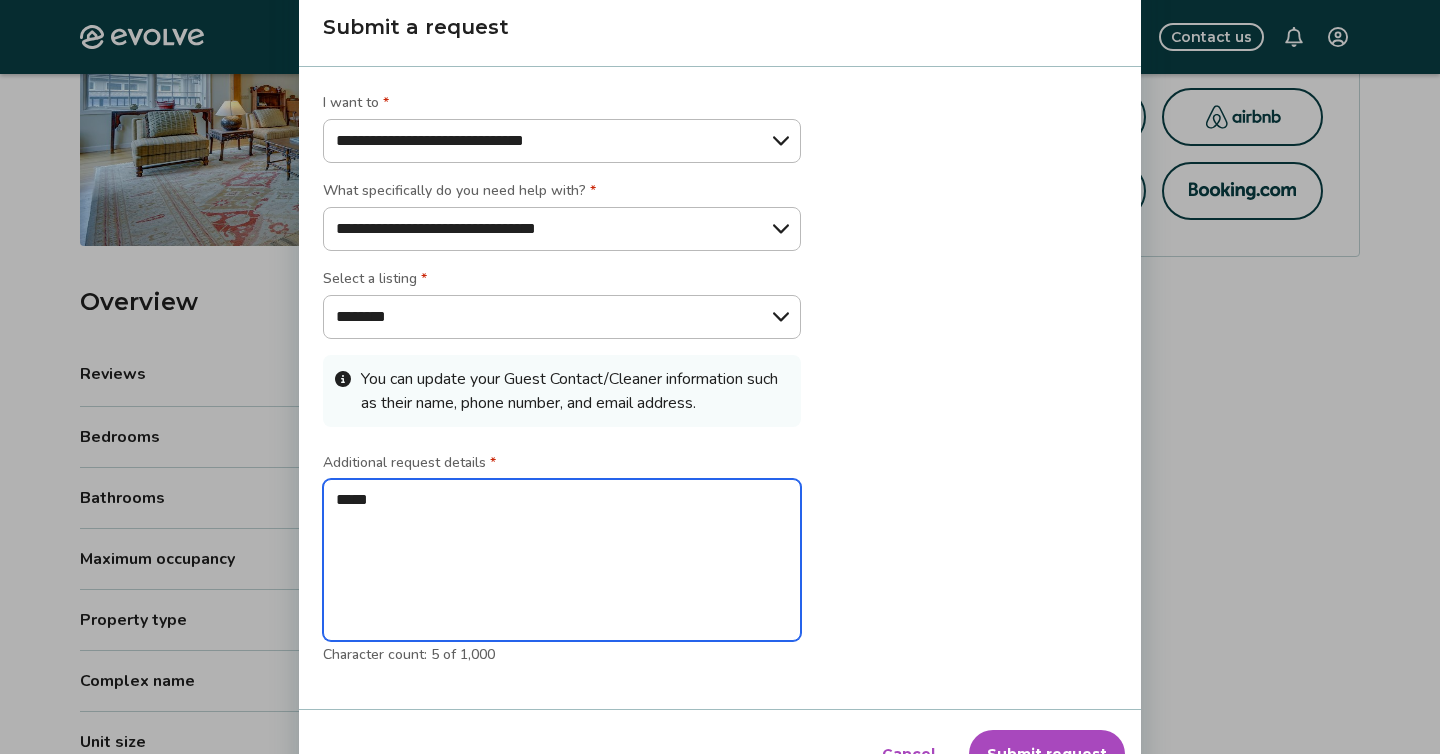 type on "******" 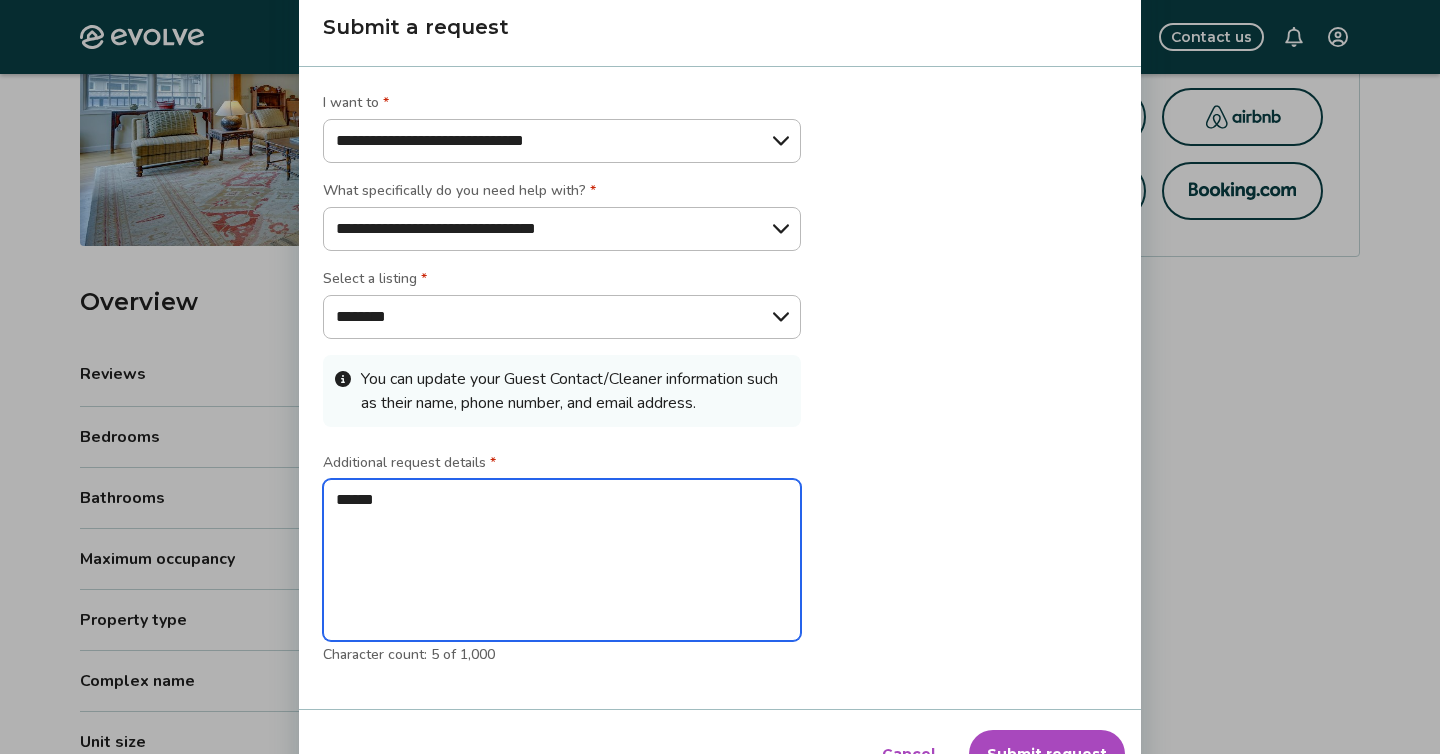 type on "*******" 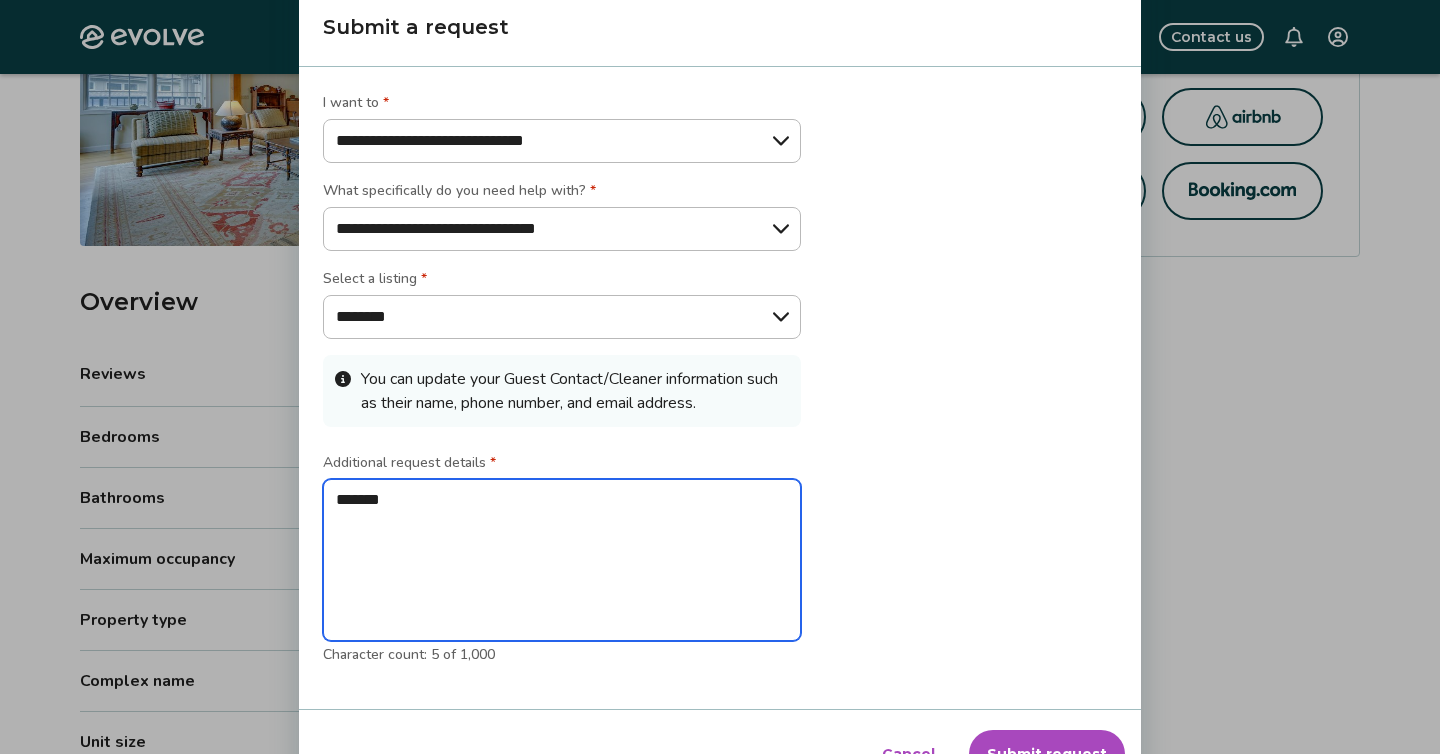 type on "********" 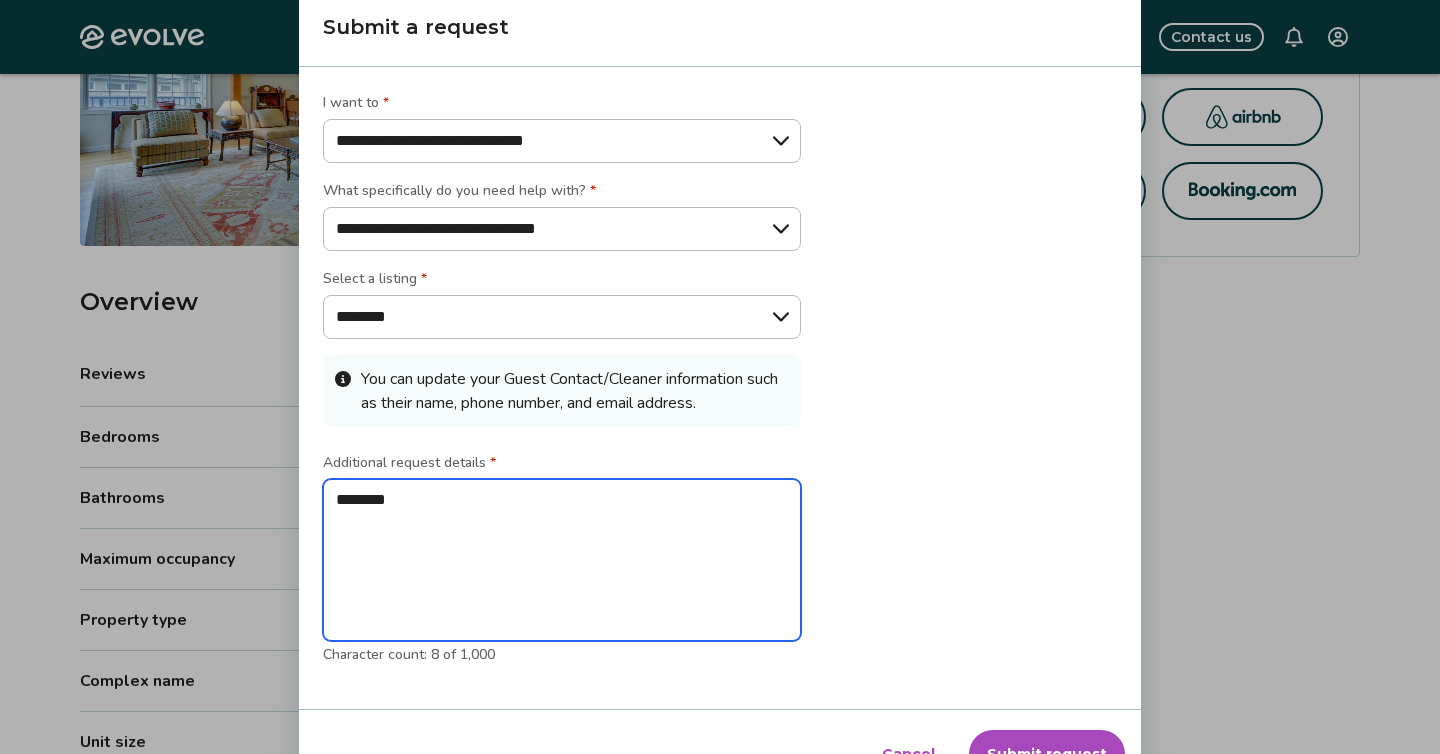 type on "*********" 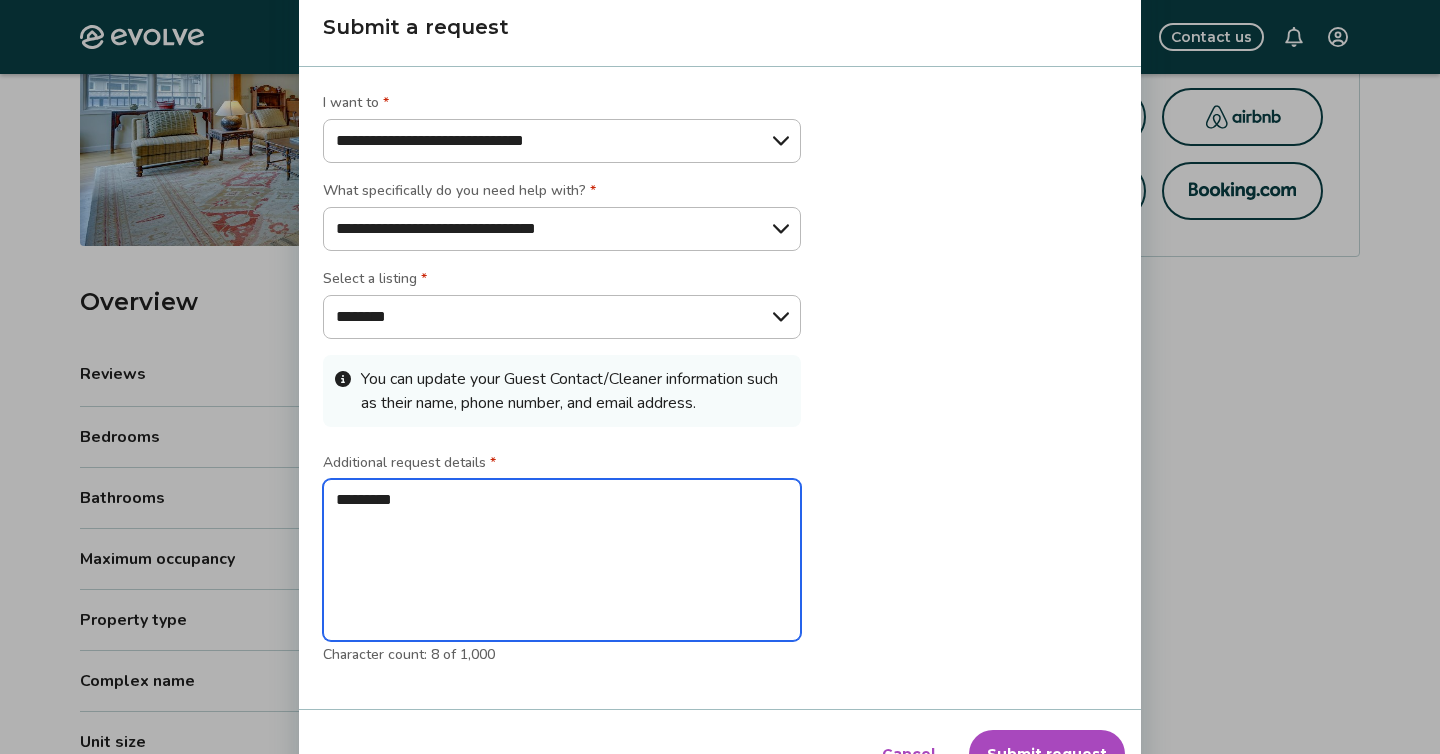 type on "**********" 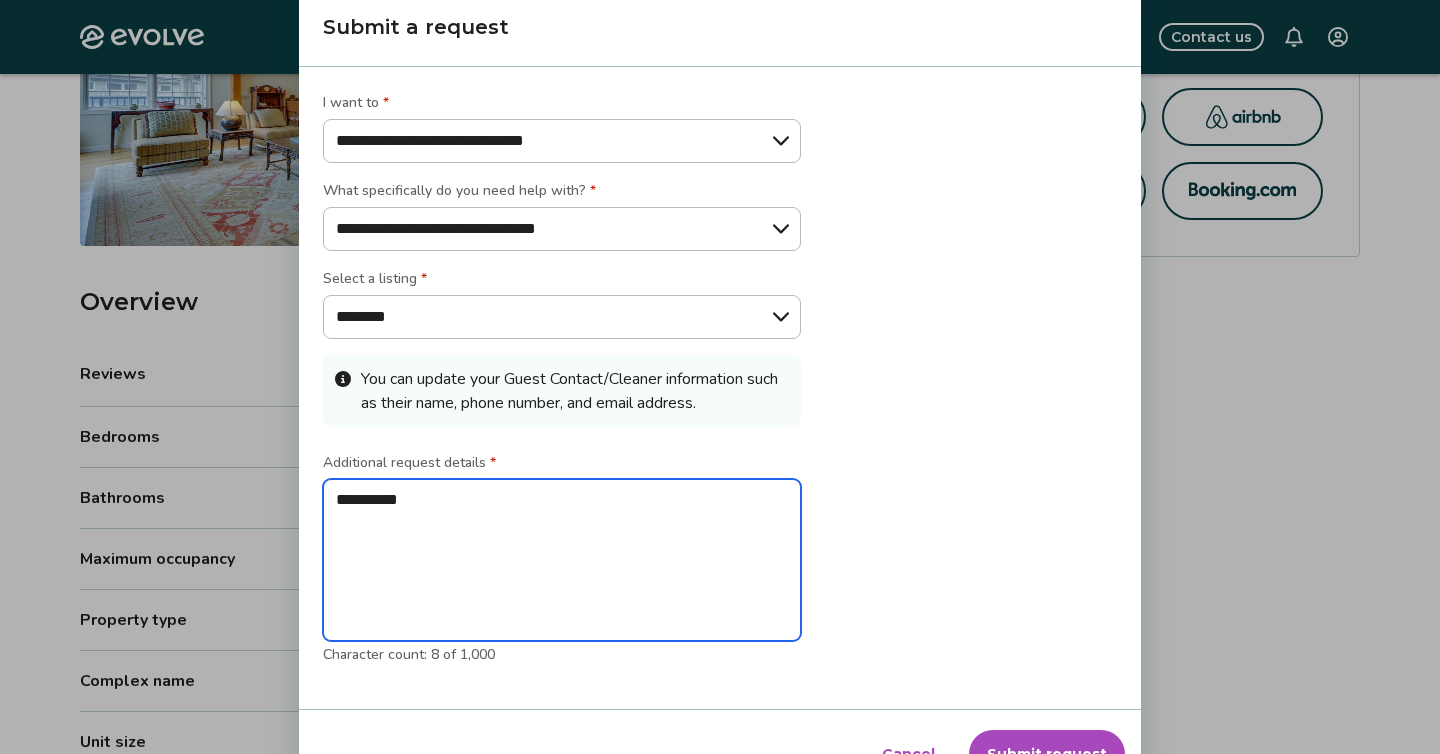 type on "**********" 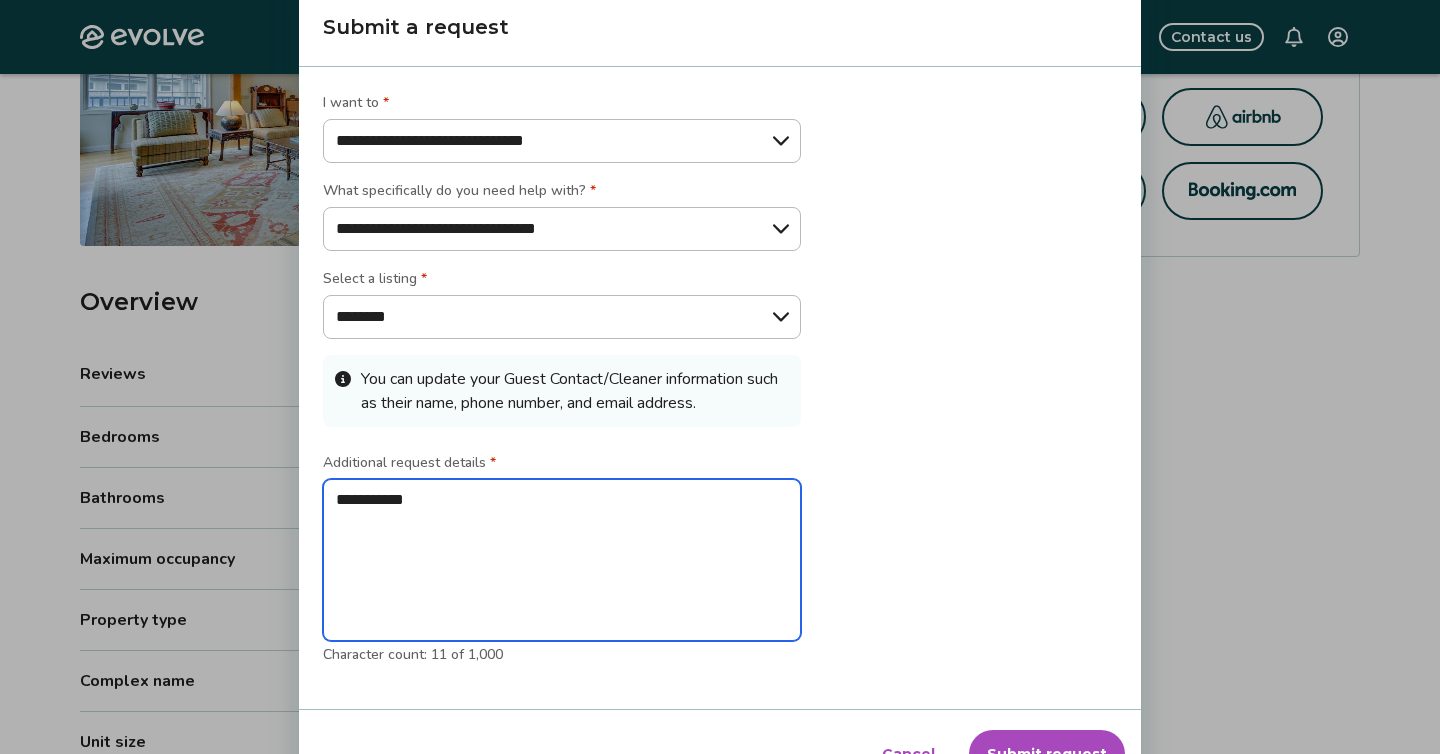 type on "**********" 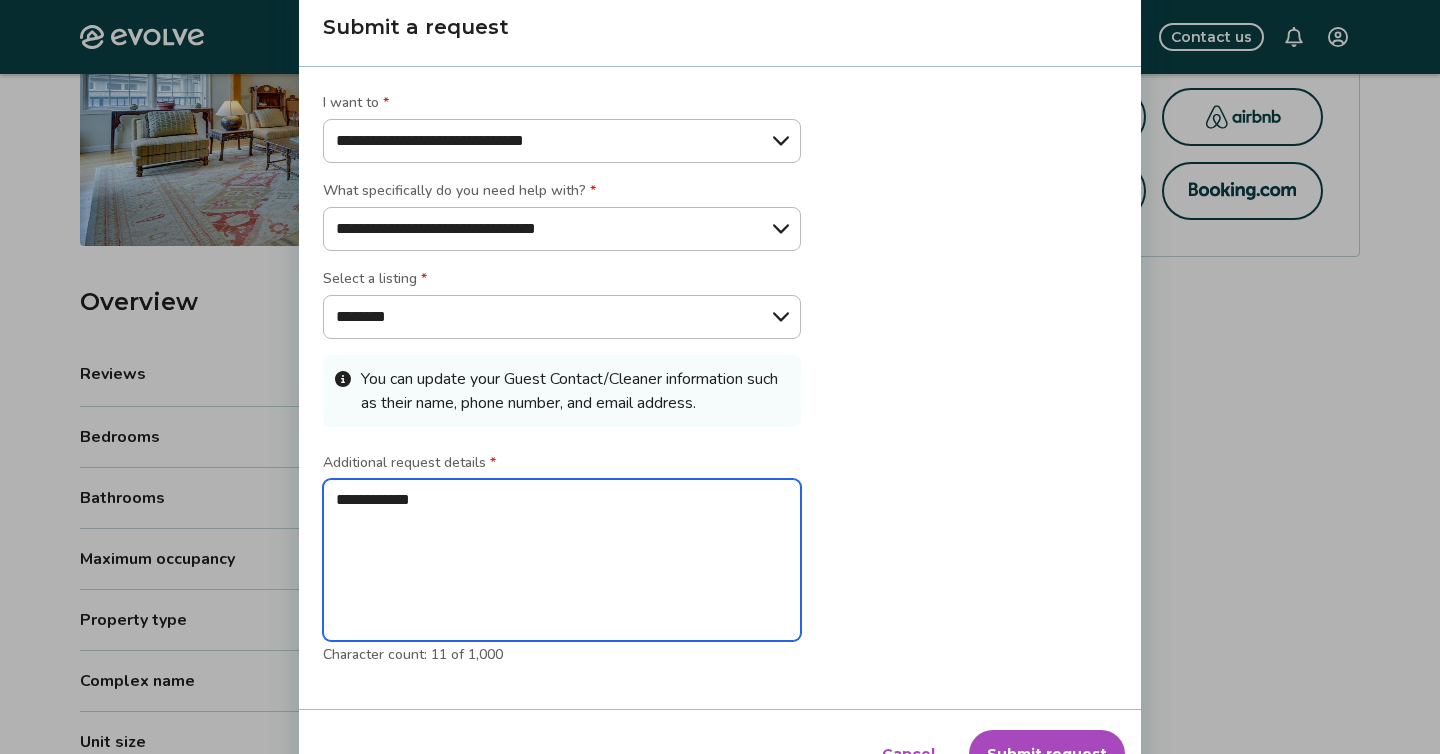 type on "**********" 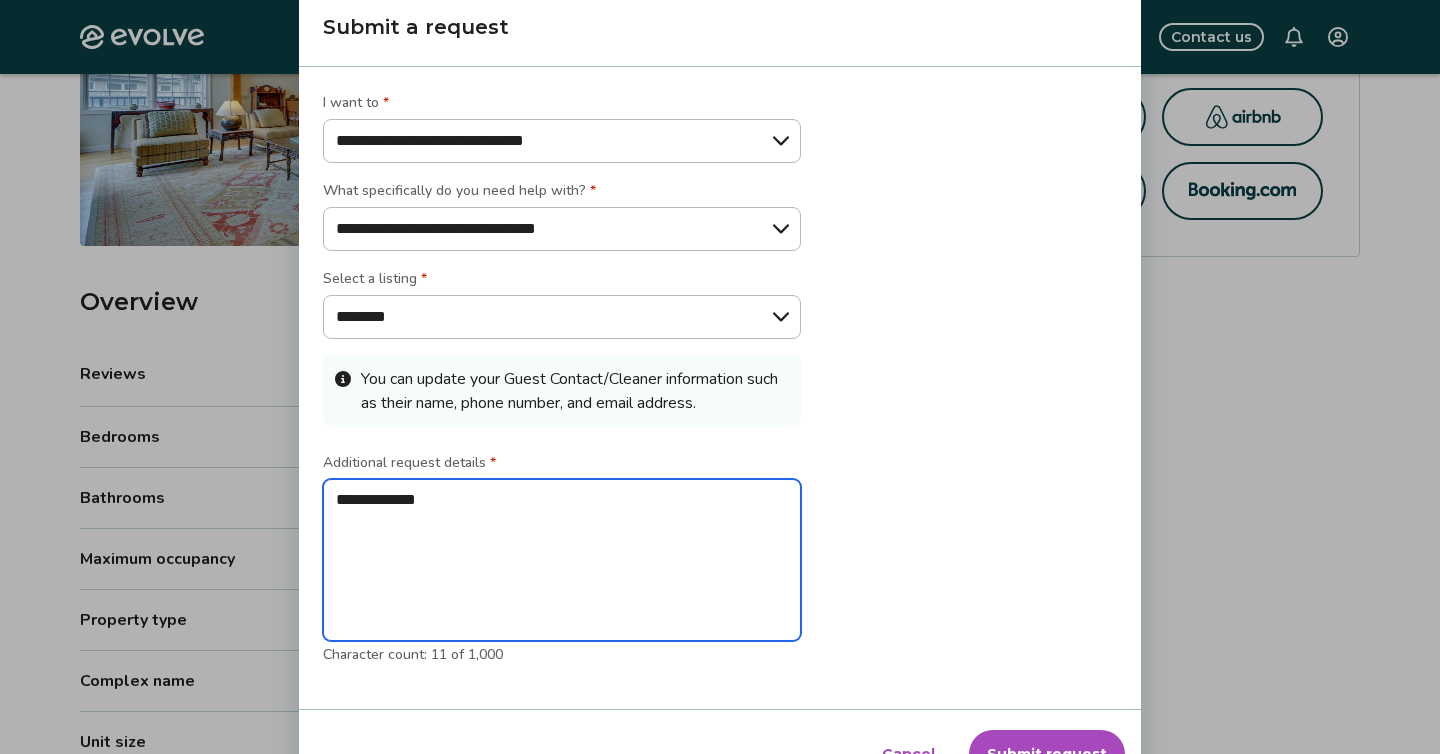 type on "**********" 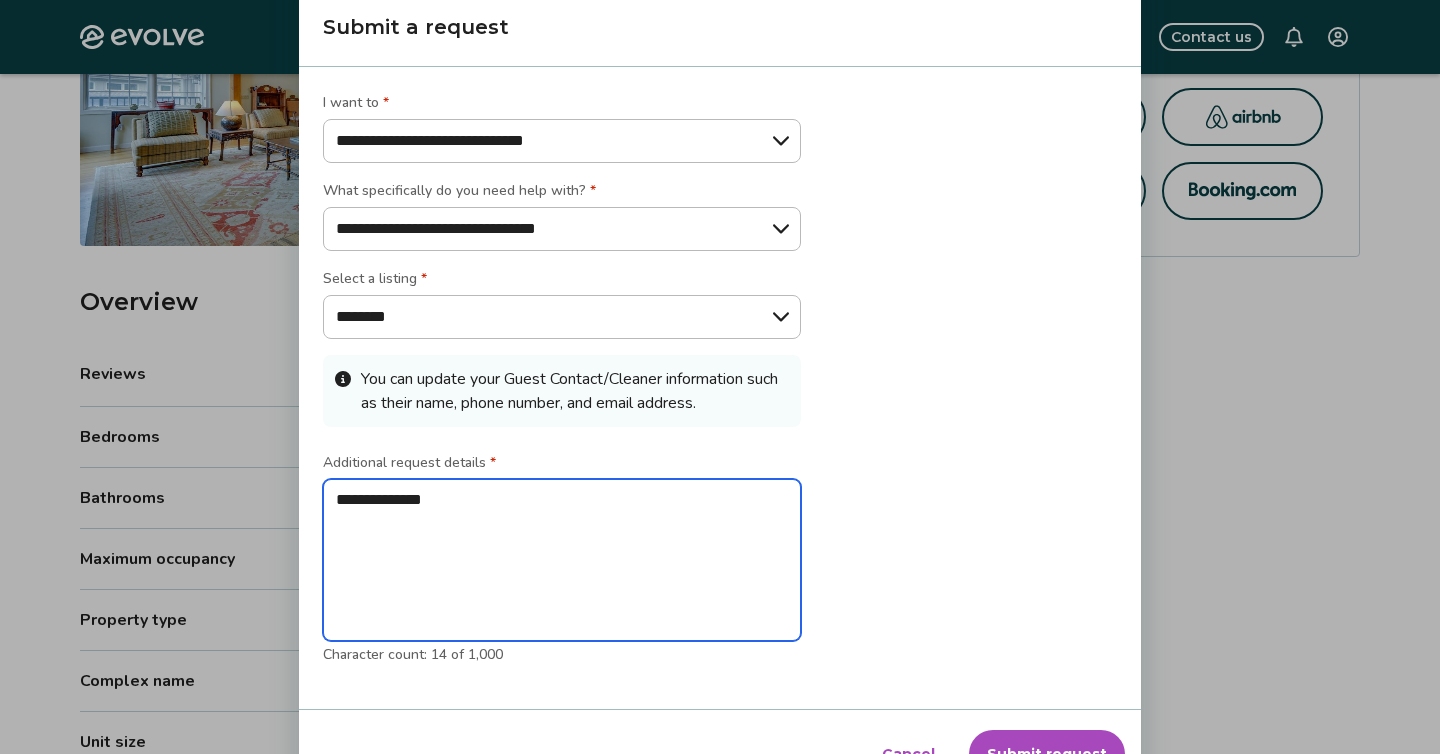 type on "**********" 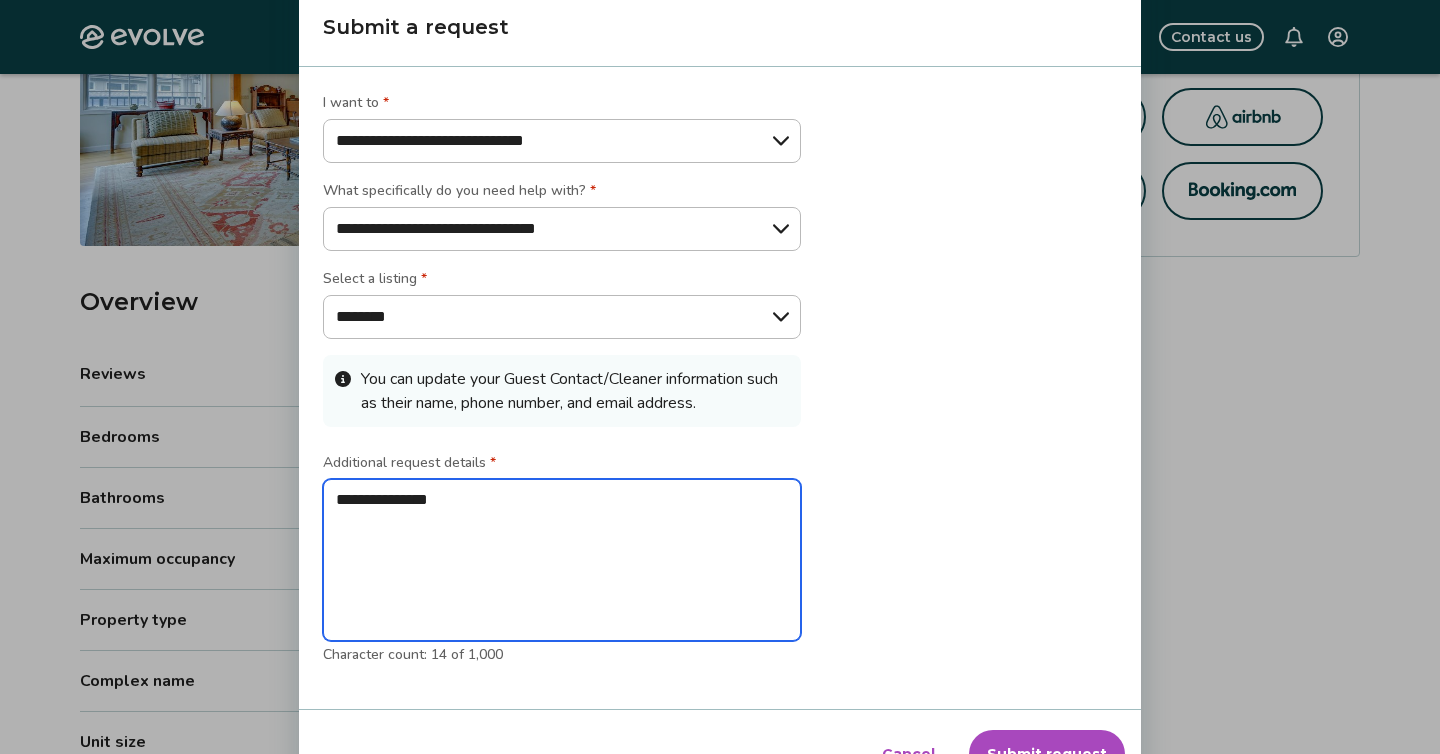 type on "*" 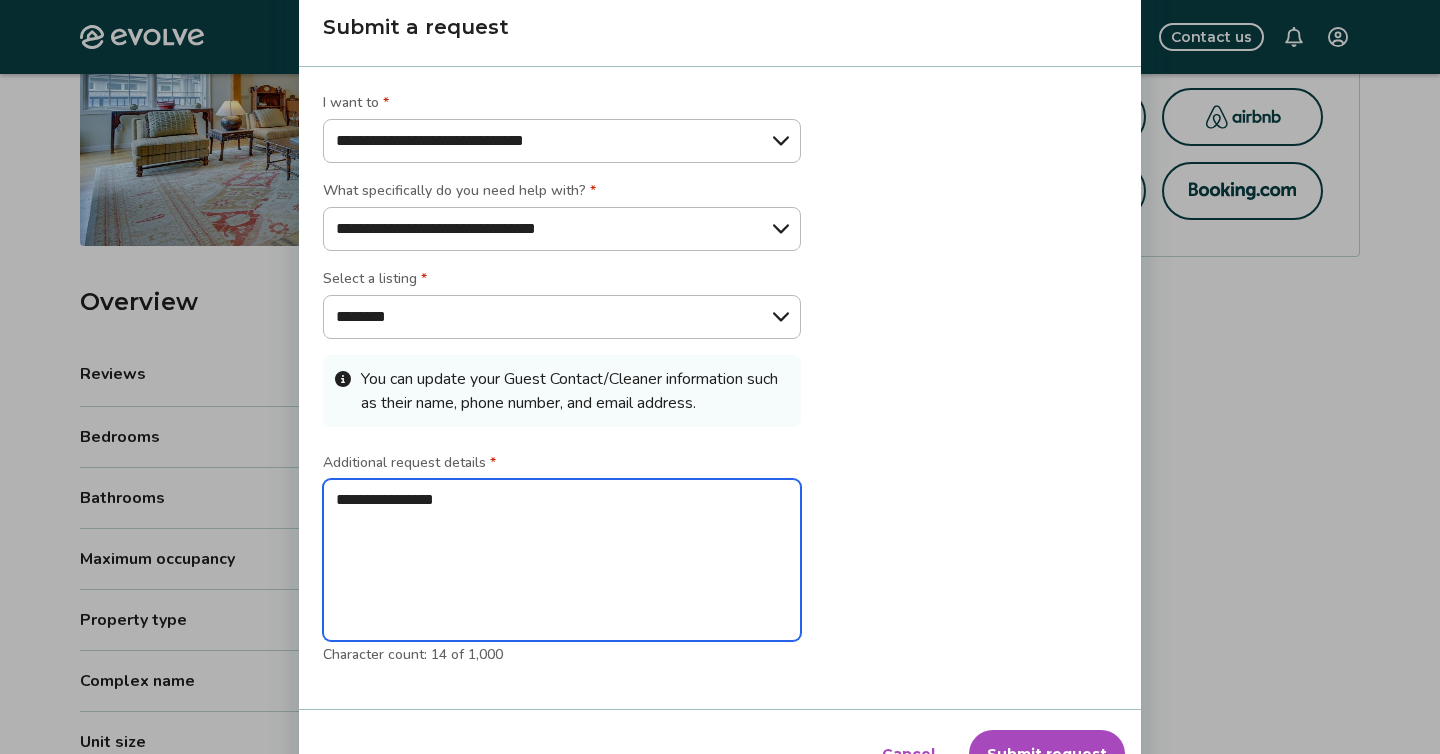 type on "**********" 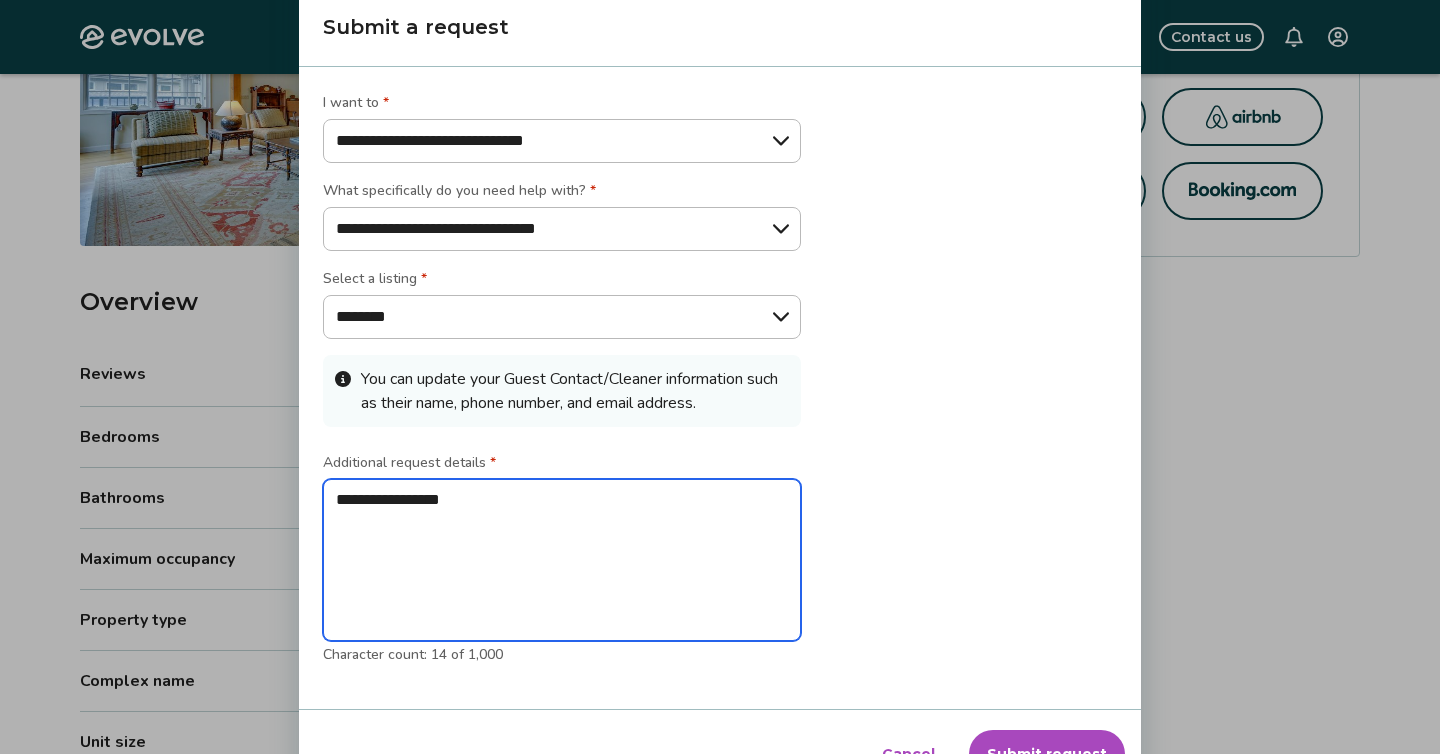 type on "**********" 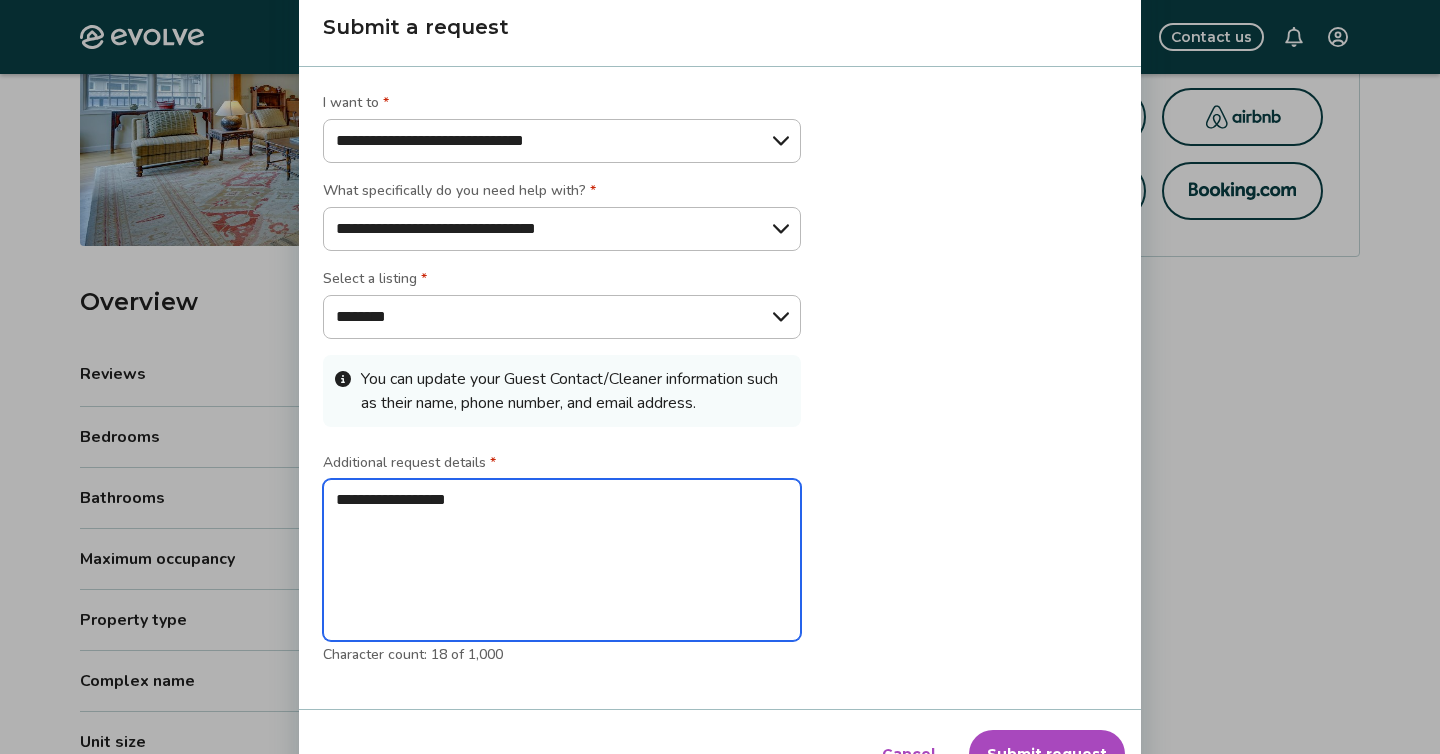 type on "**********" 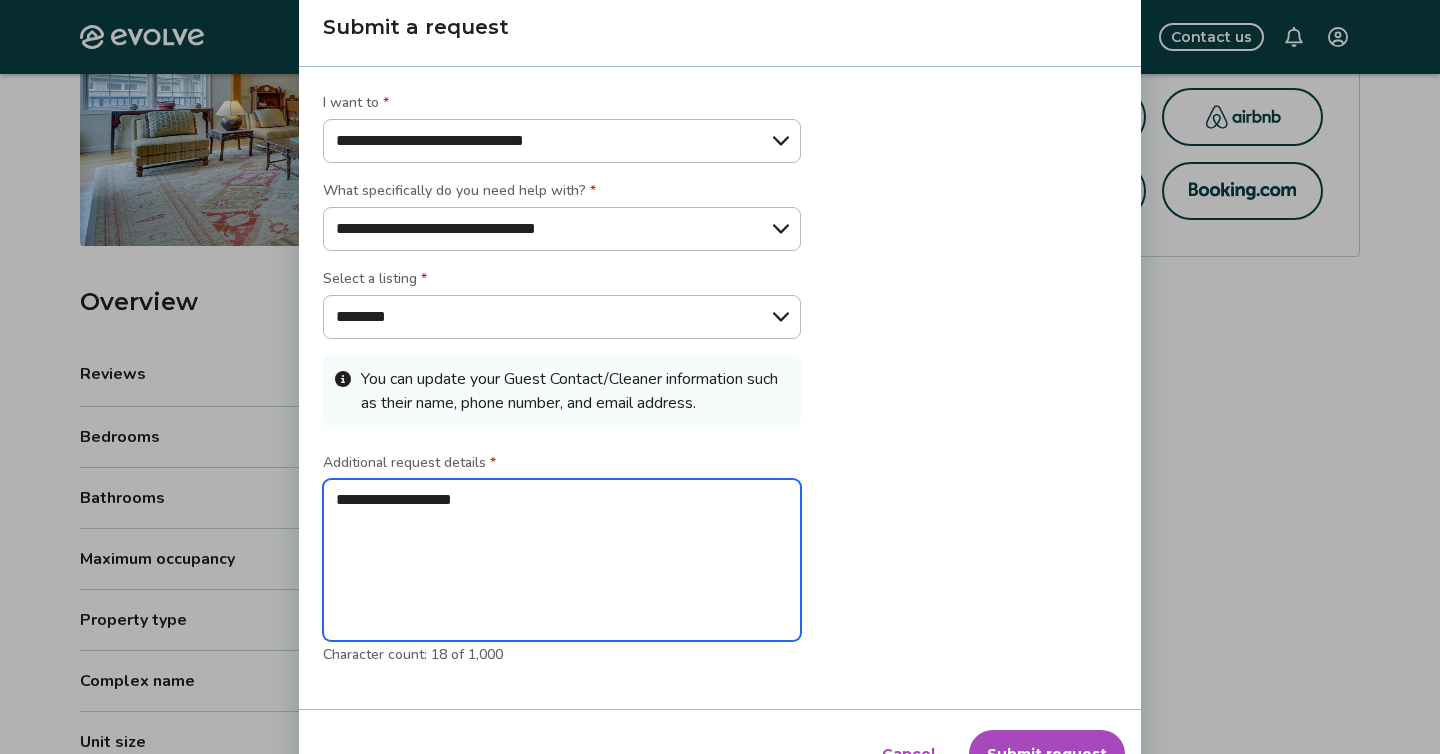 type on "**********" 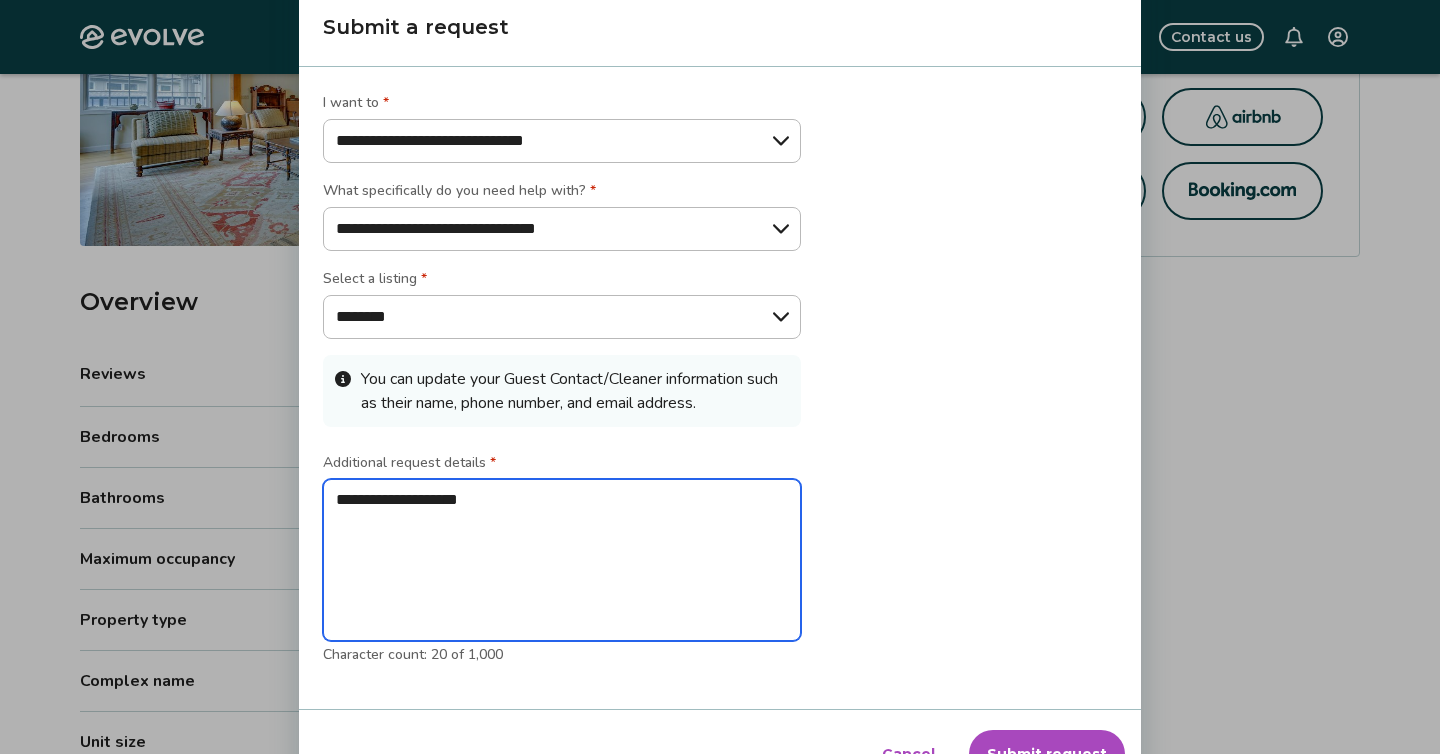 type on "**********" 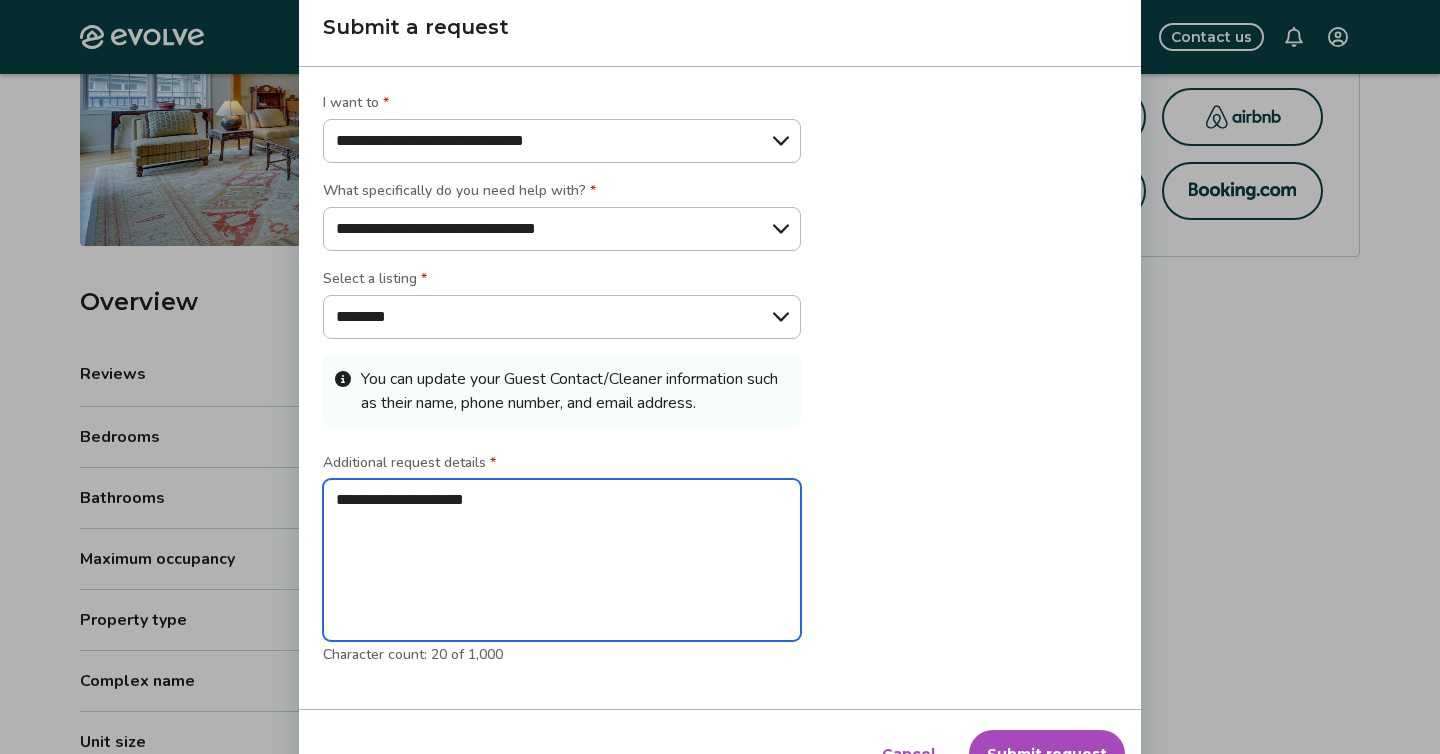 type on "**********" 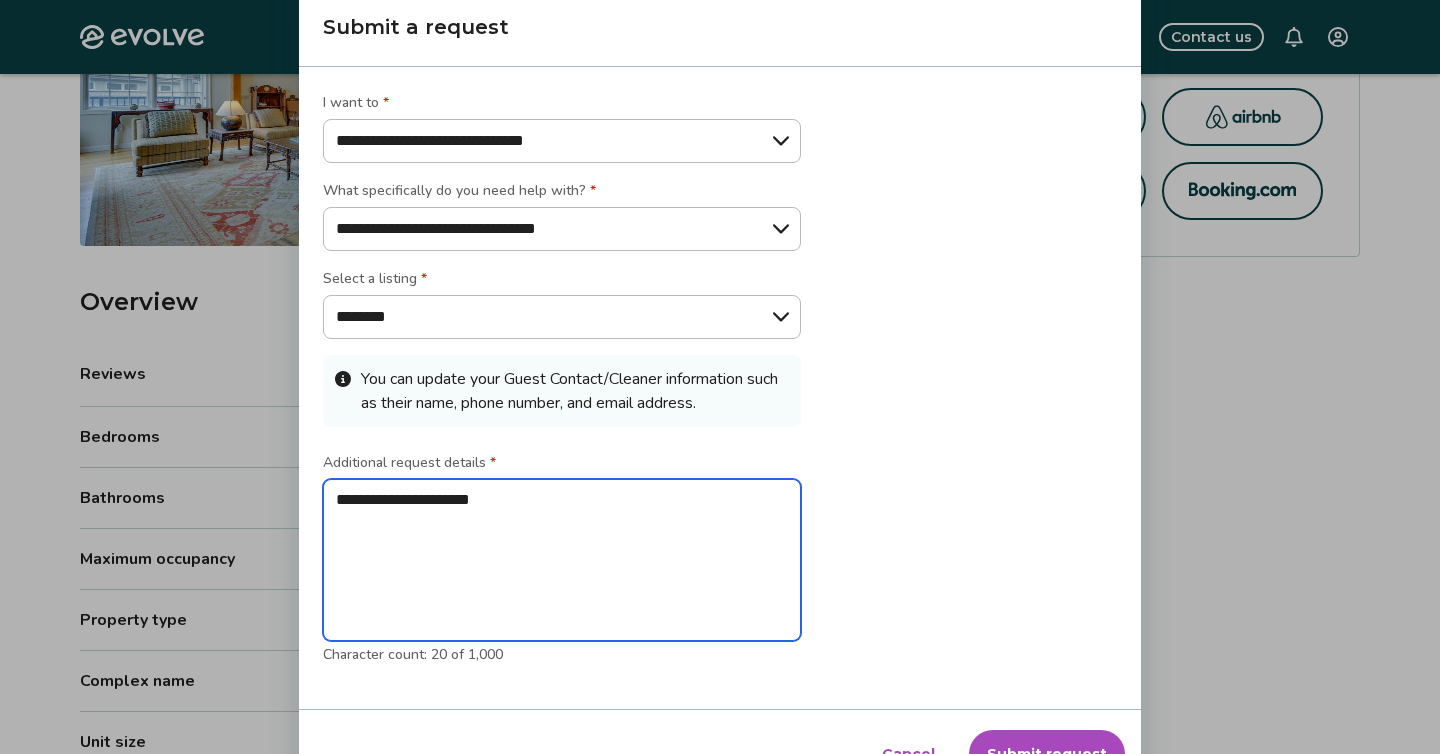type on "**********" 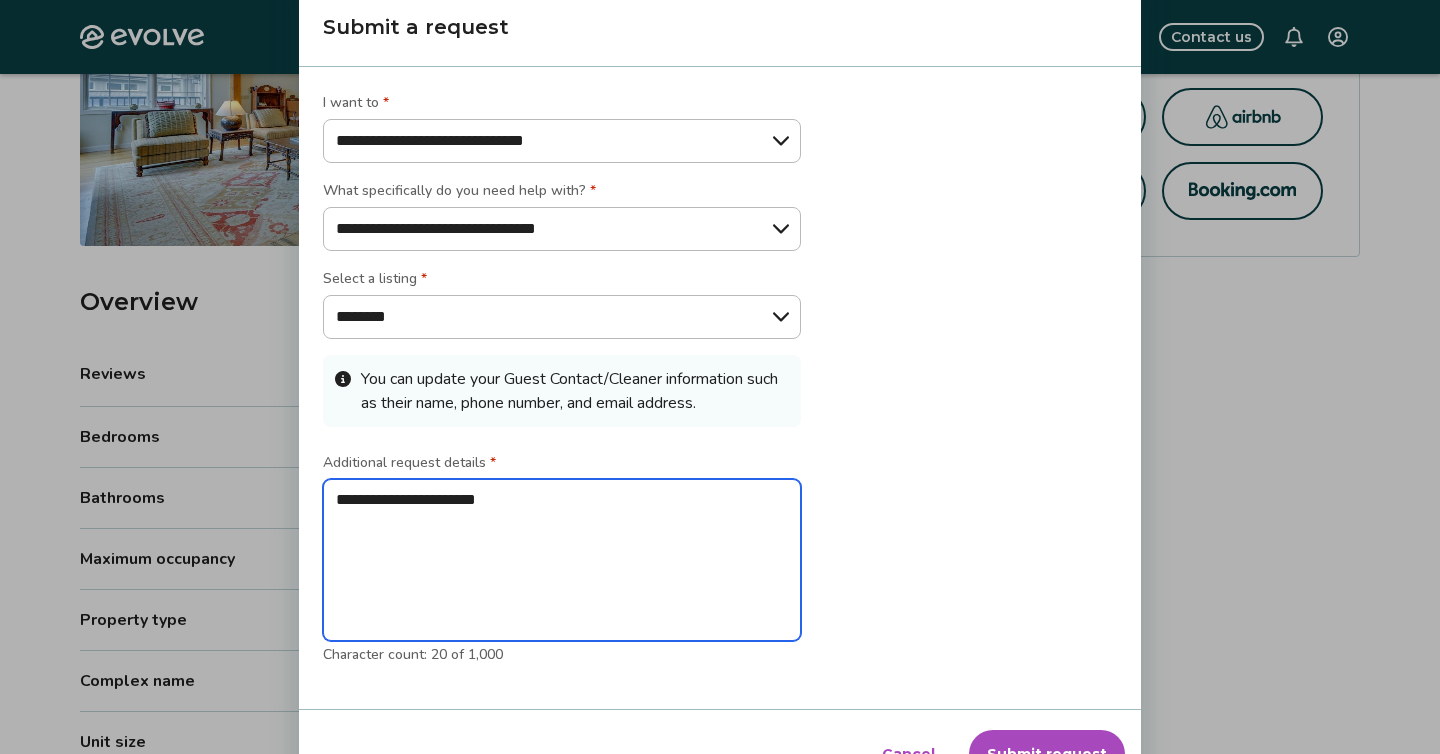 type on "**********" 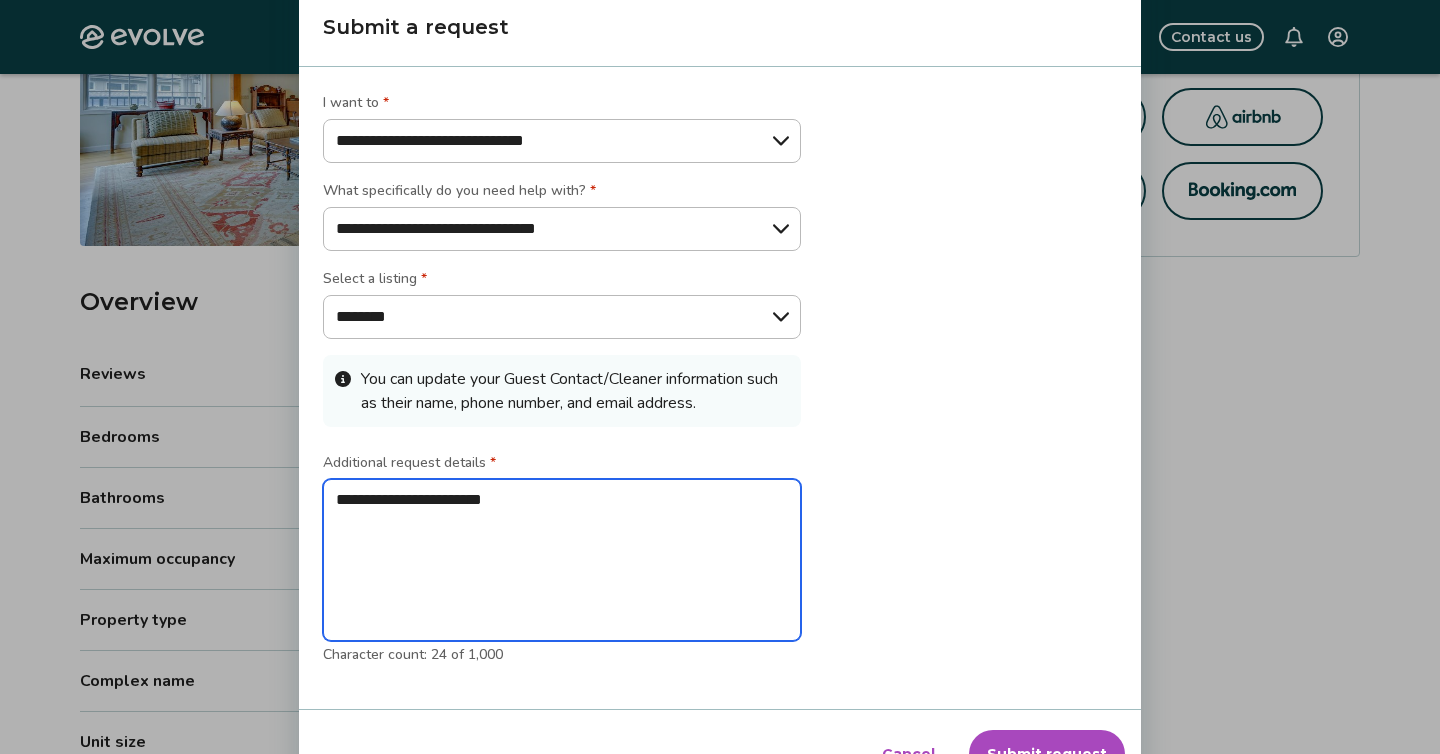 type on "**********" 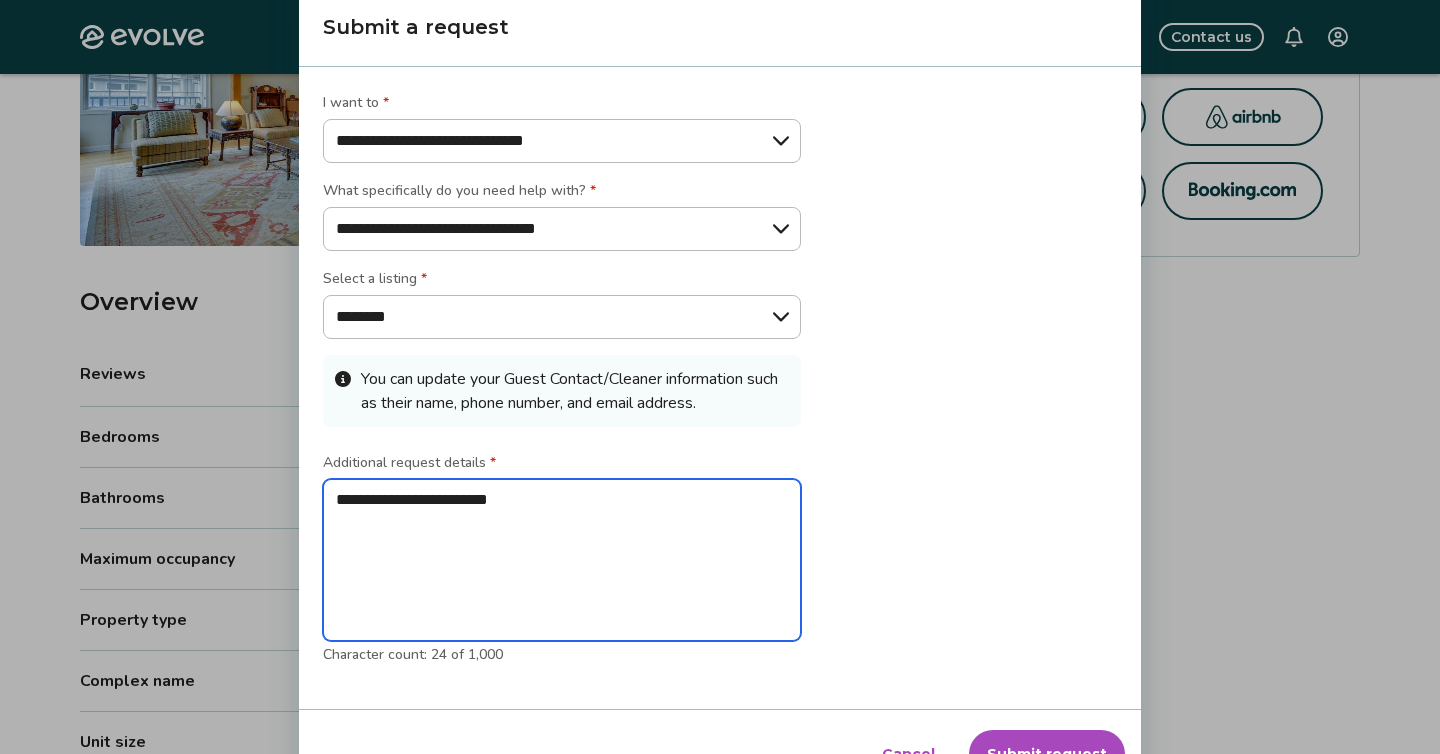 type on "**********" 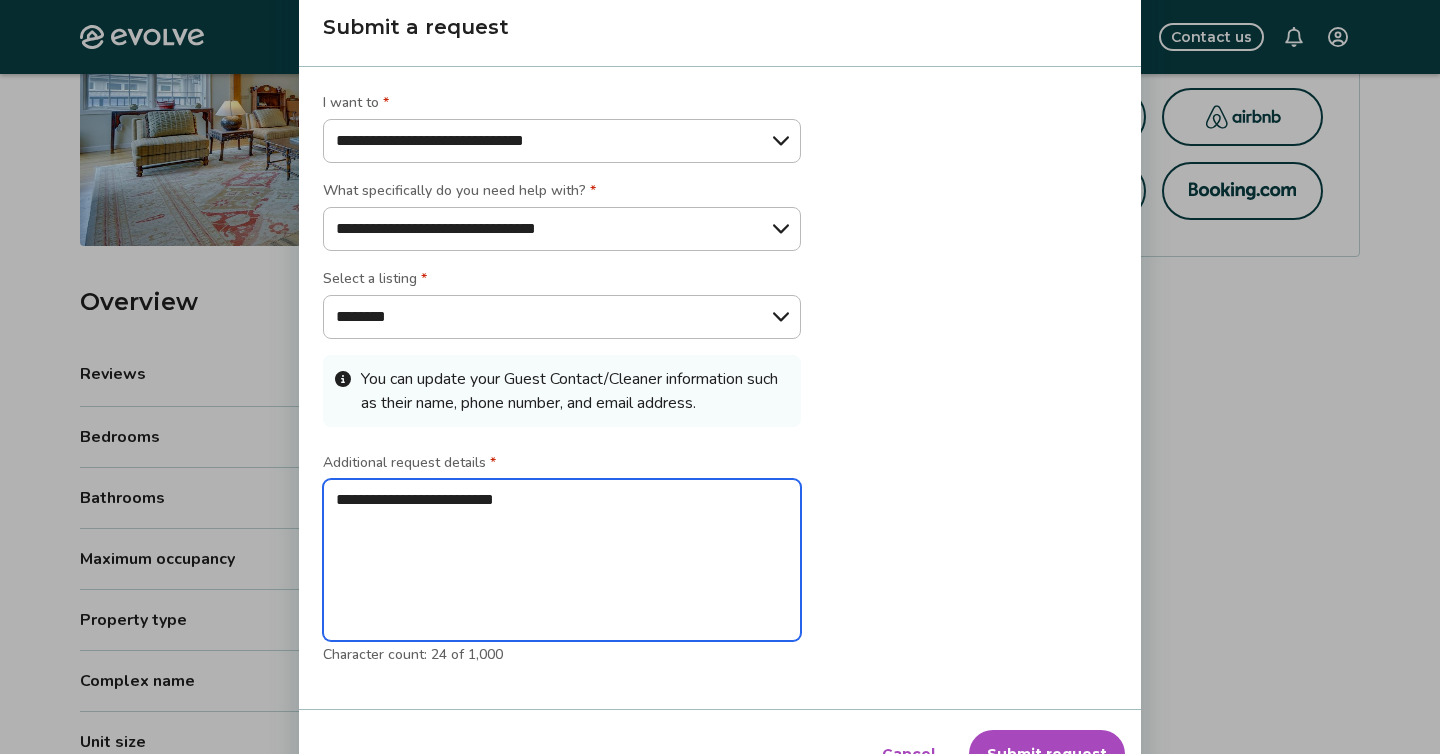 type on "**********" 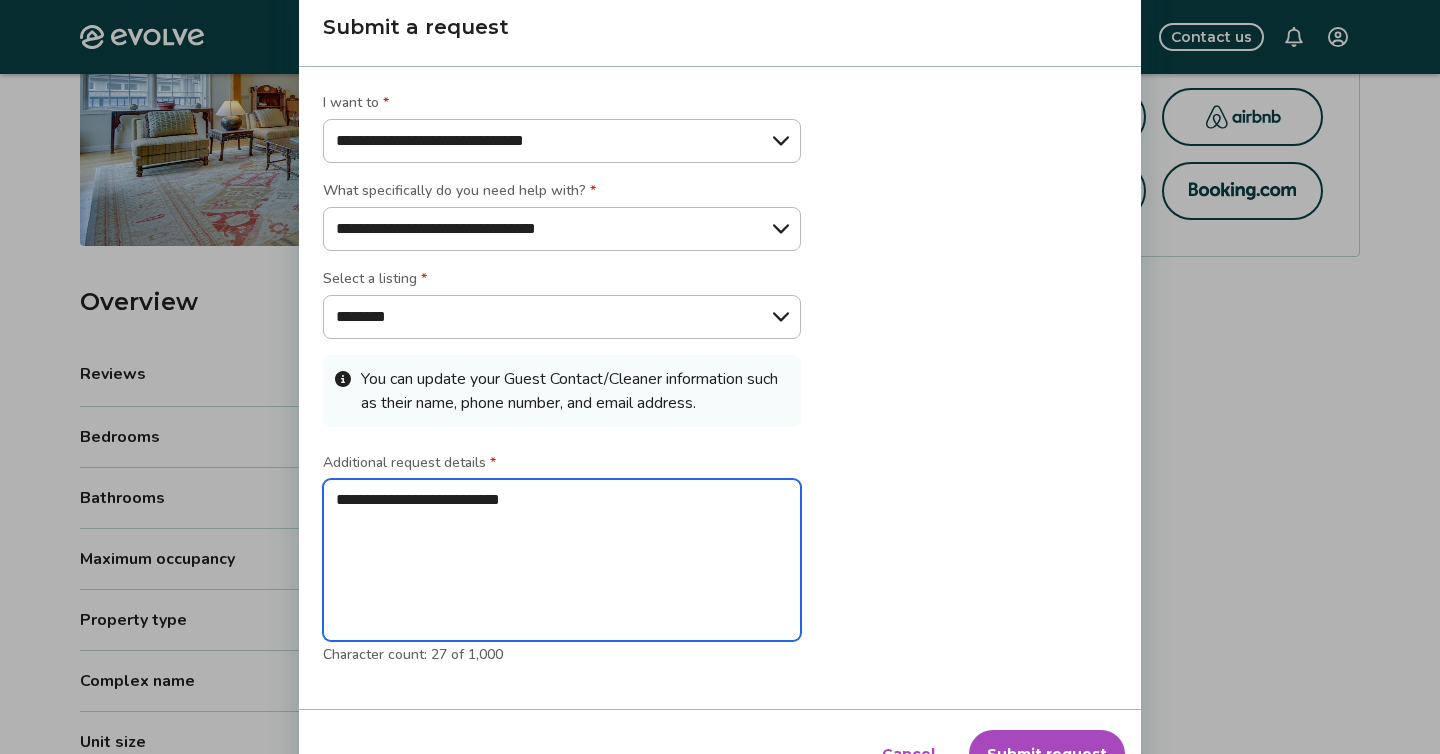 type on "**********" 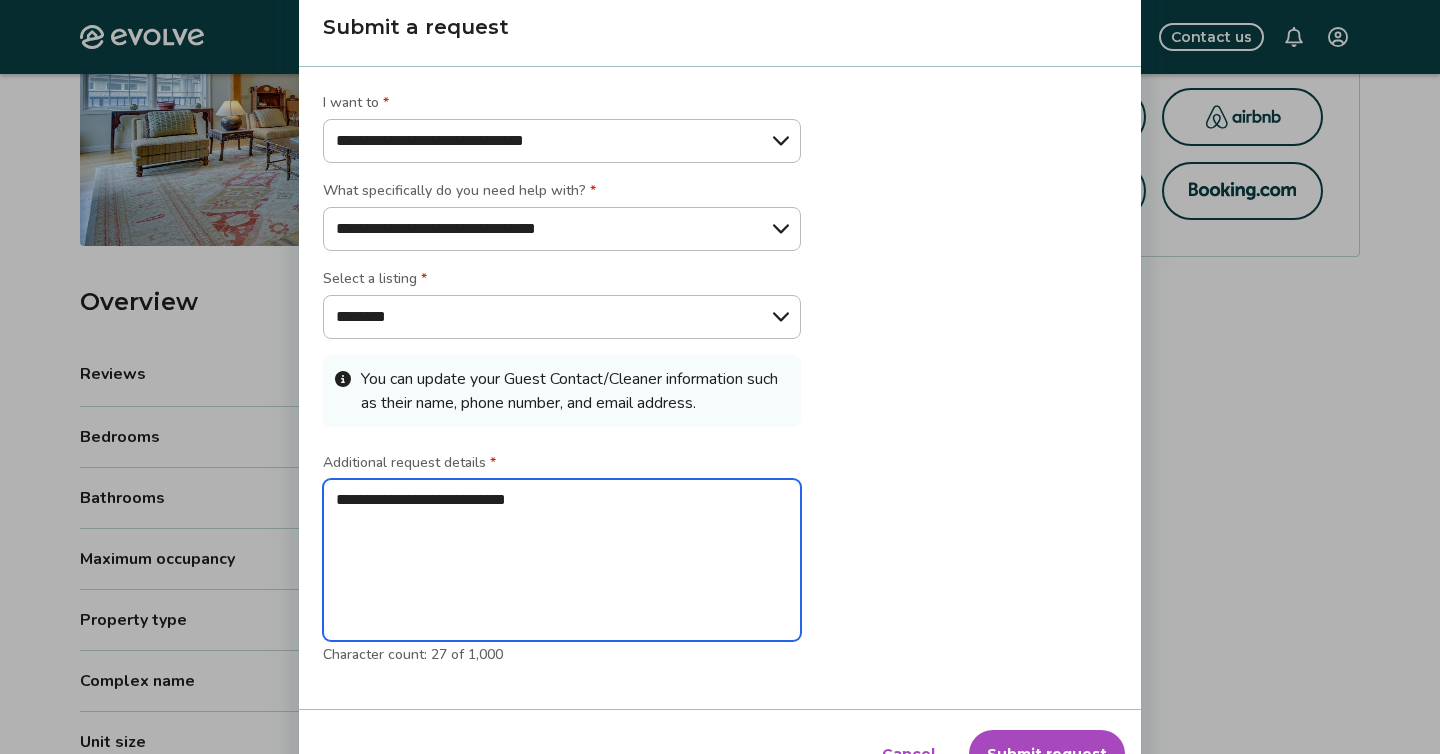 type on "**********" 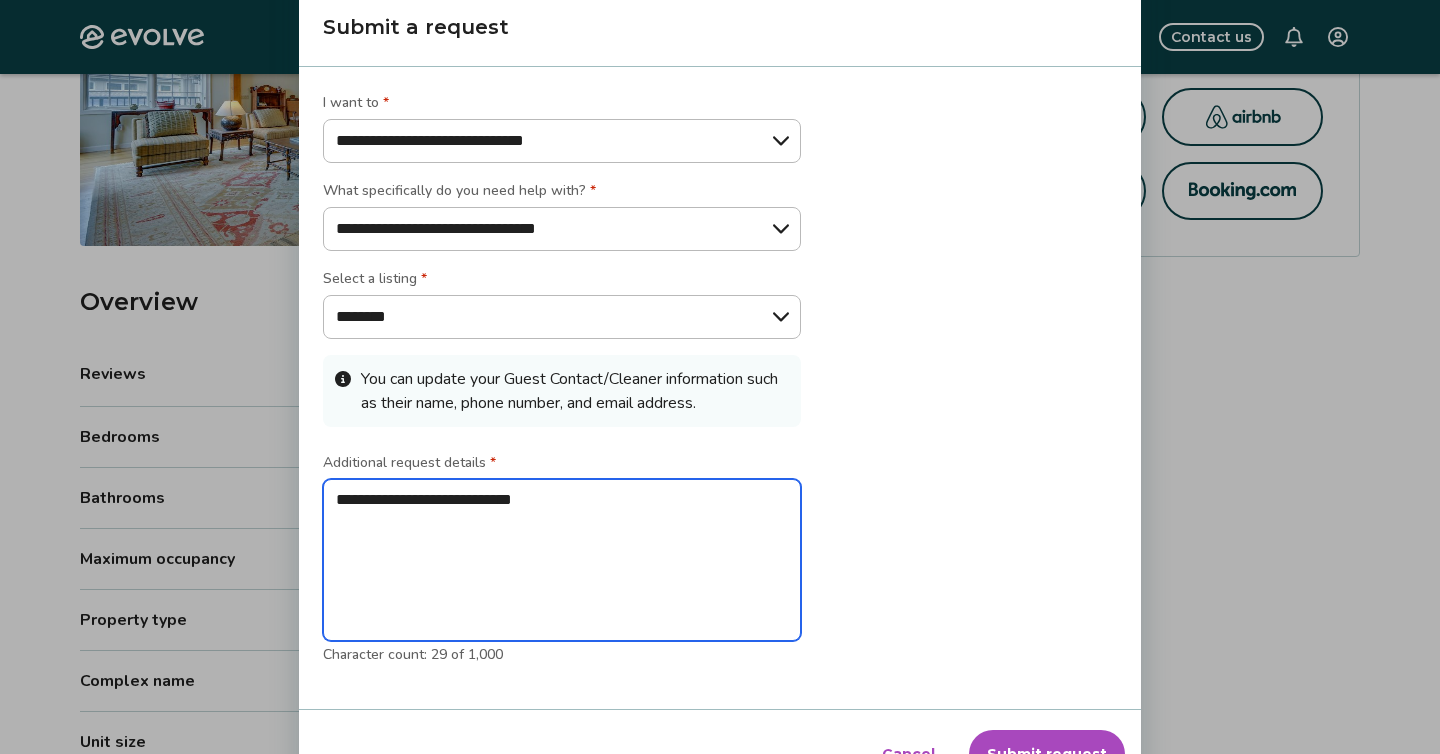 type on "**********" 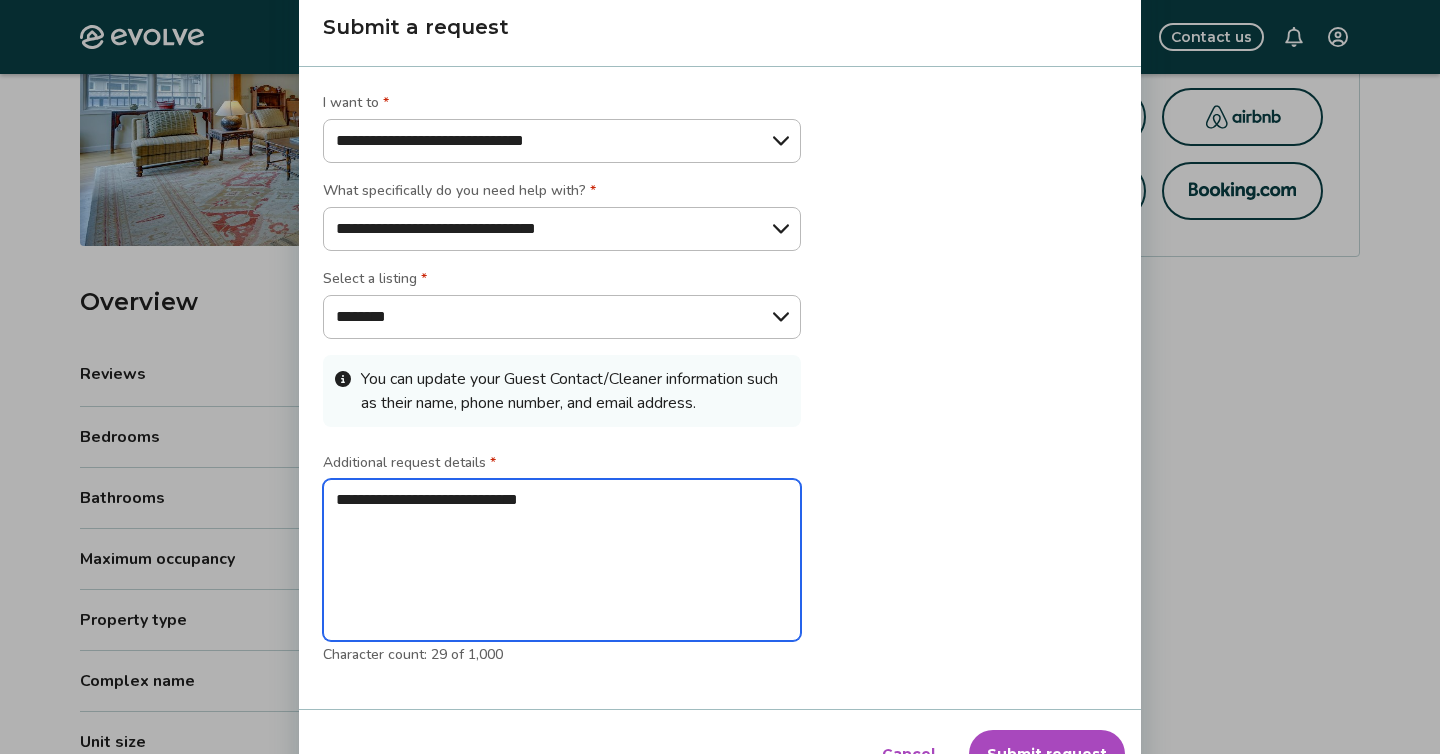 type on "**********" 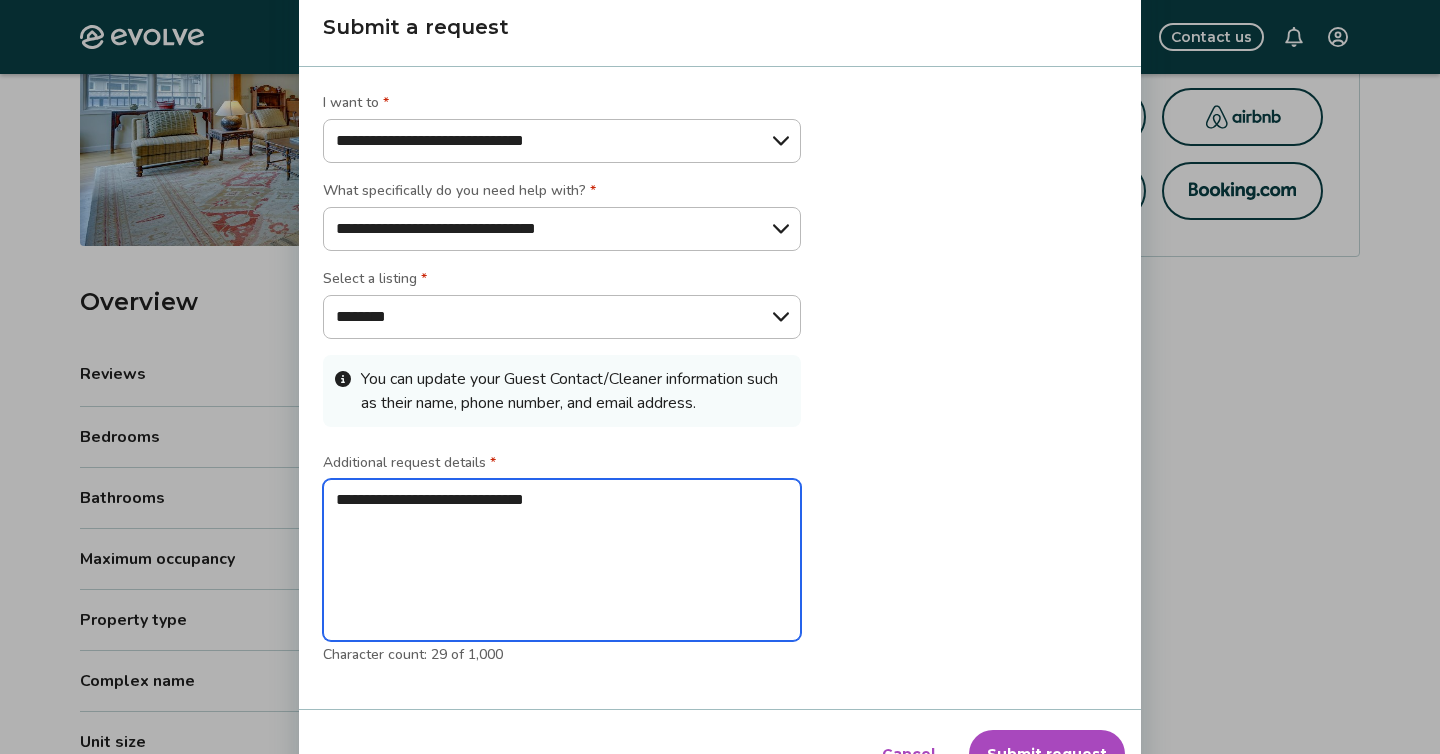 type on "**********" 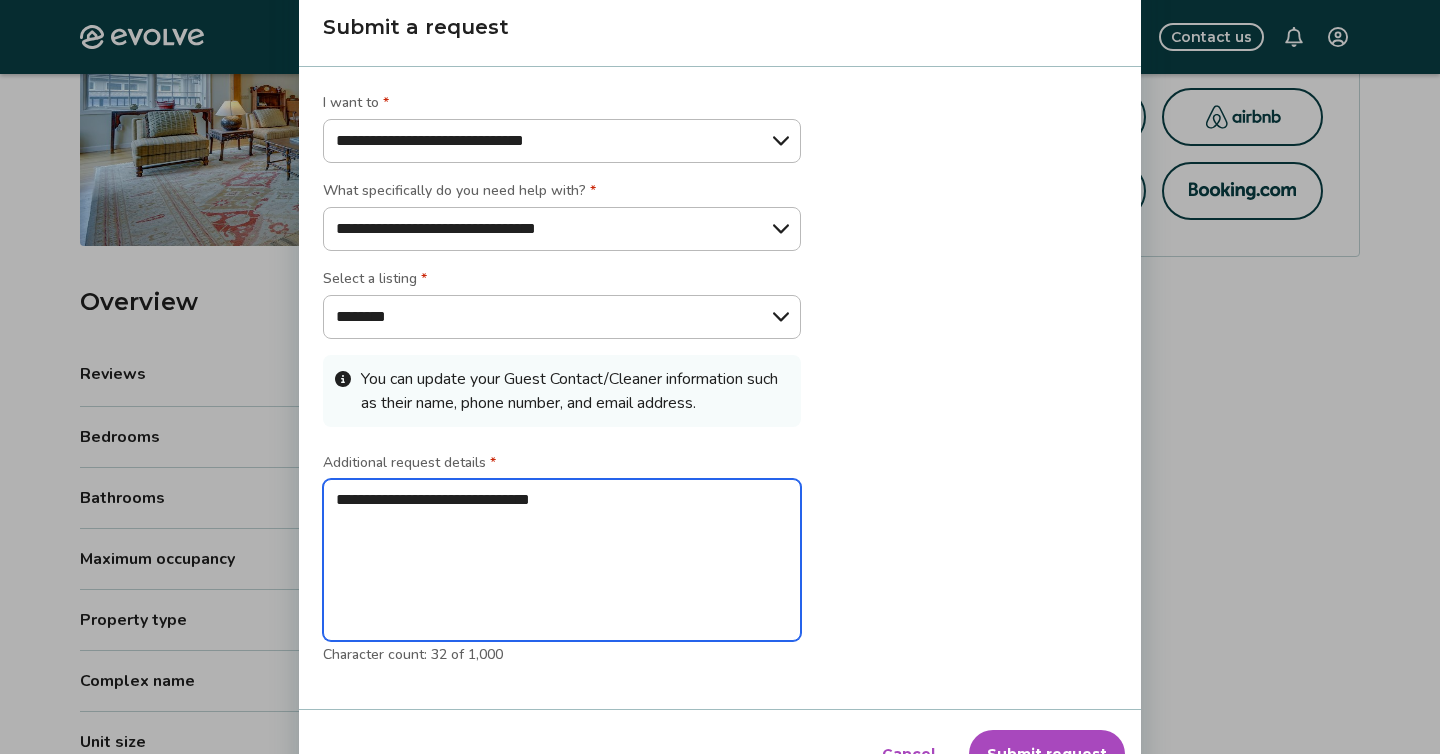 type on "**********" 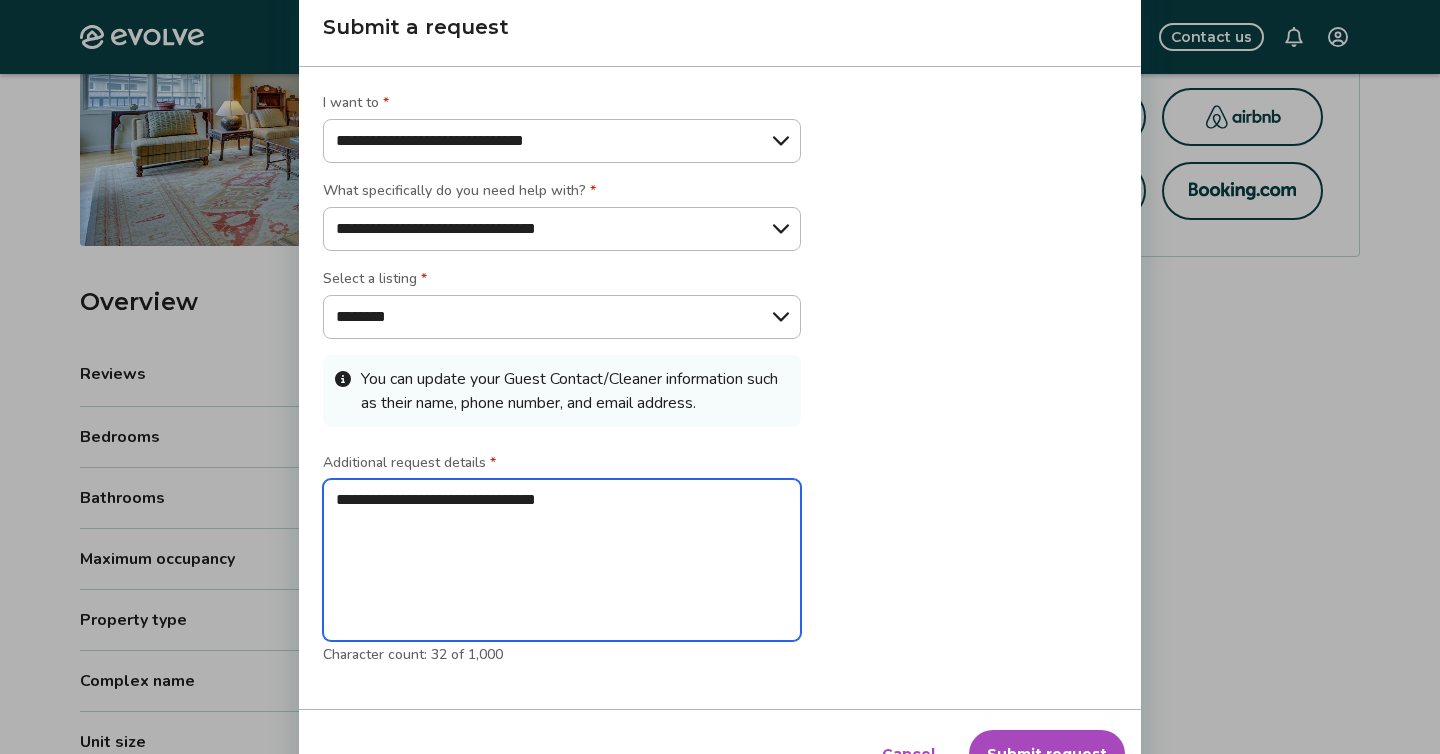 type on "**********" 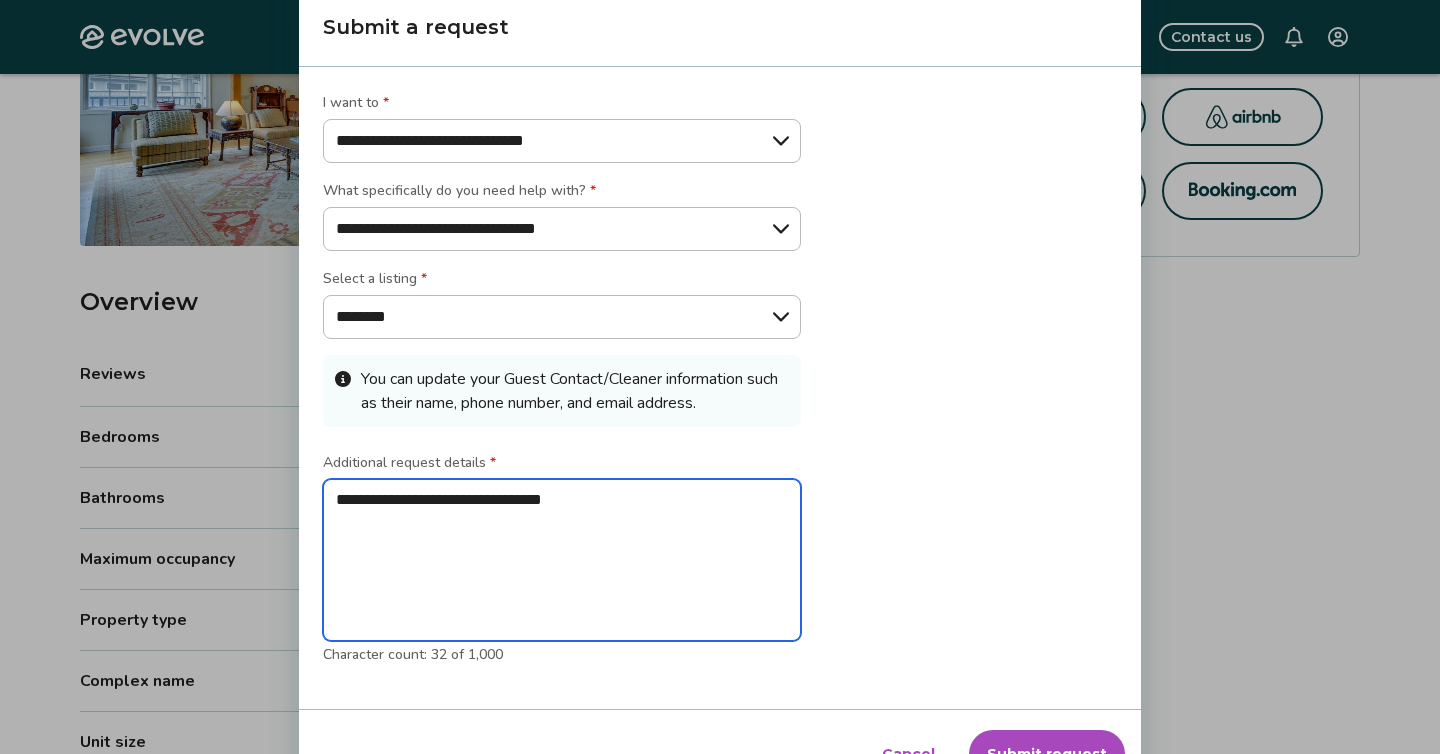type on "**********" 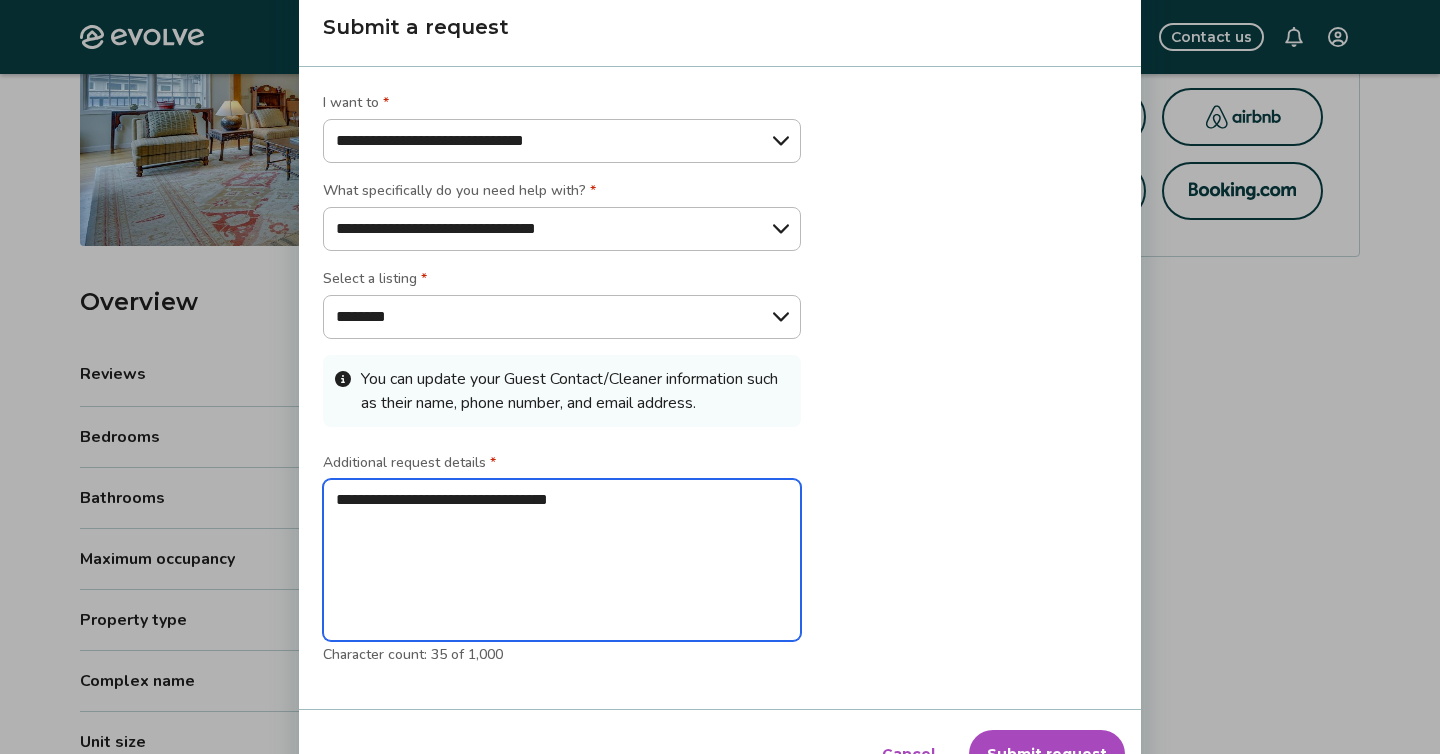 type on "**********" 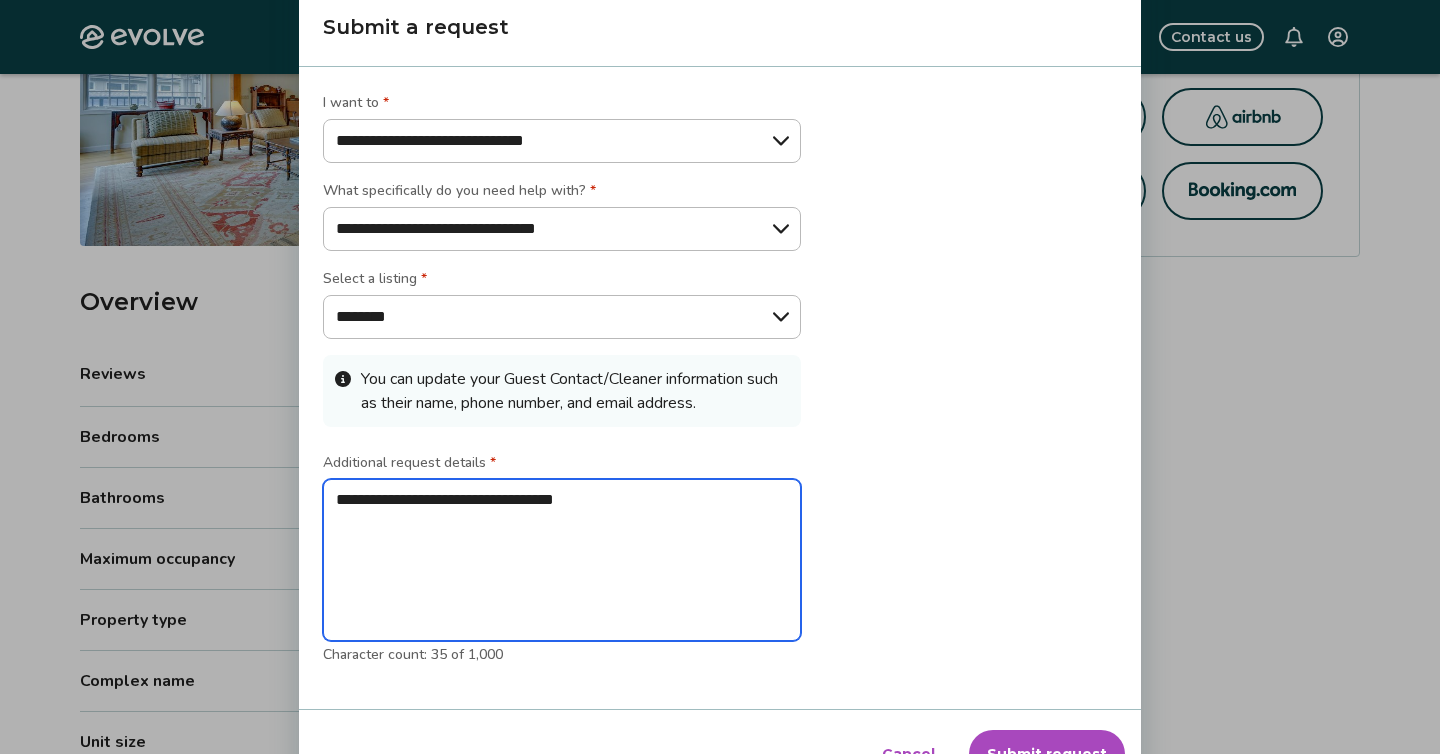 type on "*" 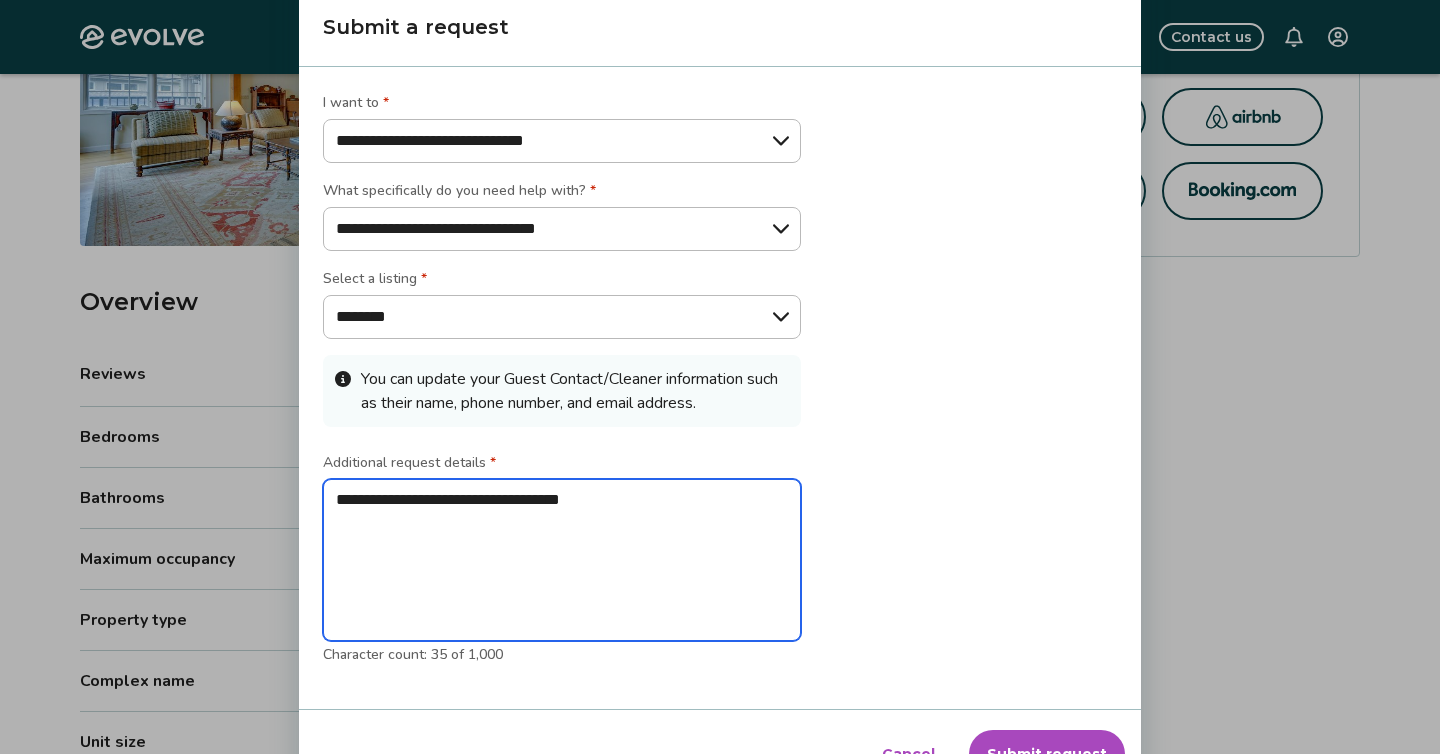 type on "**********" 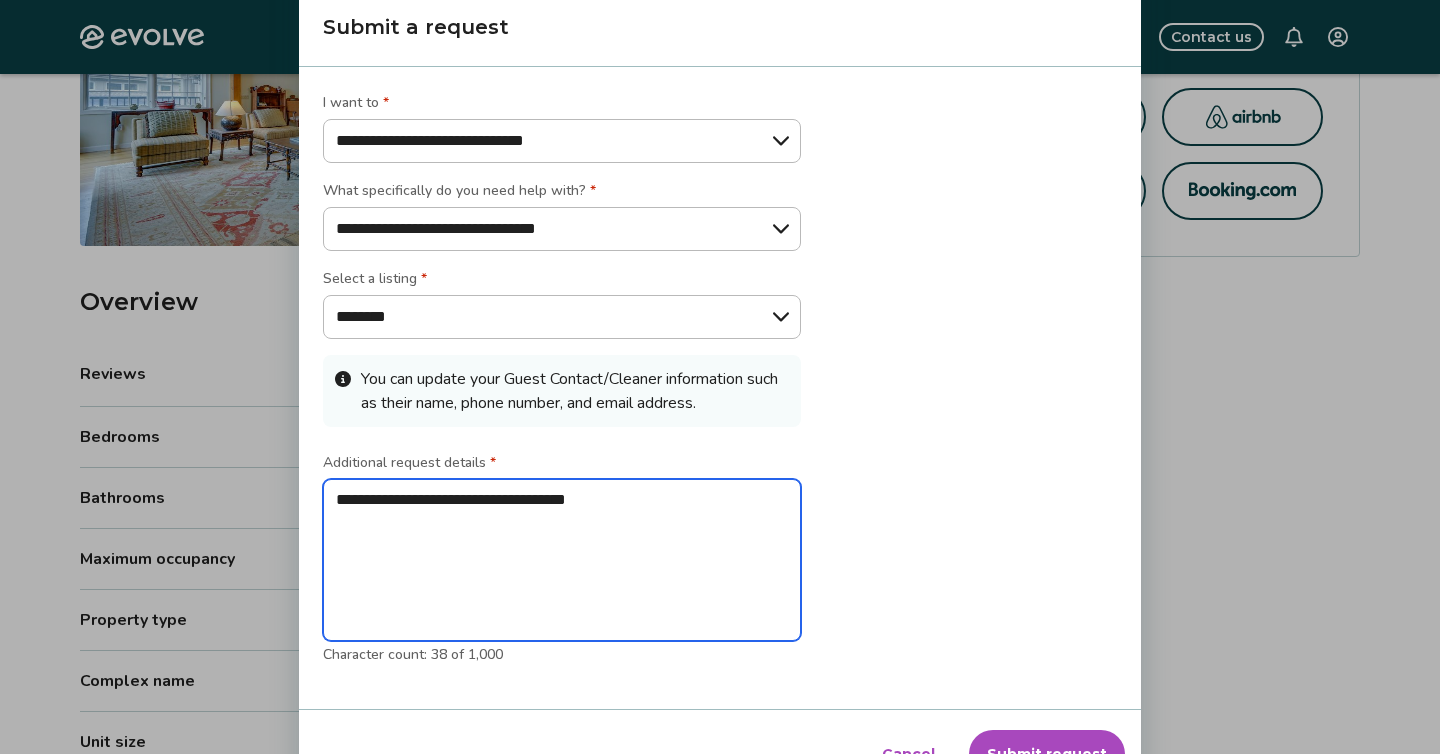 type on "**********" 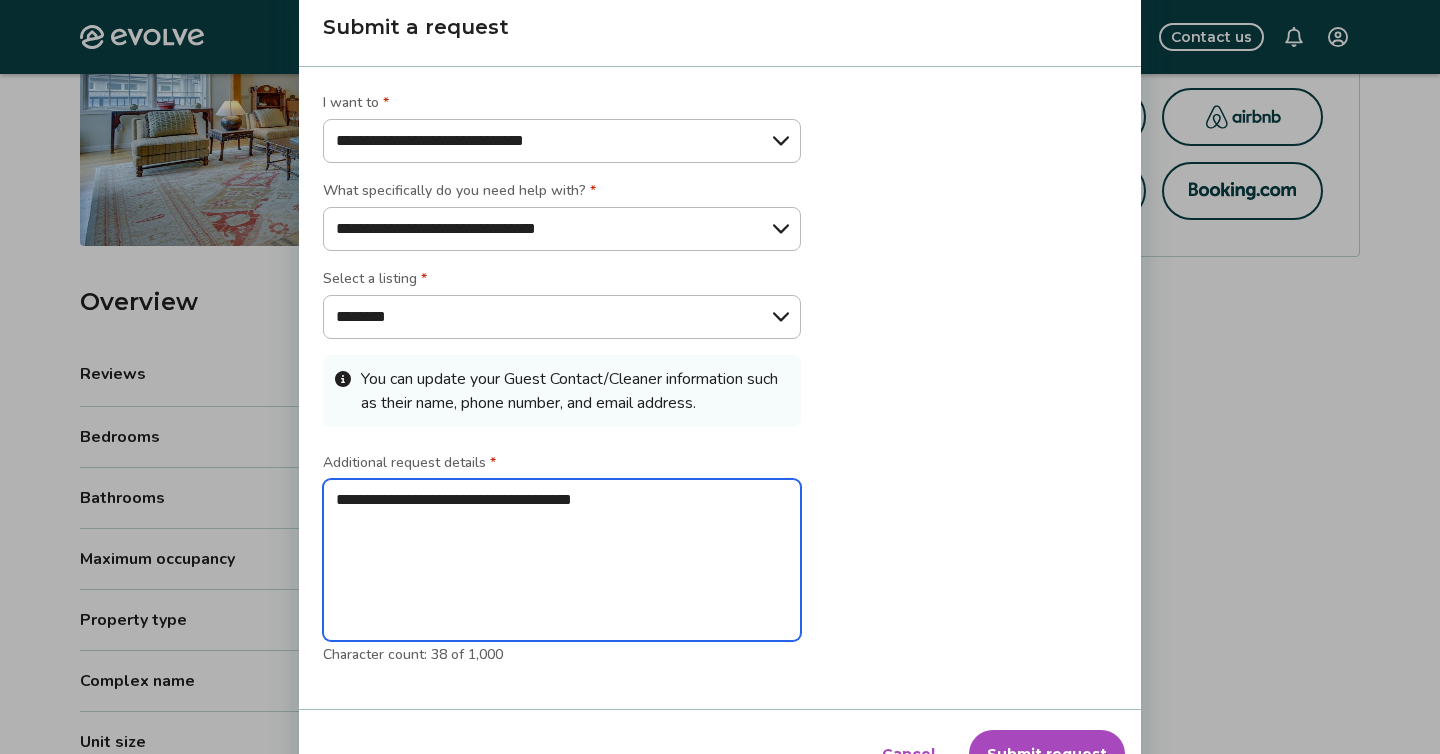 type on "*" 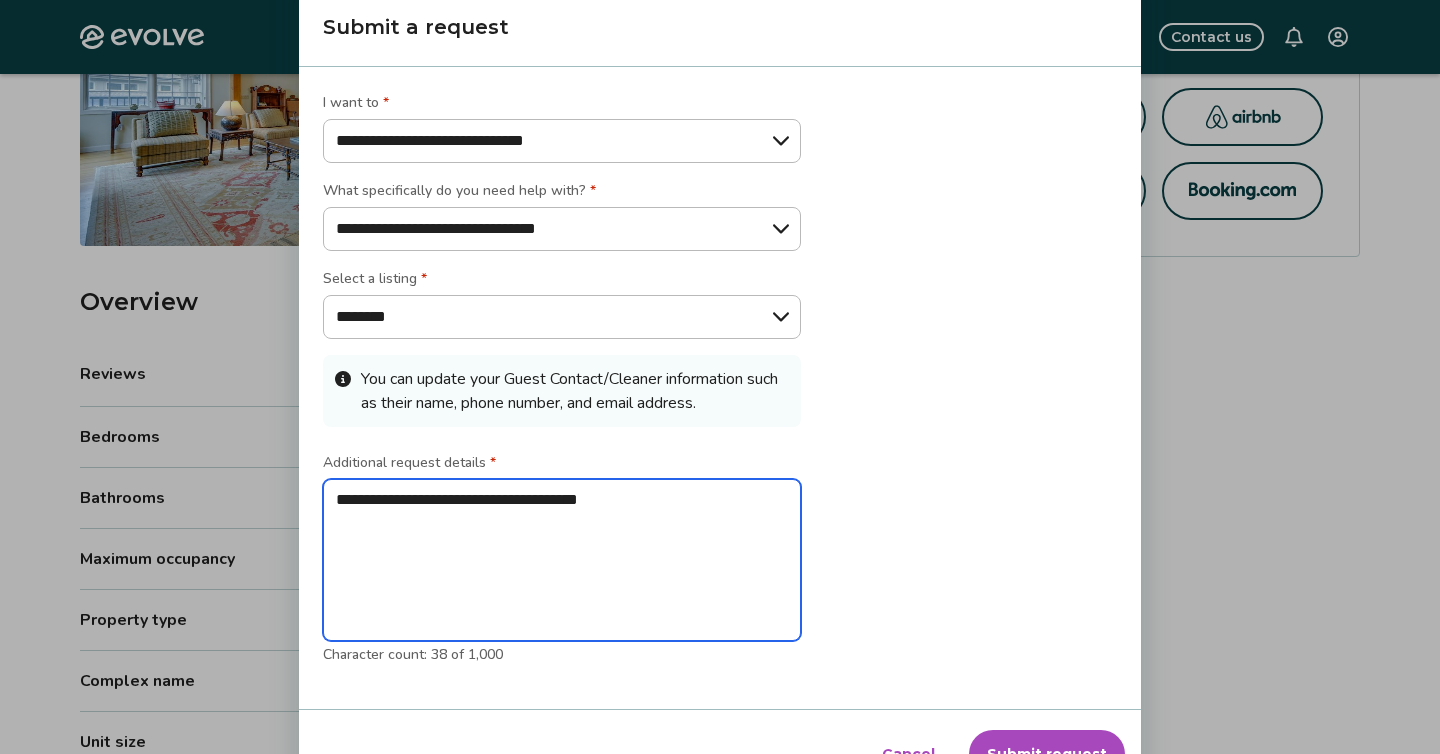 type on "*" 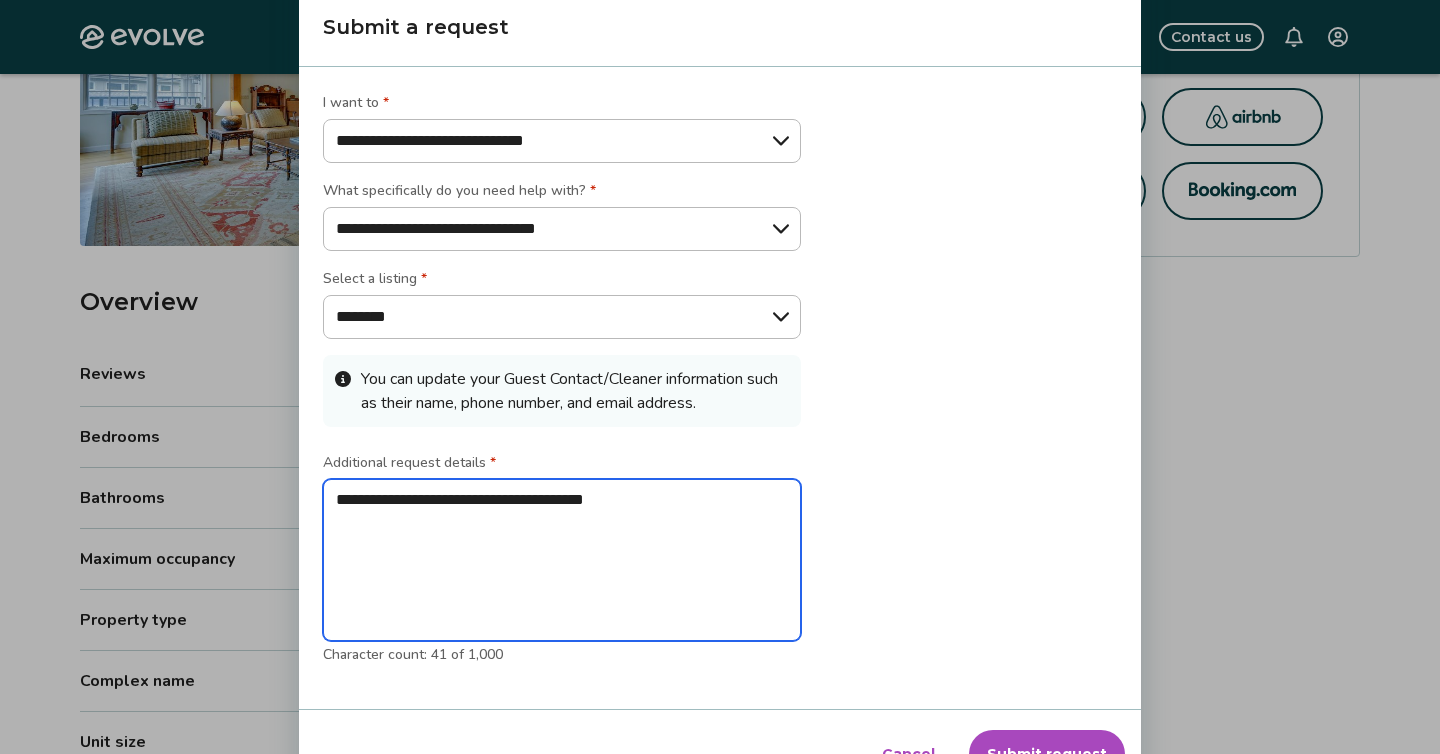 type on "**********" 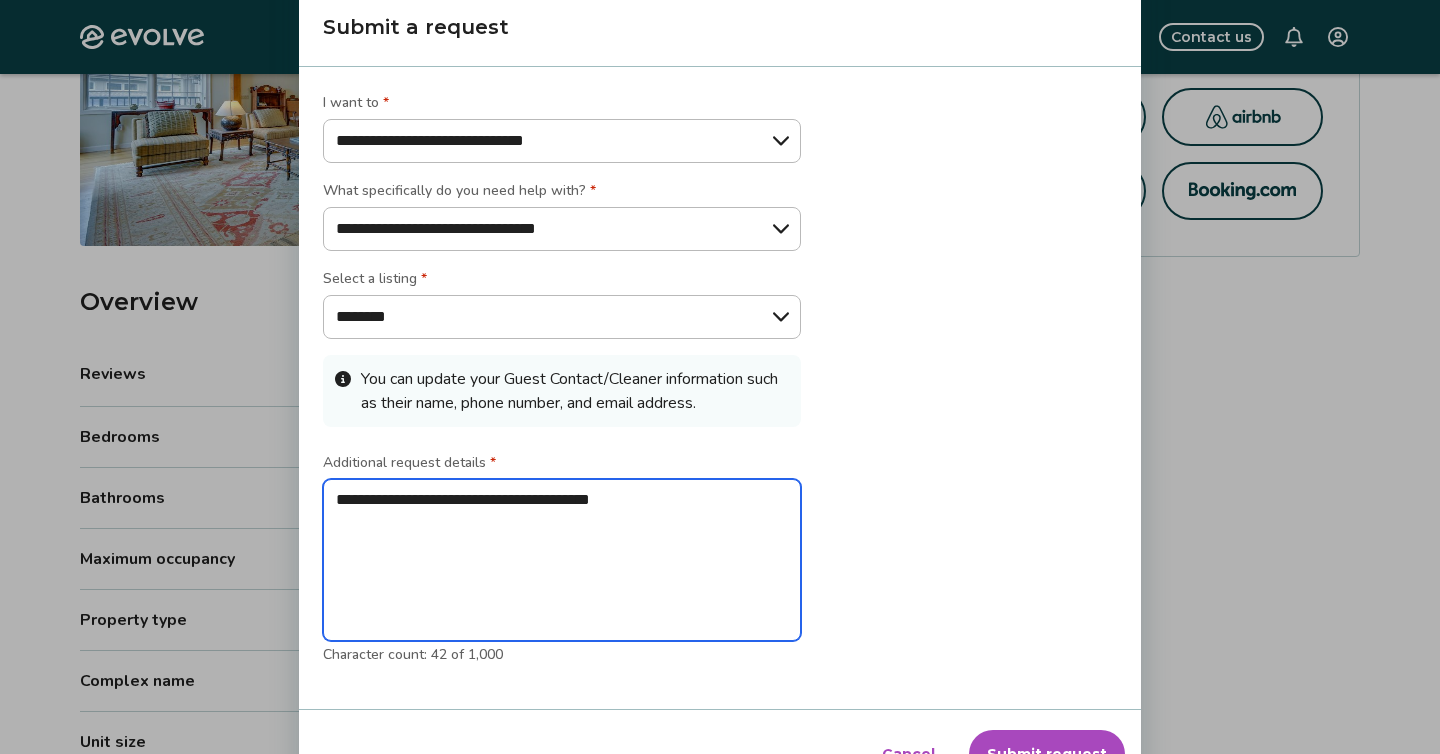 type on "**********" 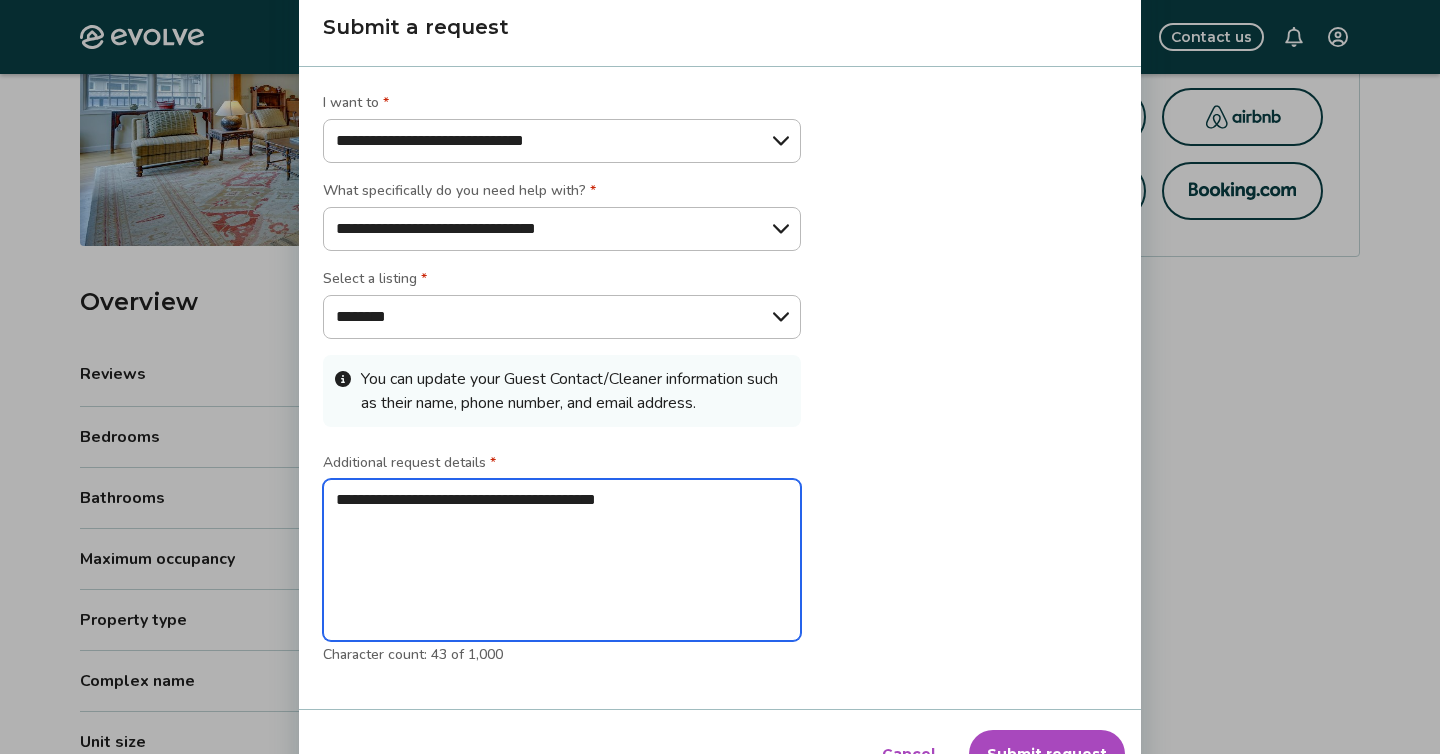 type on "**********" 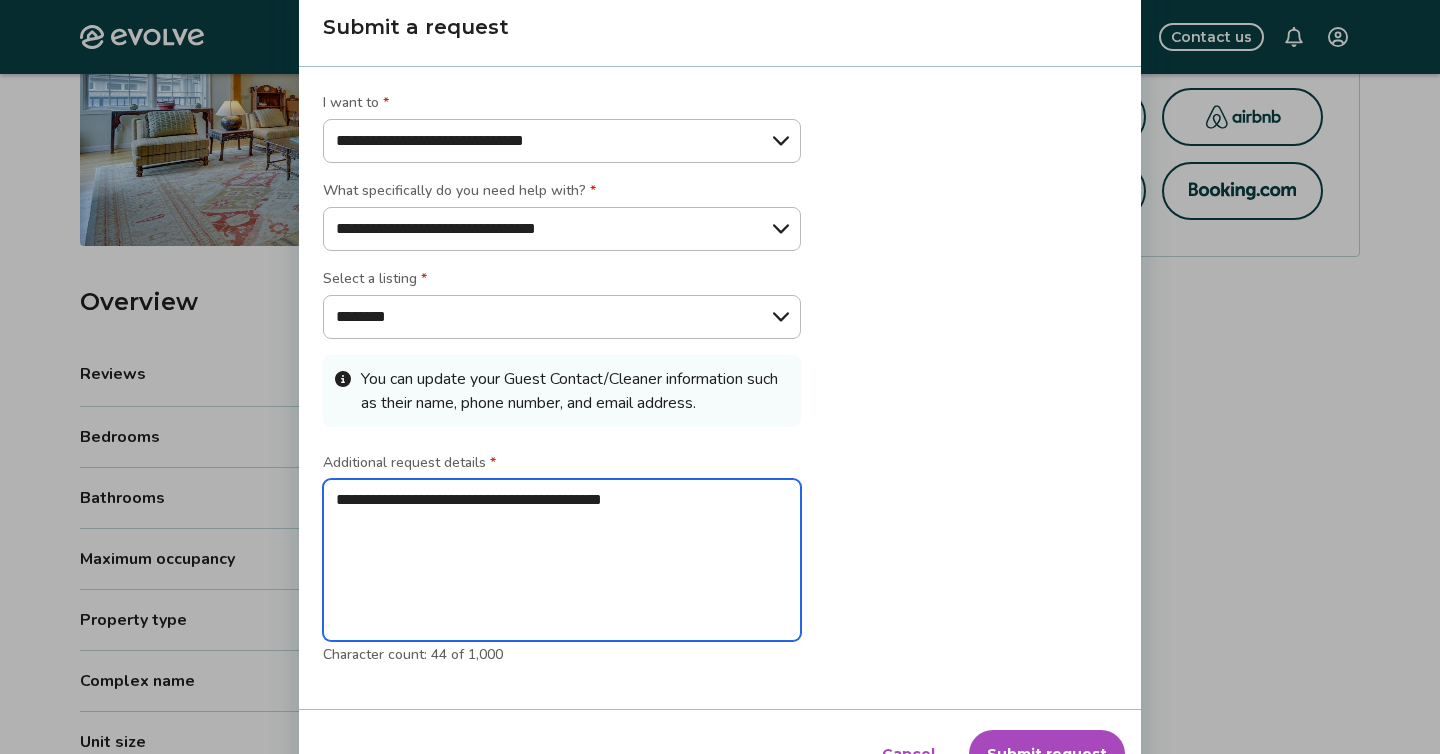 type on "**********" 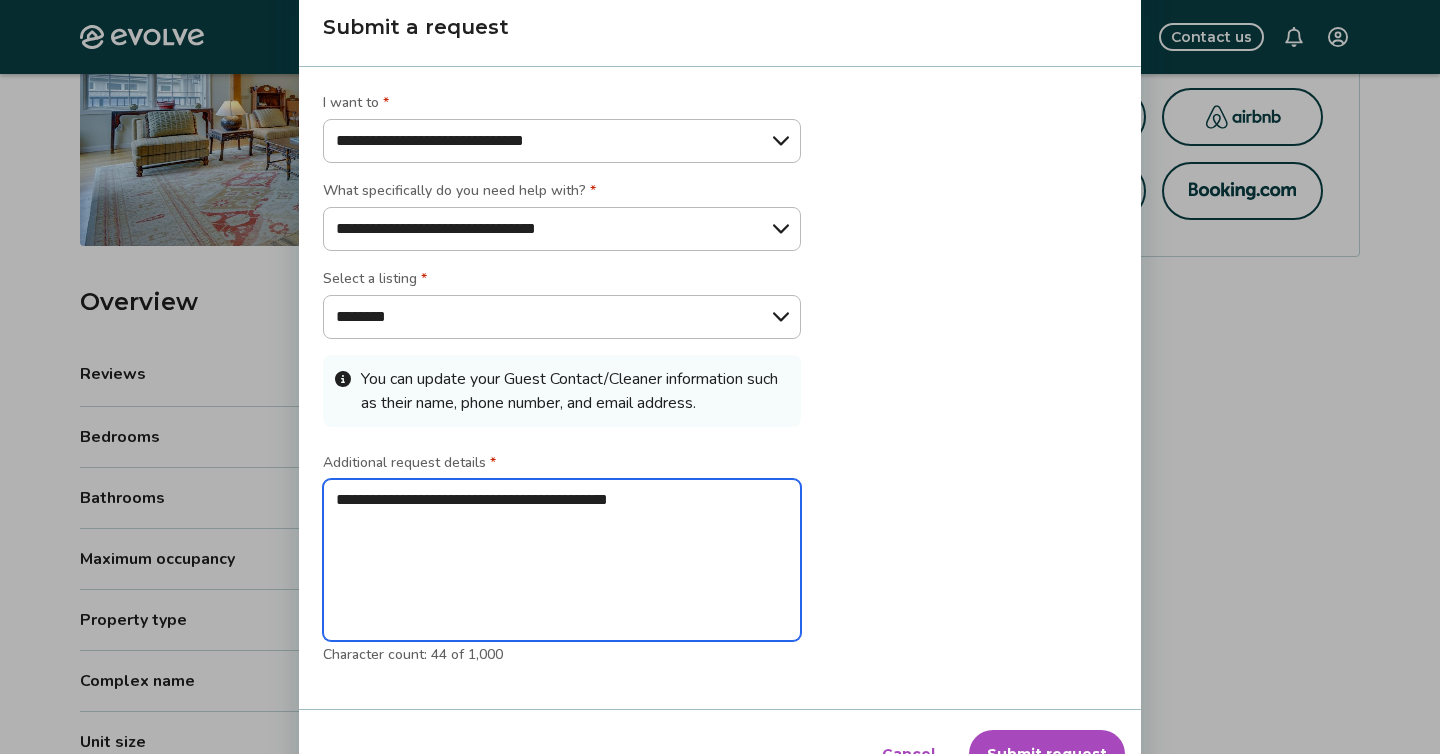 type on "**********" 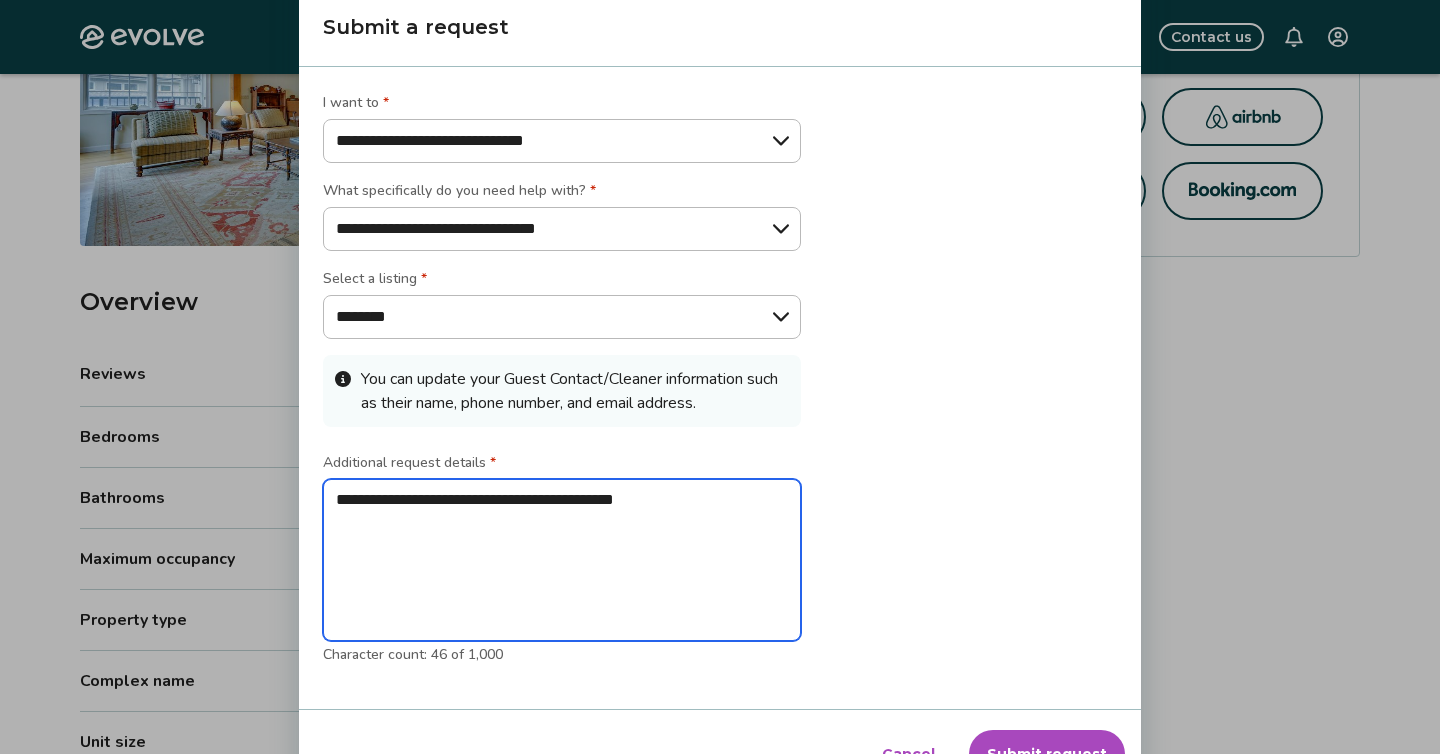 type on "**********" 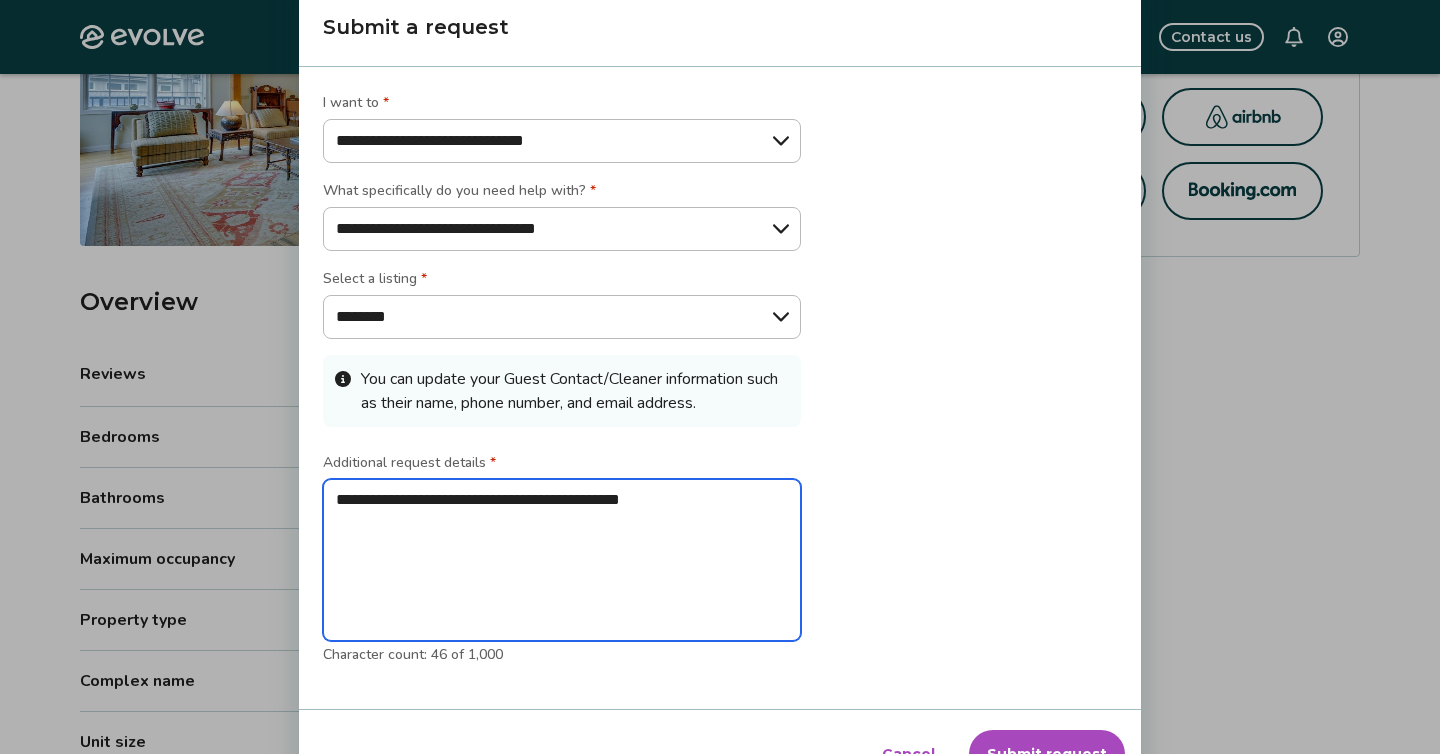 type on "*" 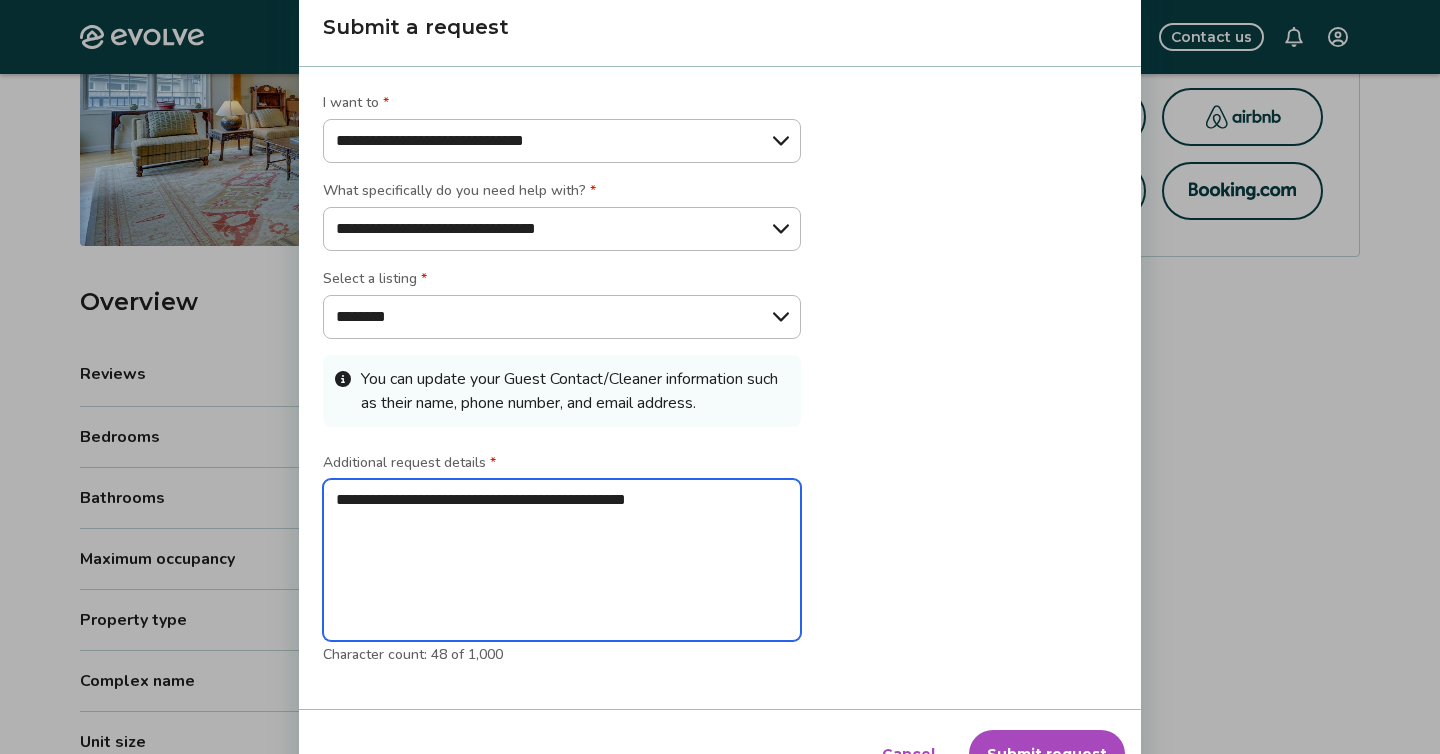 type on "**********" 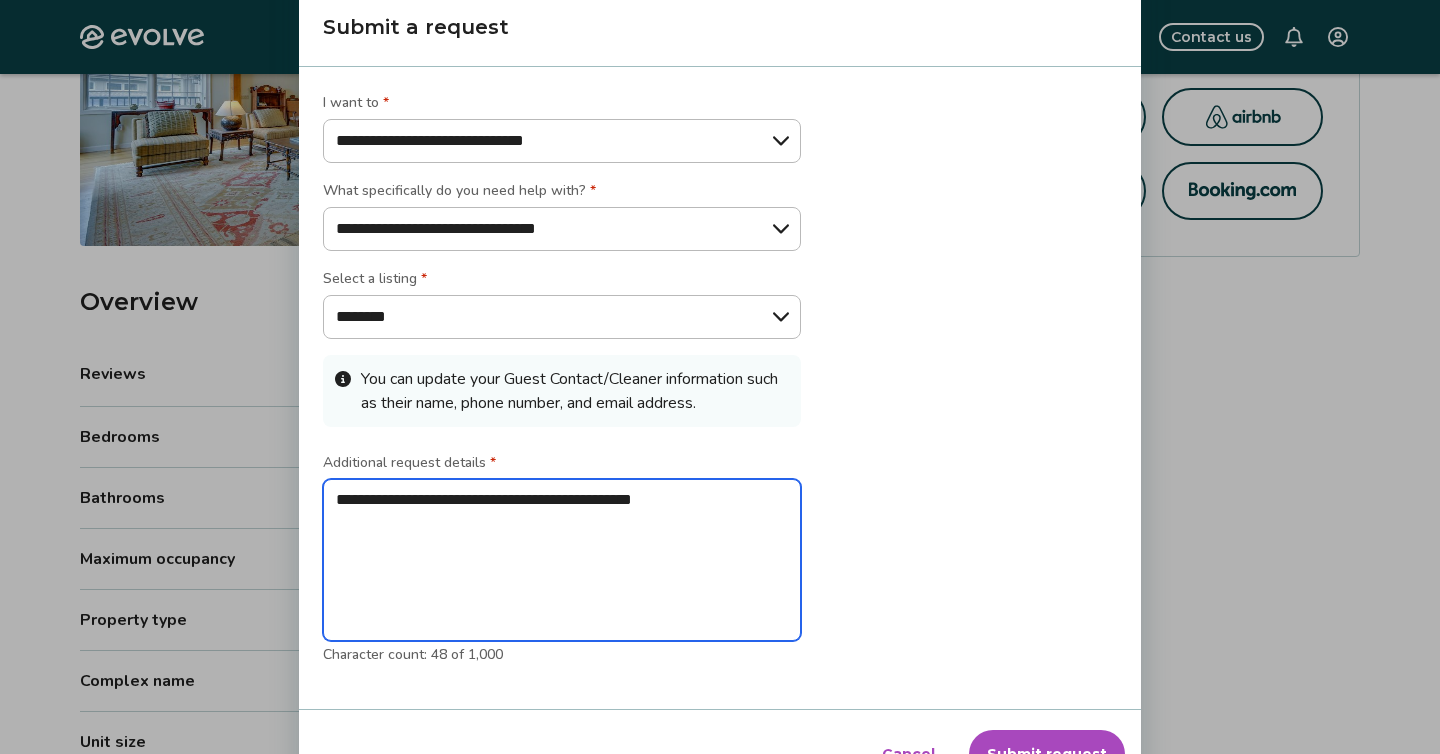 type on "**********" 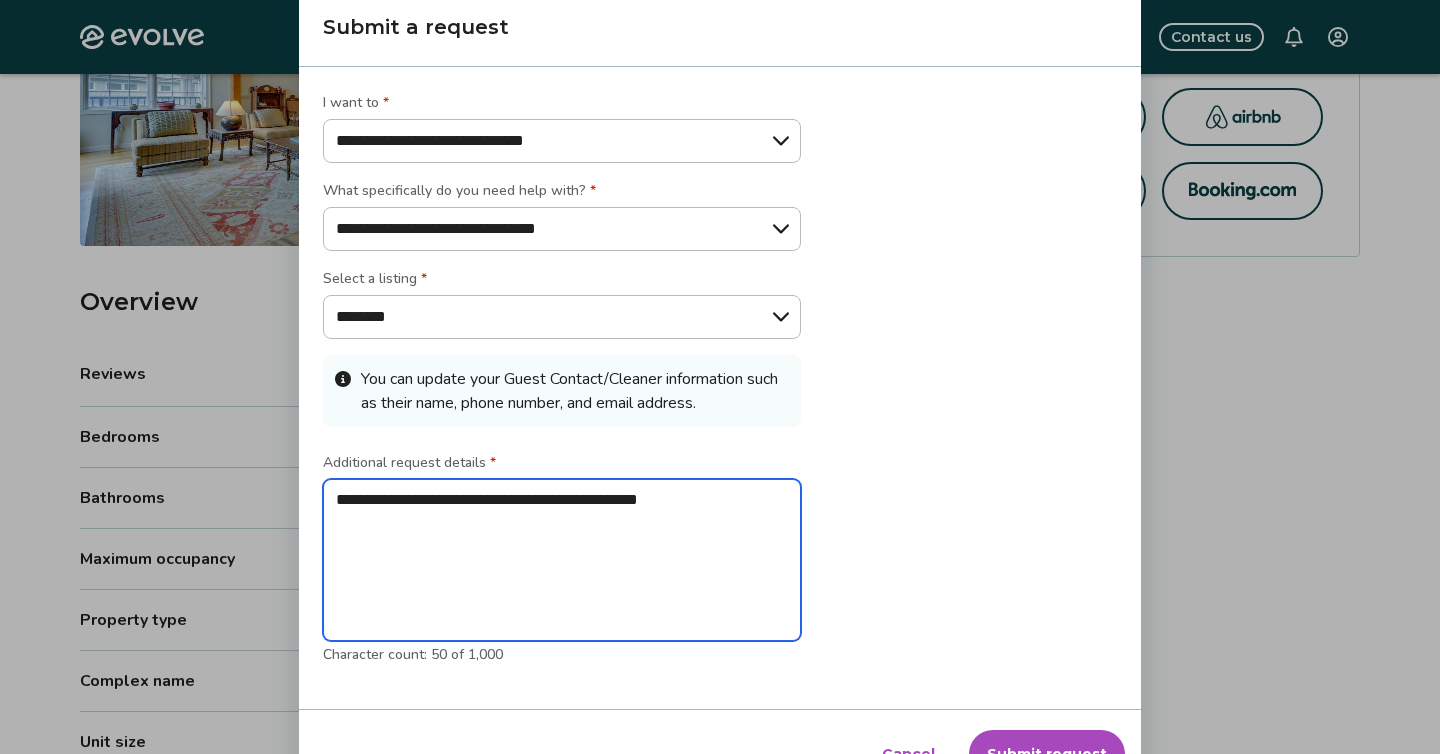 type on "**********" 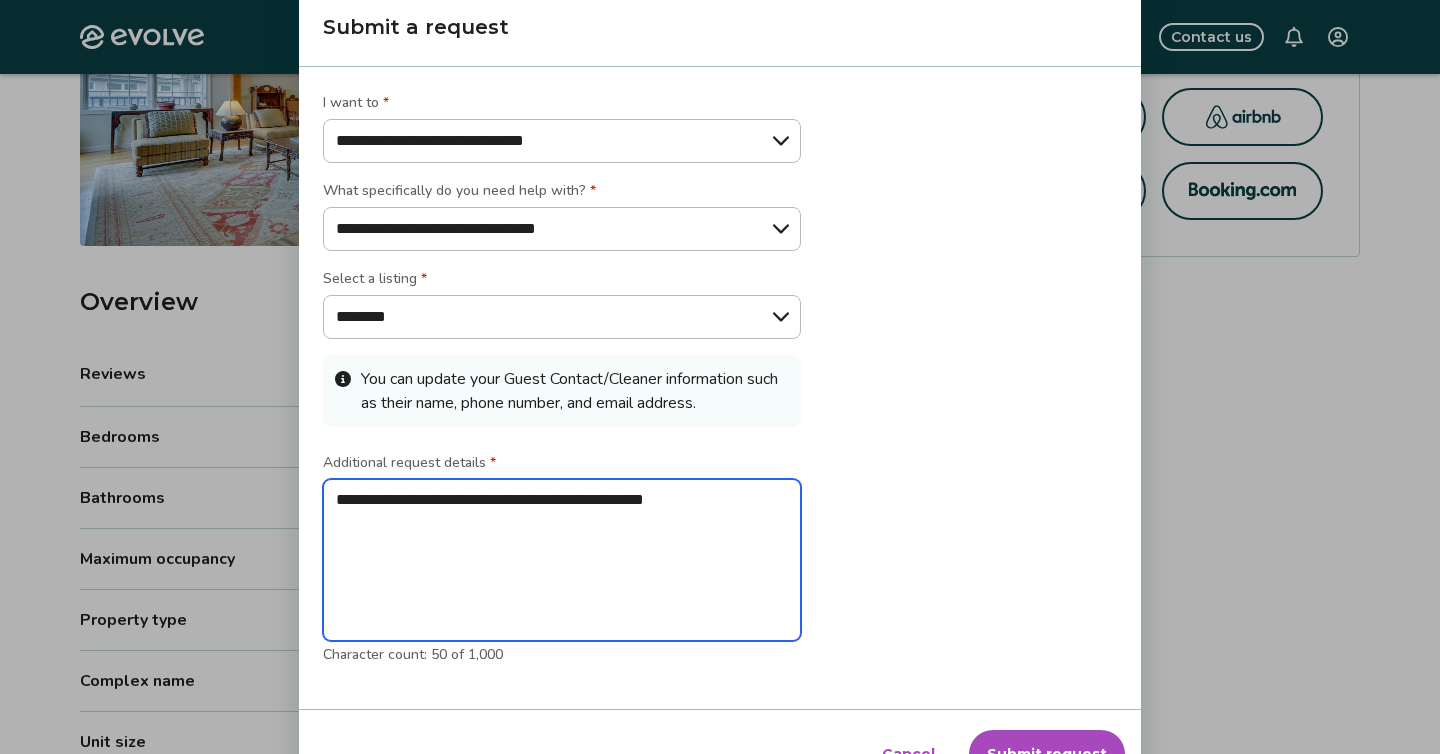 type on "*" 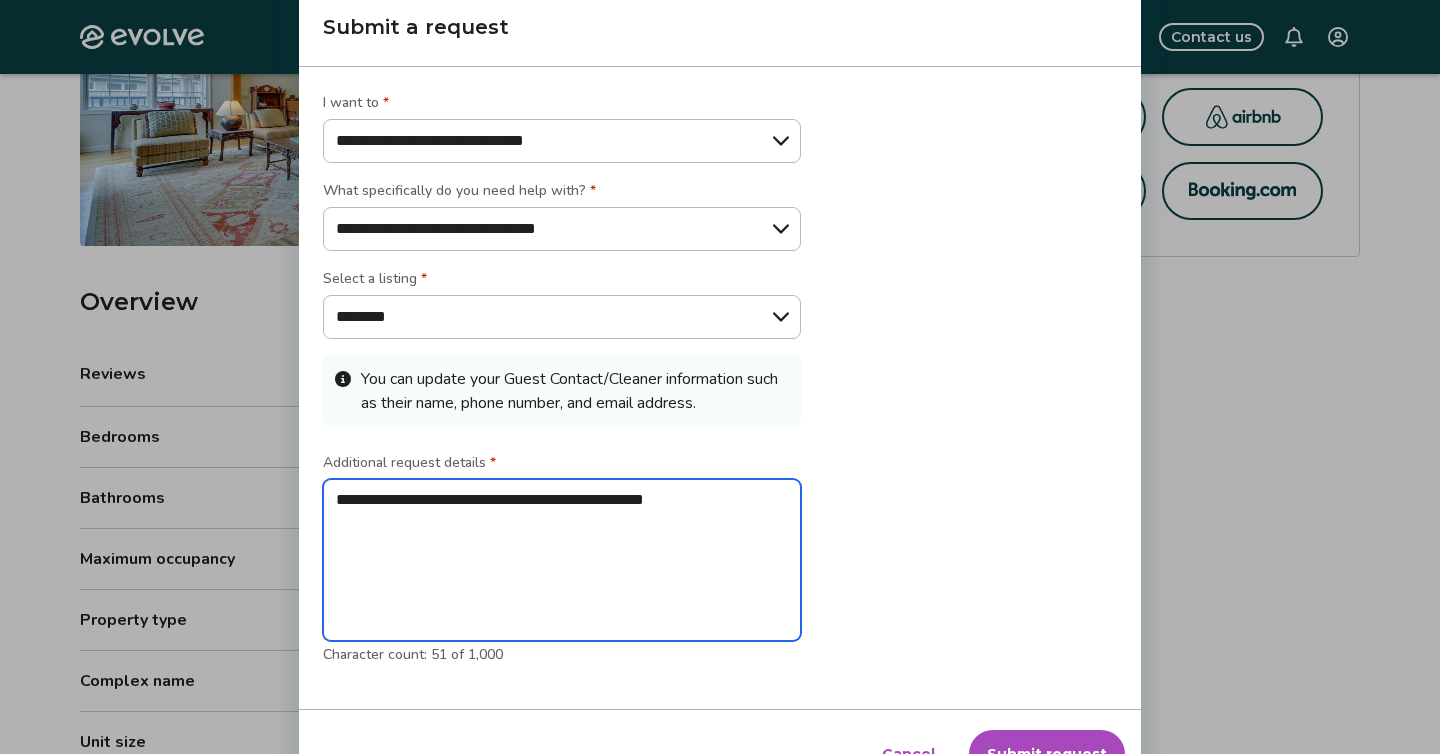 type on "**********" 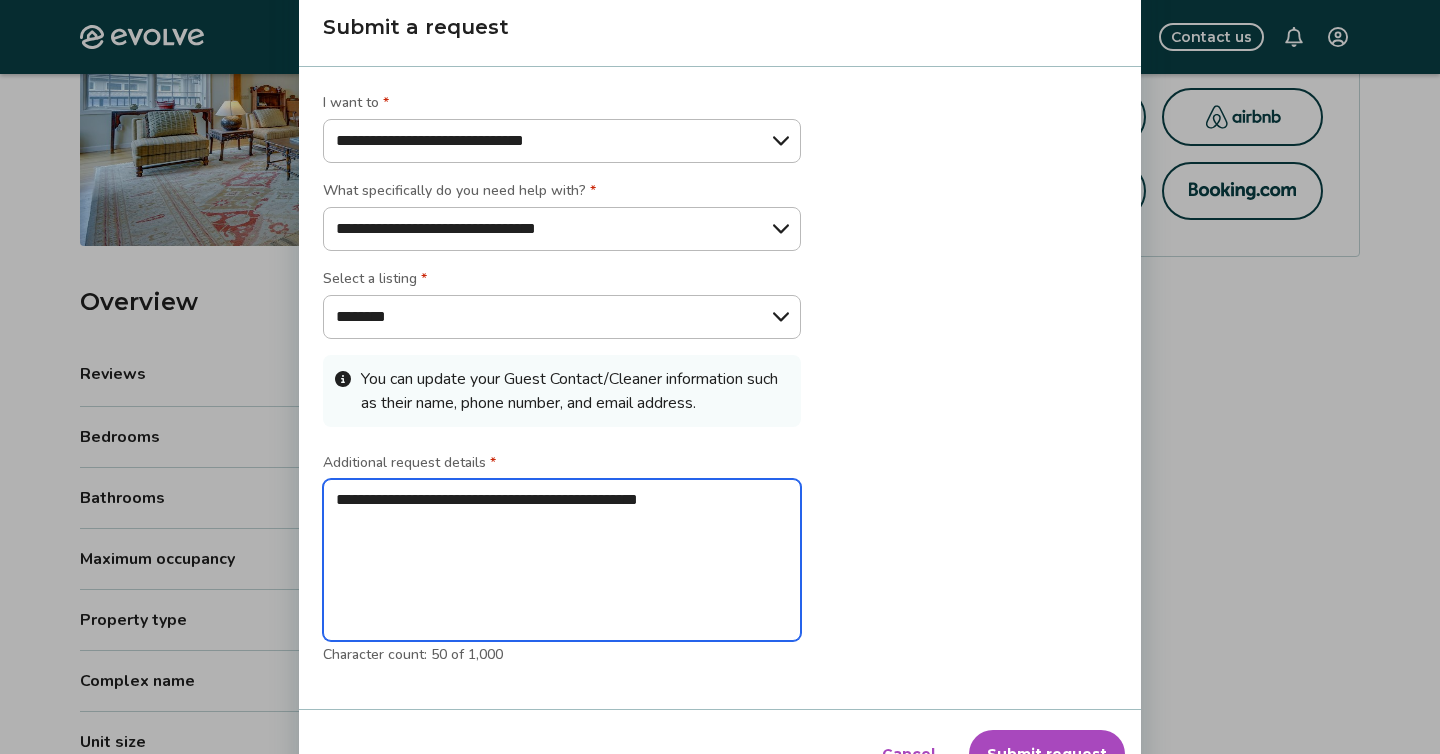 type on "**********" 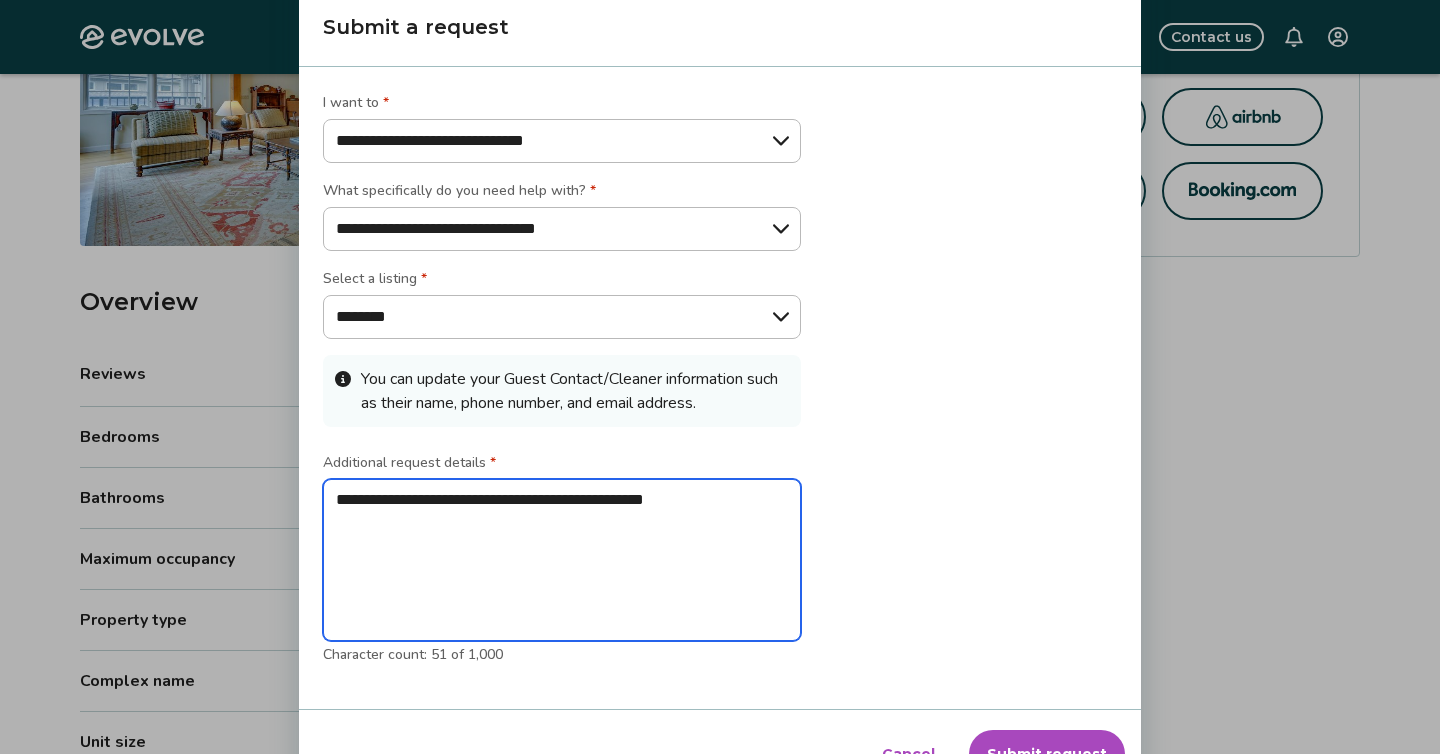 type on "**********" 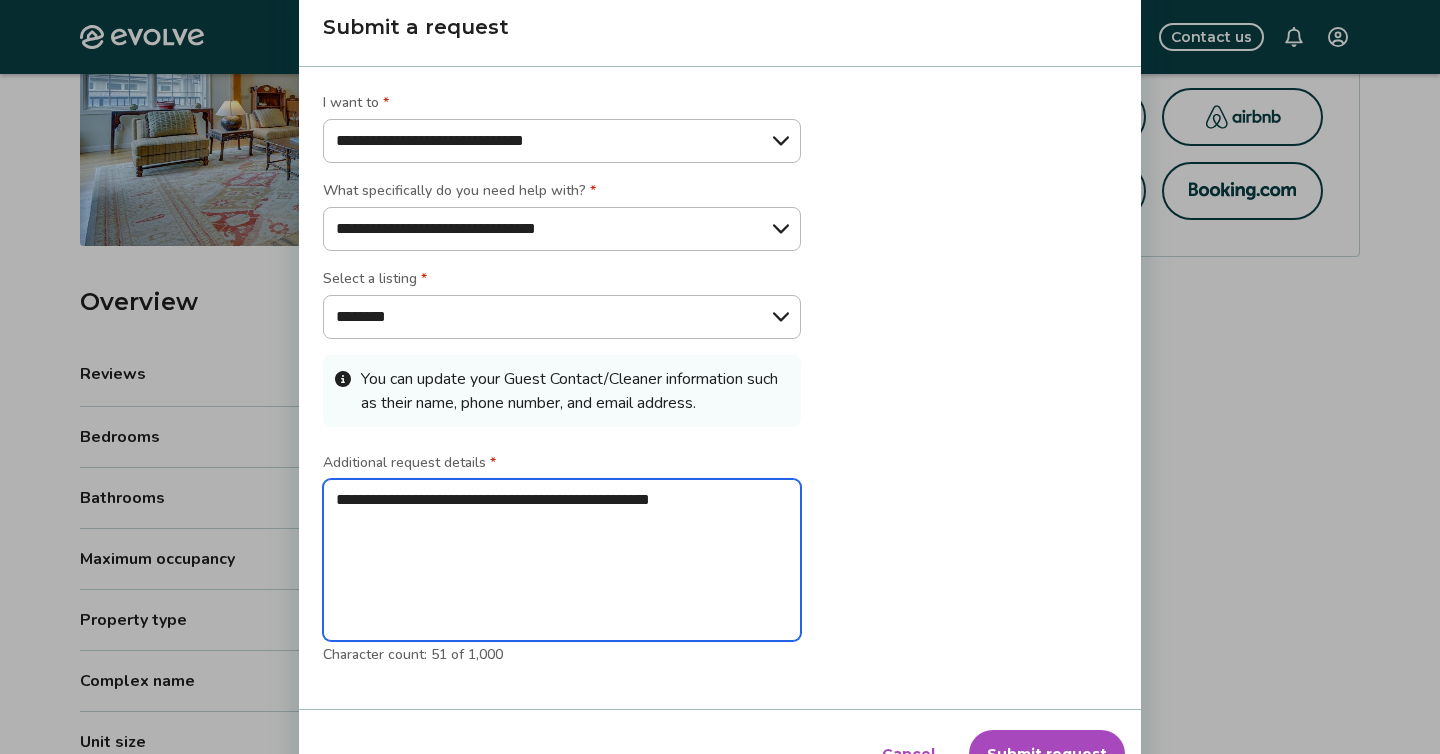 type on "**********" 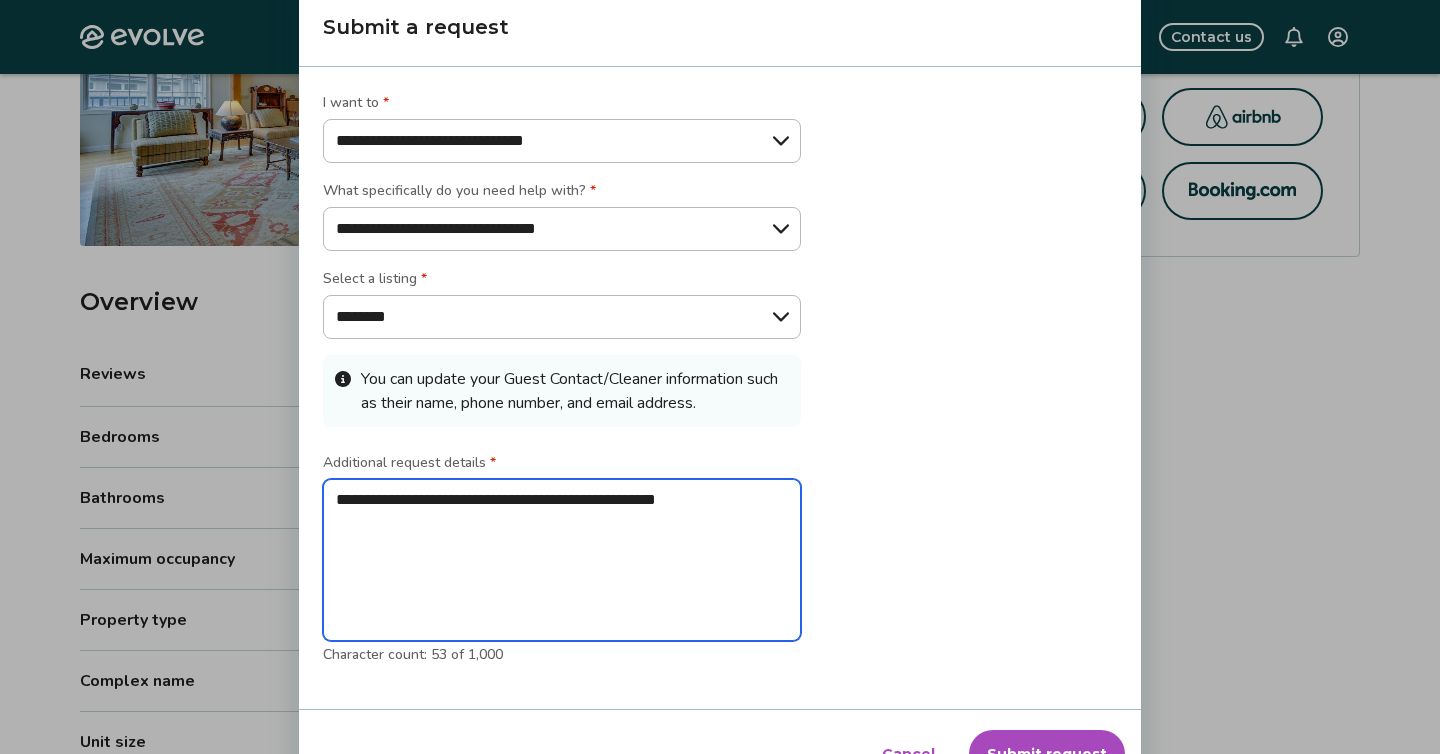 type on "**********" 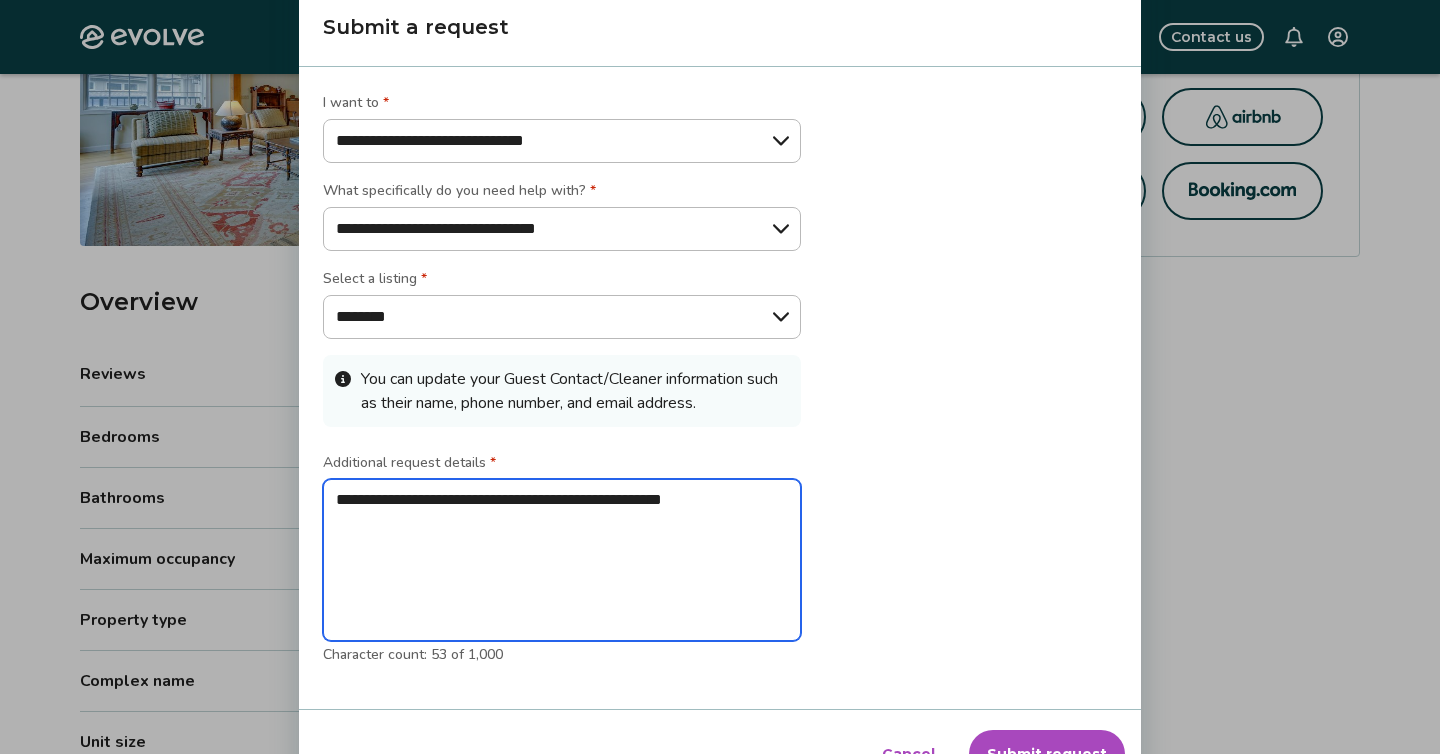 type on "**********" 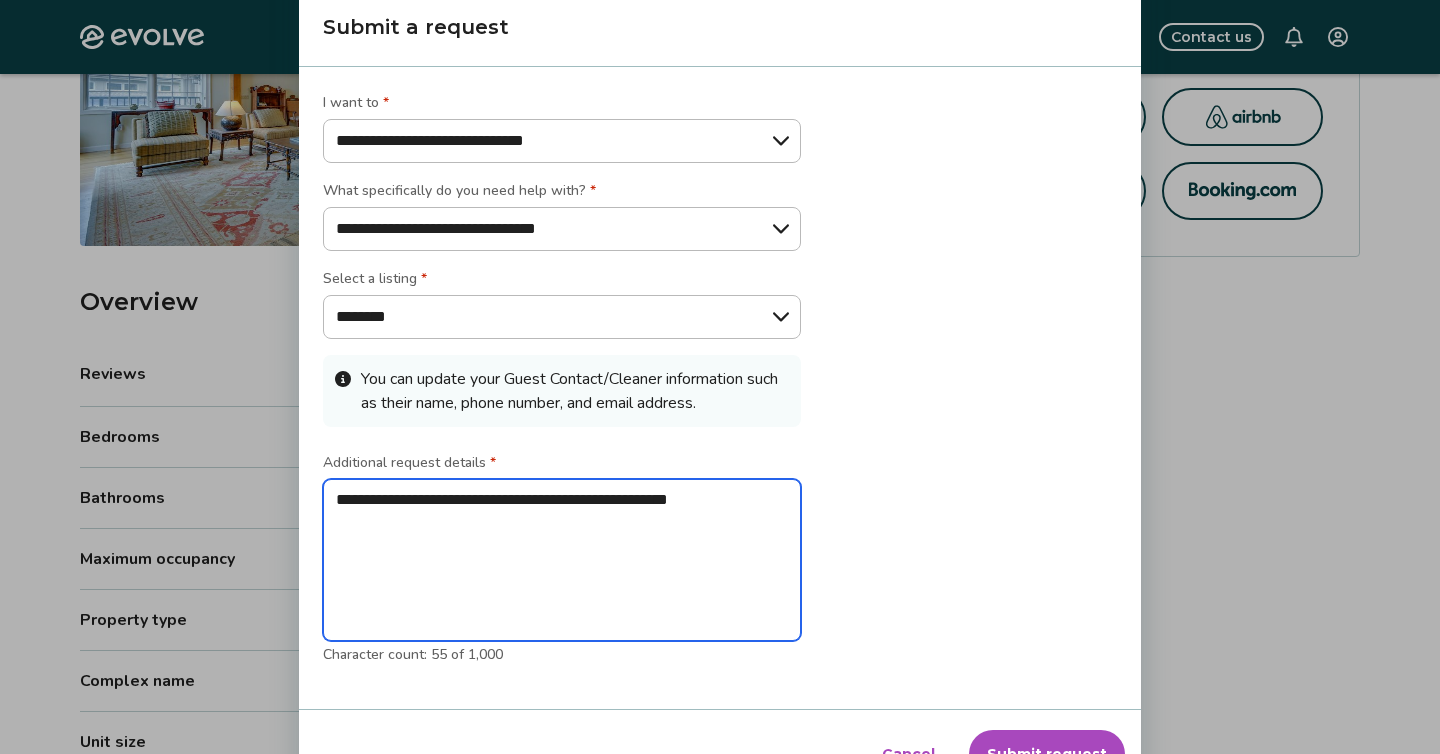 type on "**********" 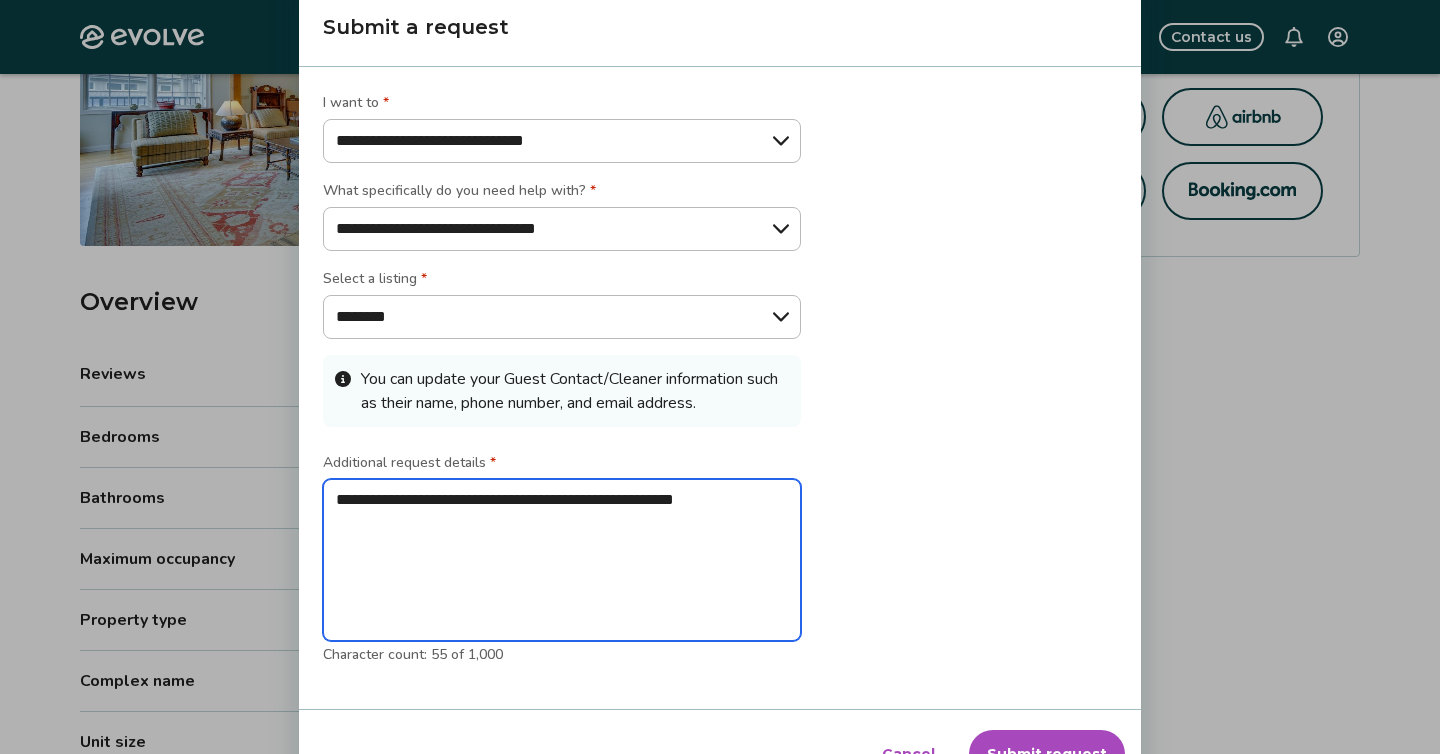 type on "**********" 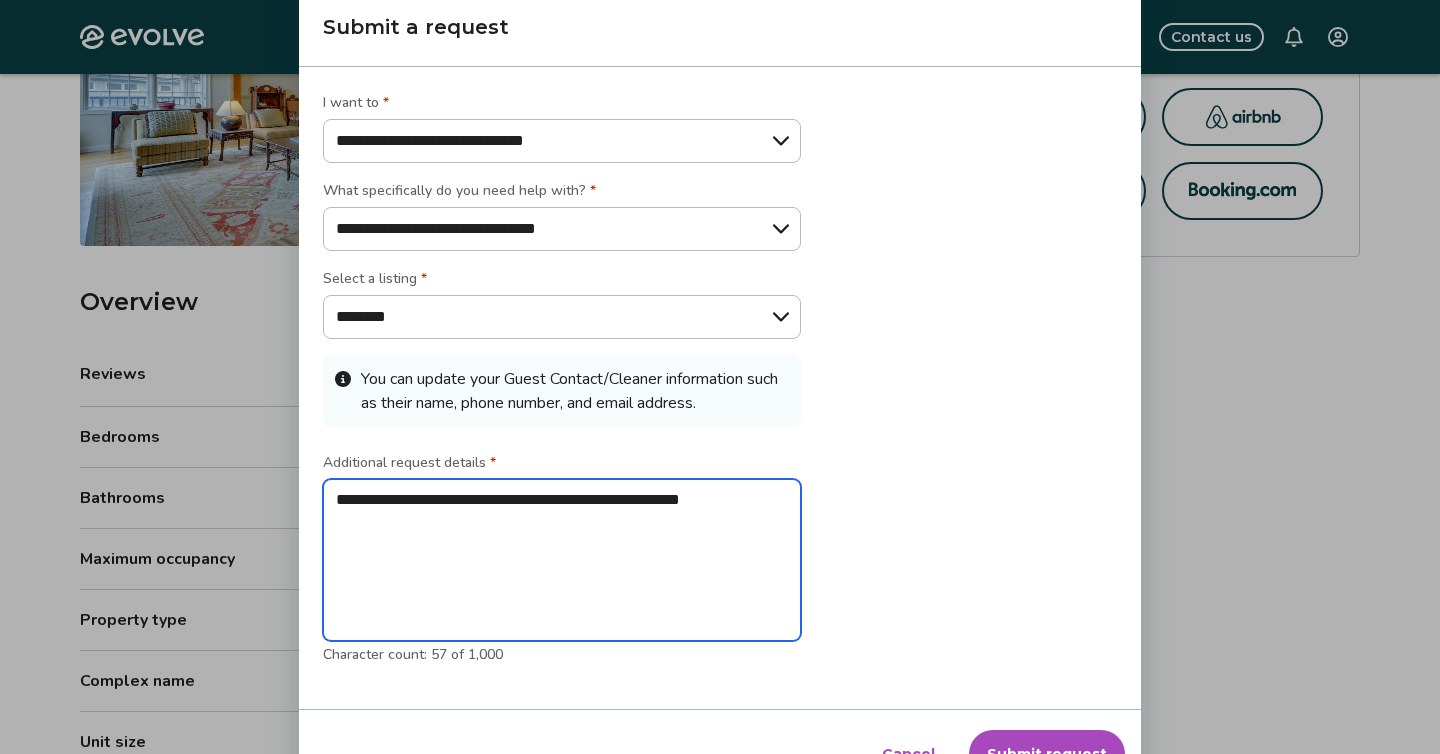 type on "**********" 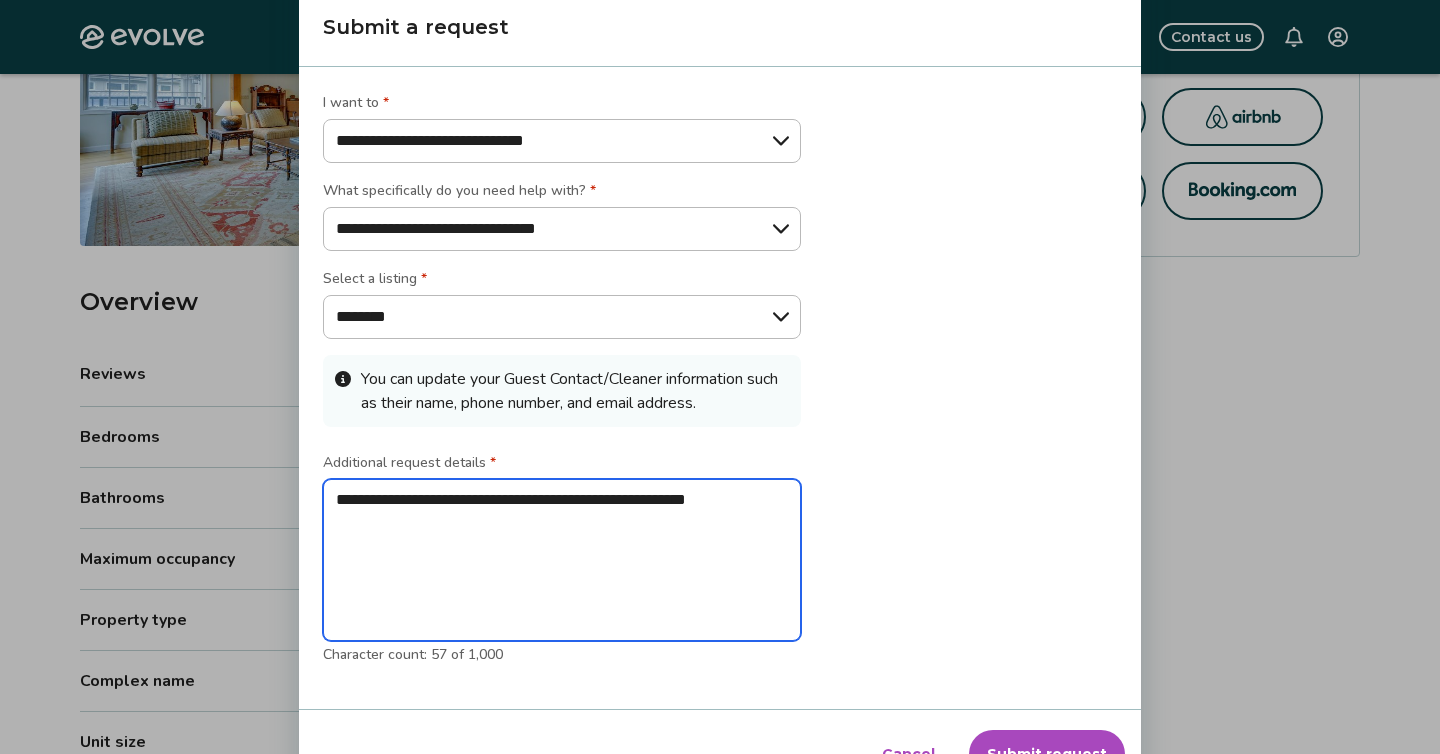 type on "**********" 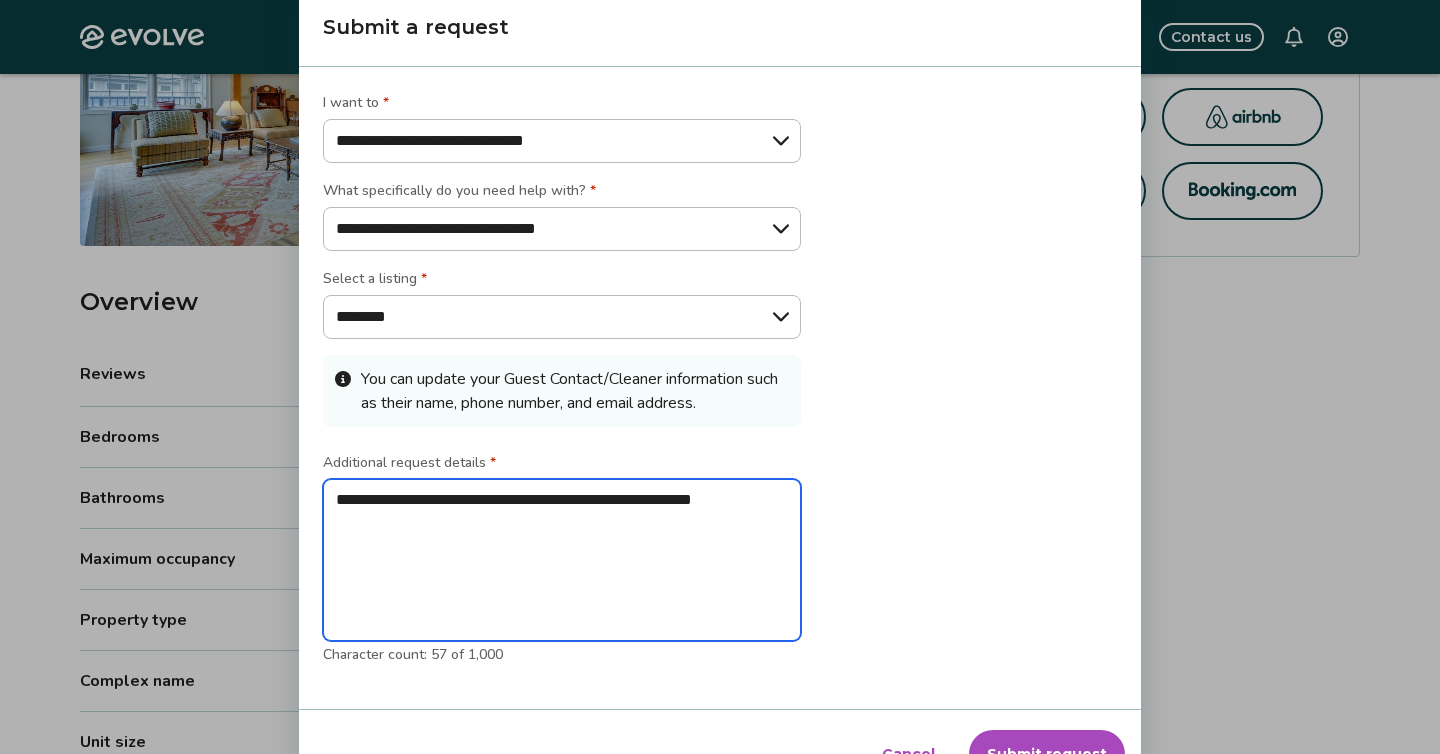 type on "**********" 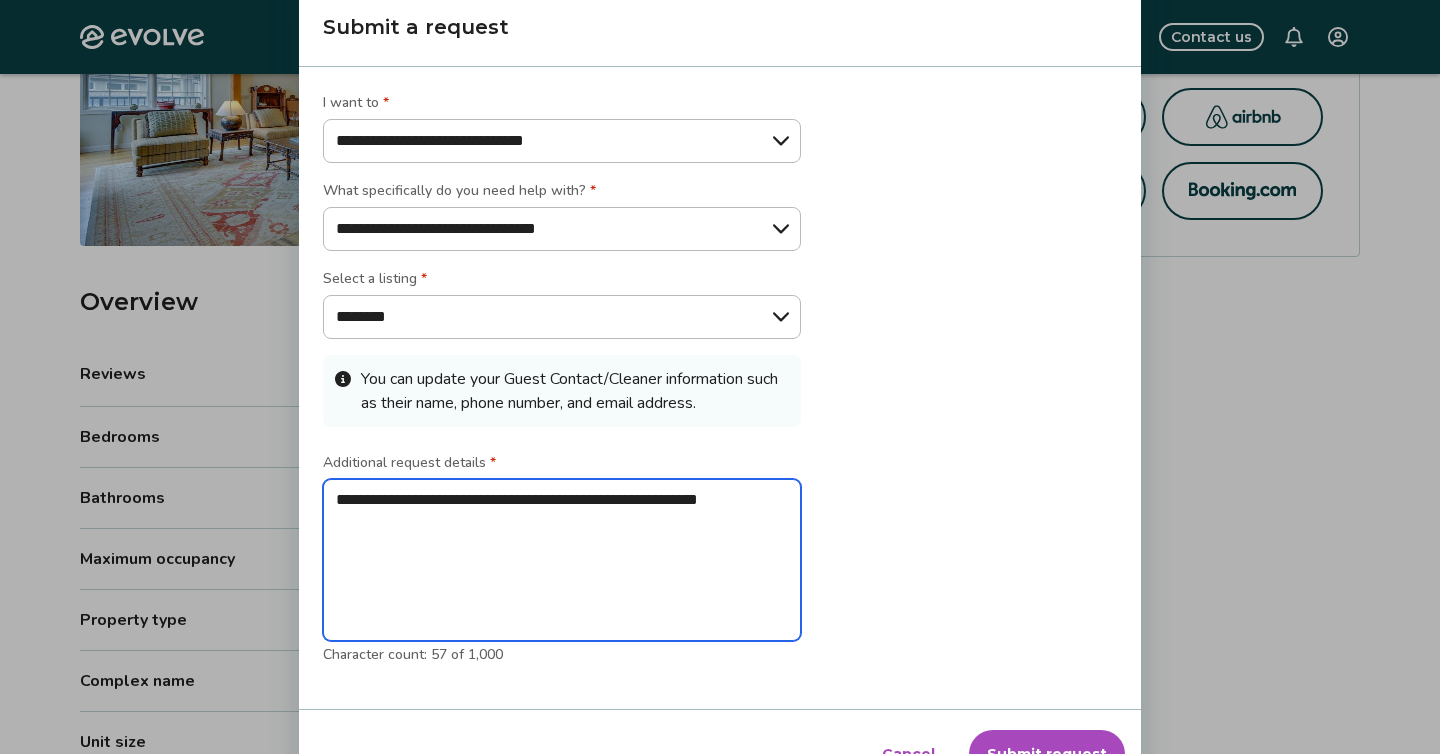 type on "**********" 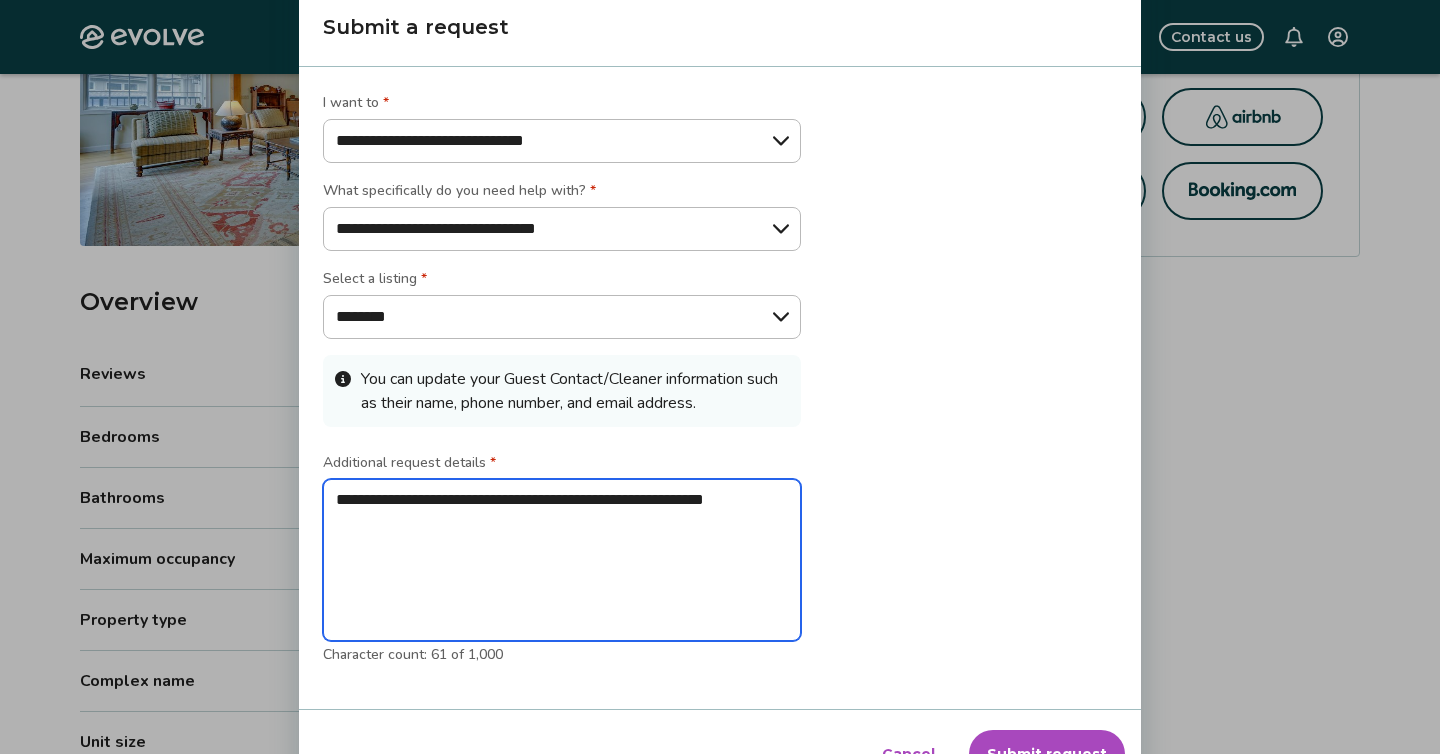 type on "**********" 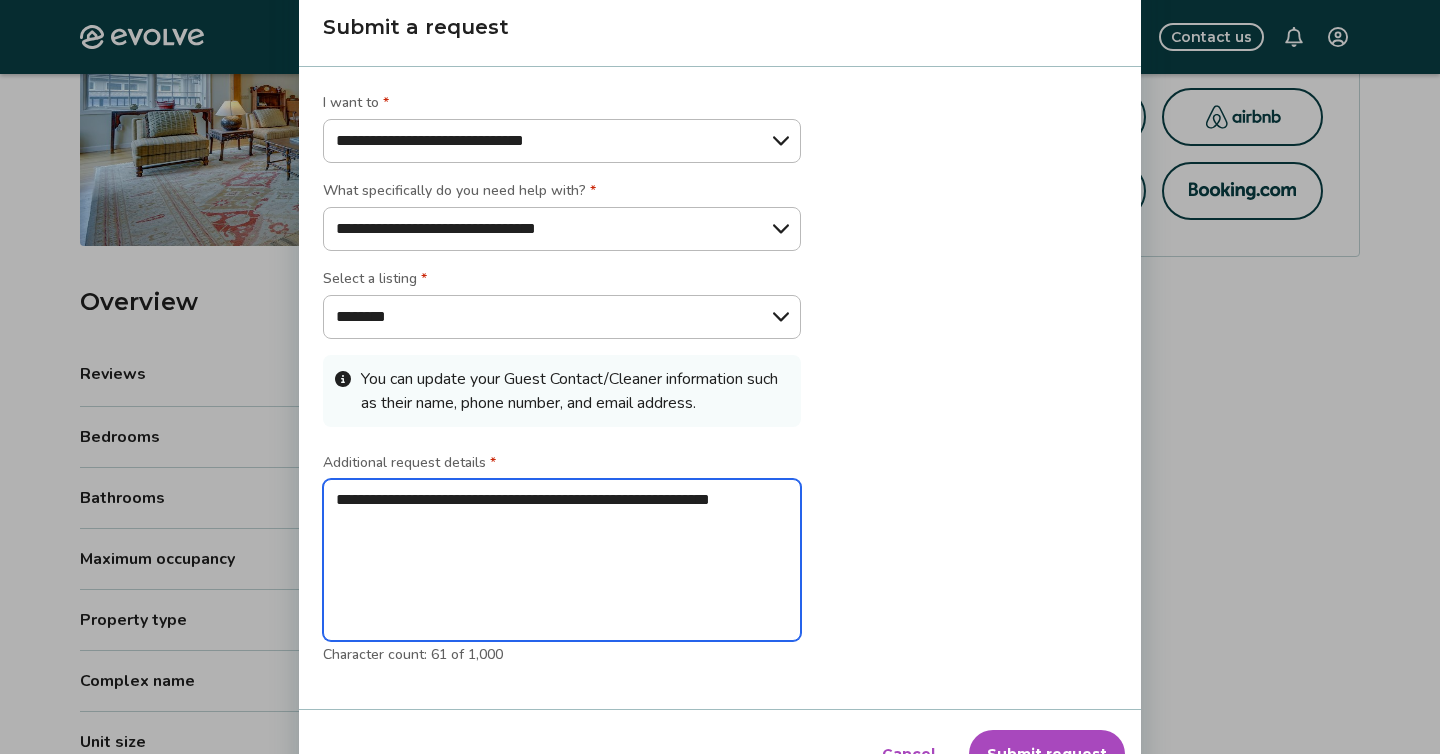 type on "**********" 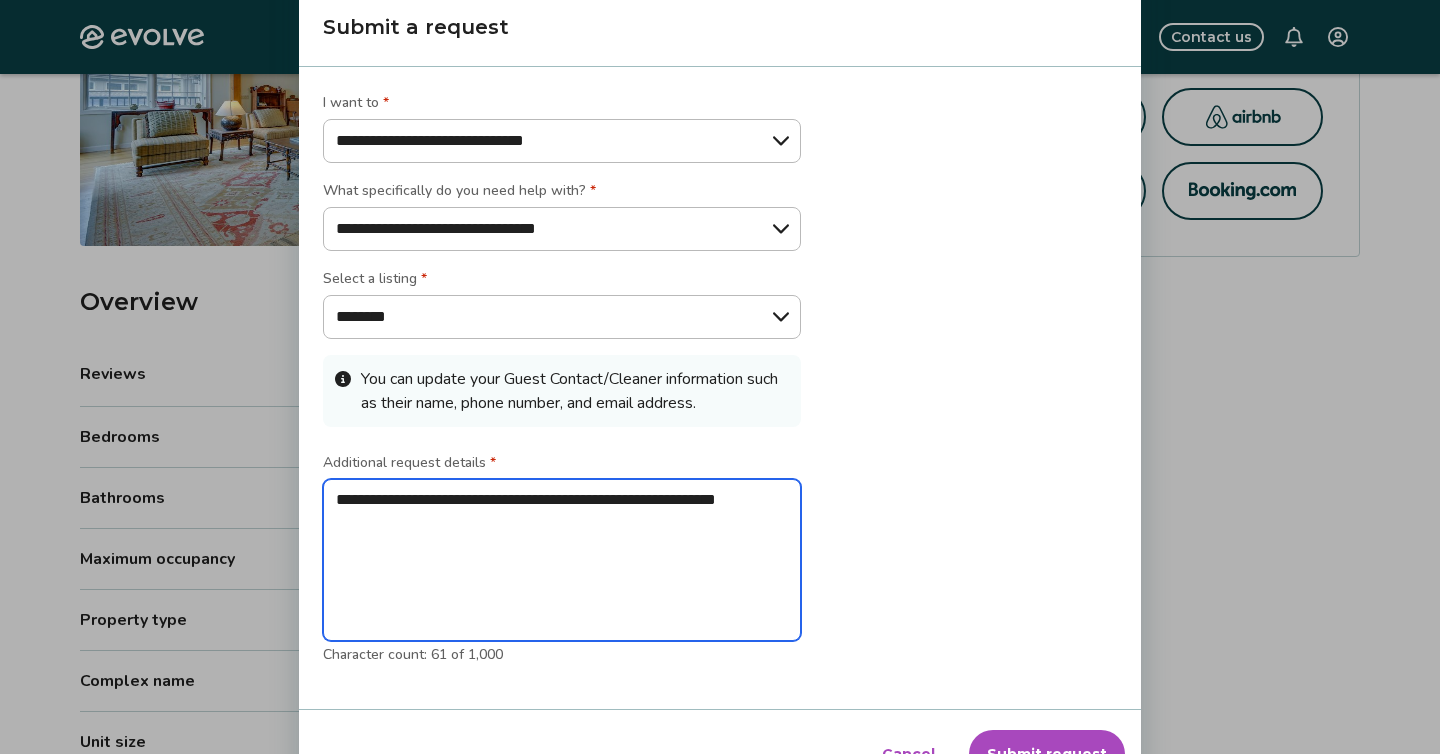 type on "**********" 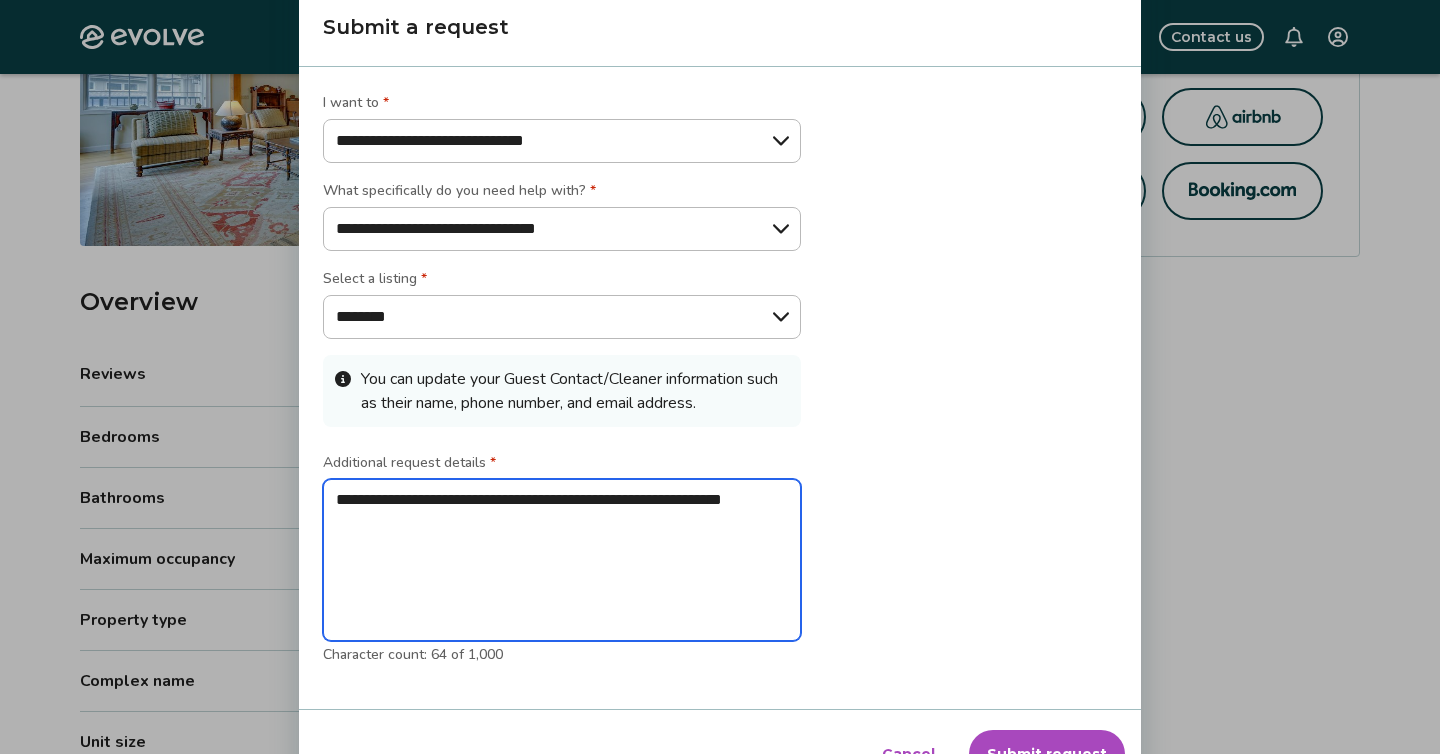 type on "**********" 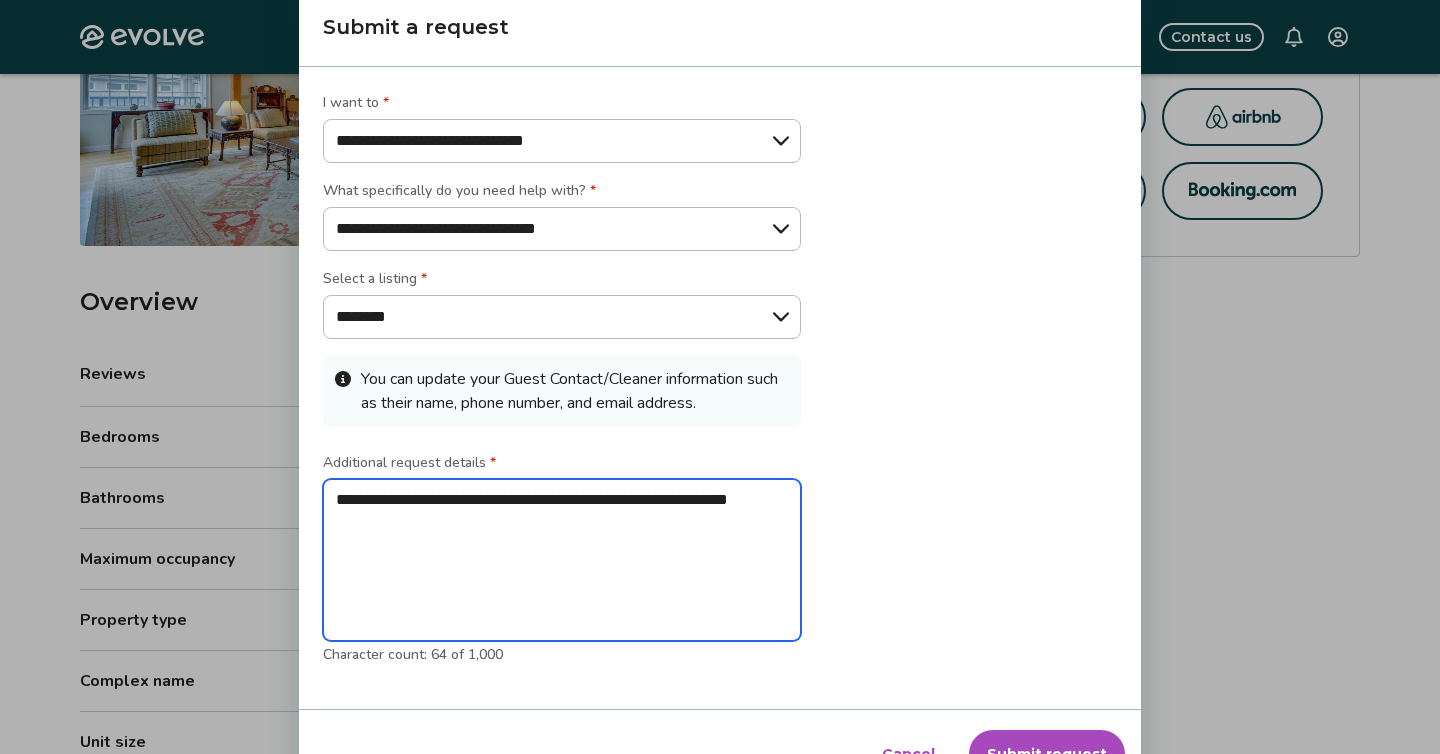 type on "**********" 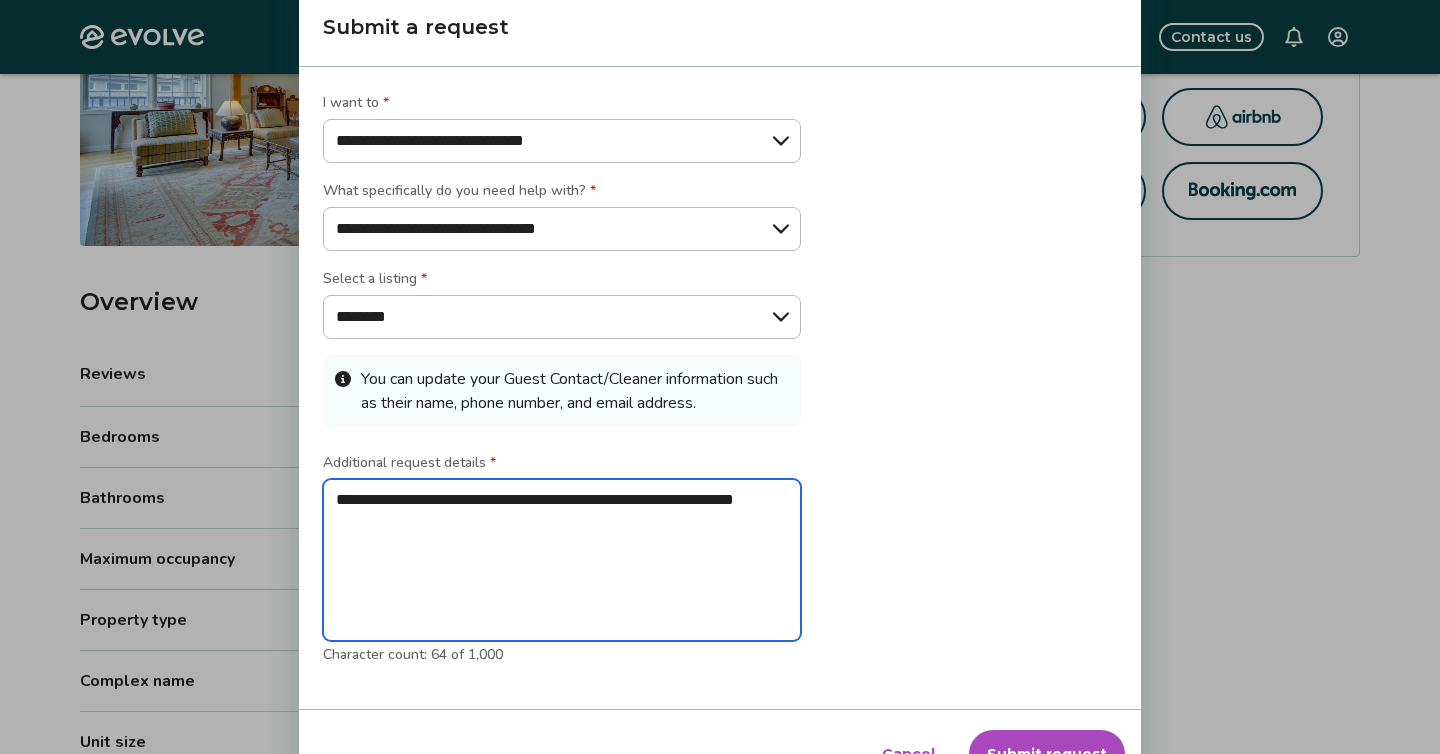 type on "**********" 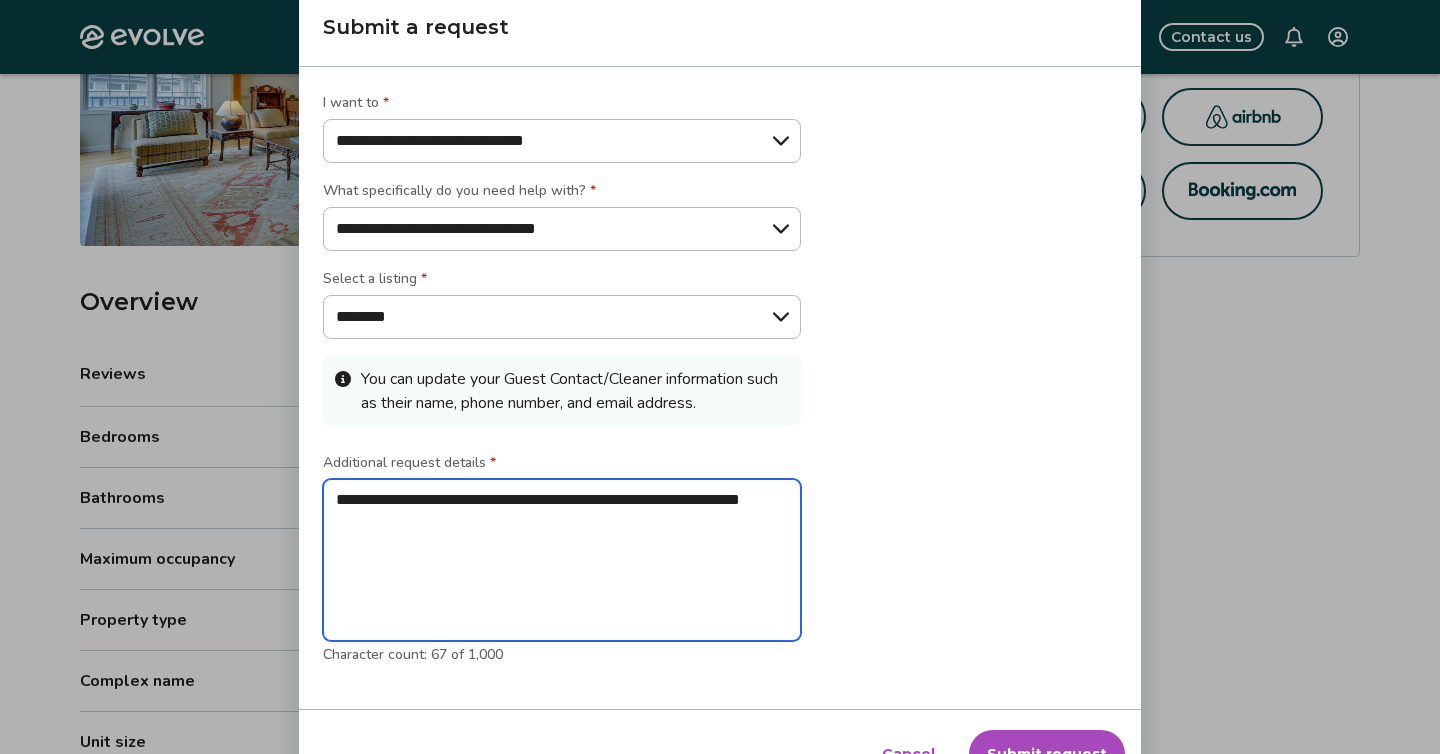 type on "**********" 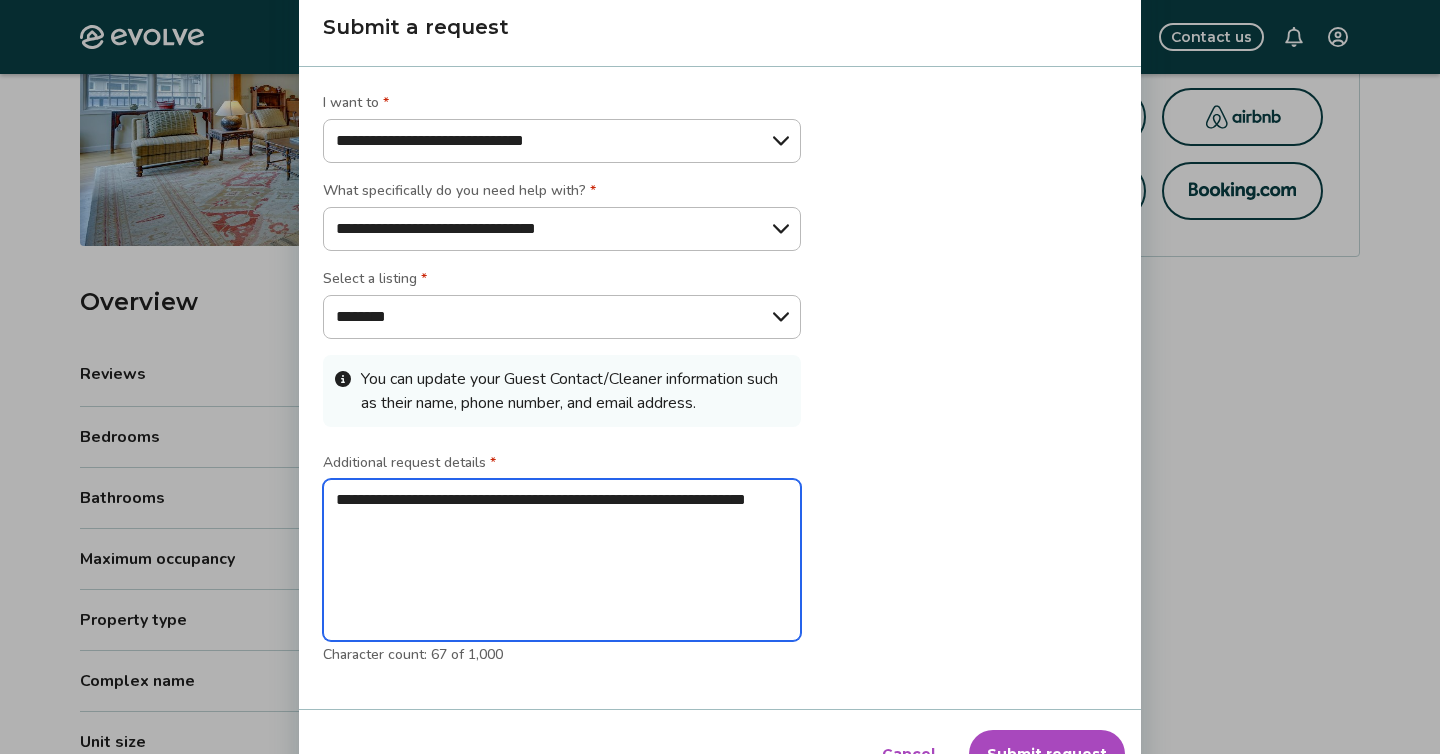 type on "**********" 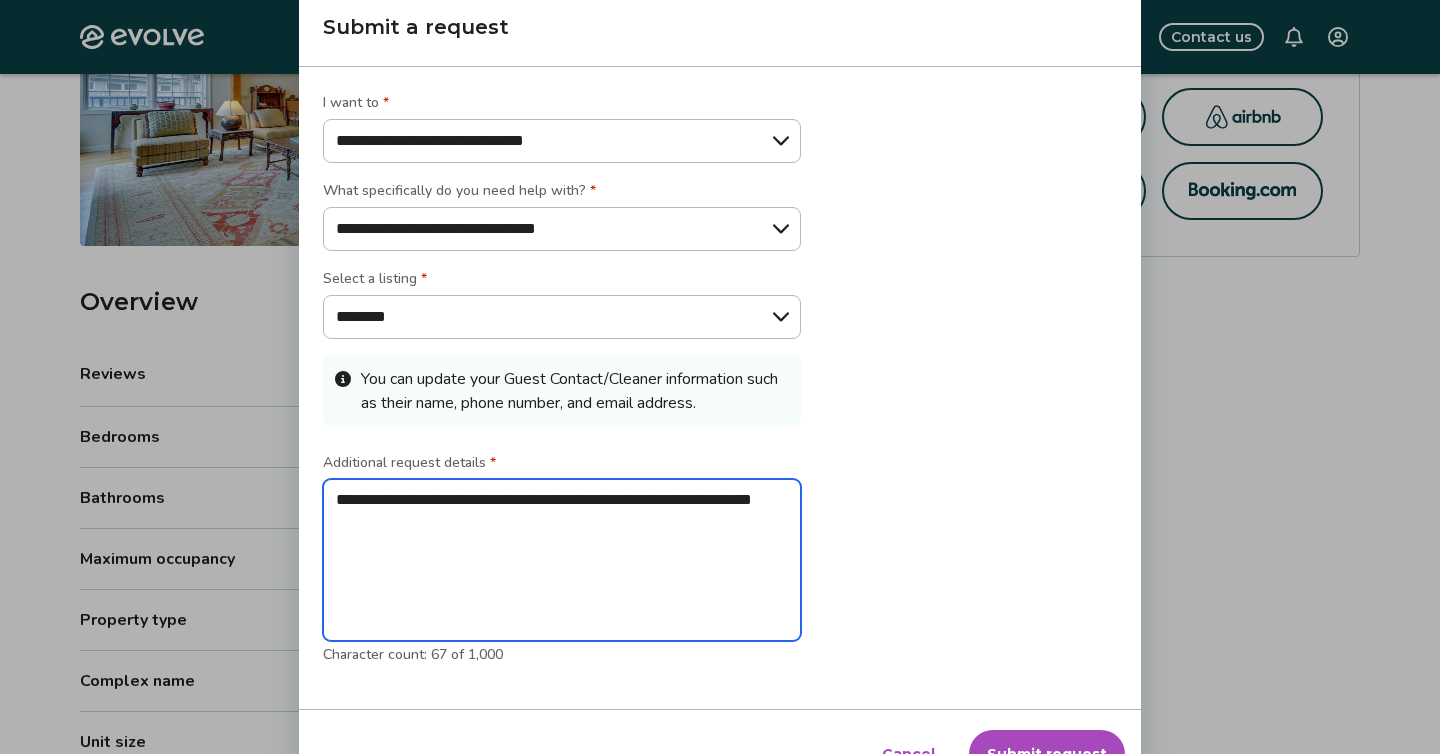 type on "**********" 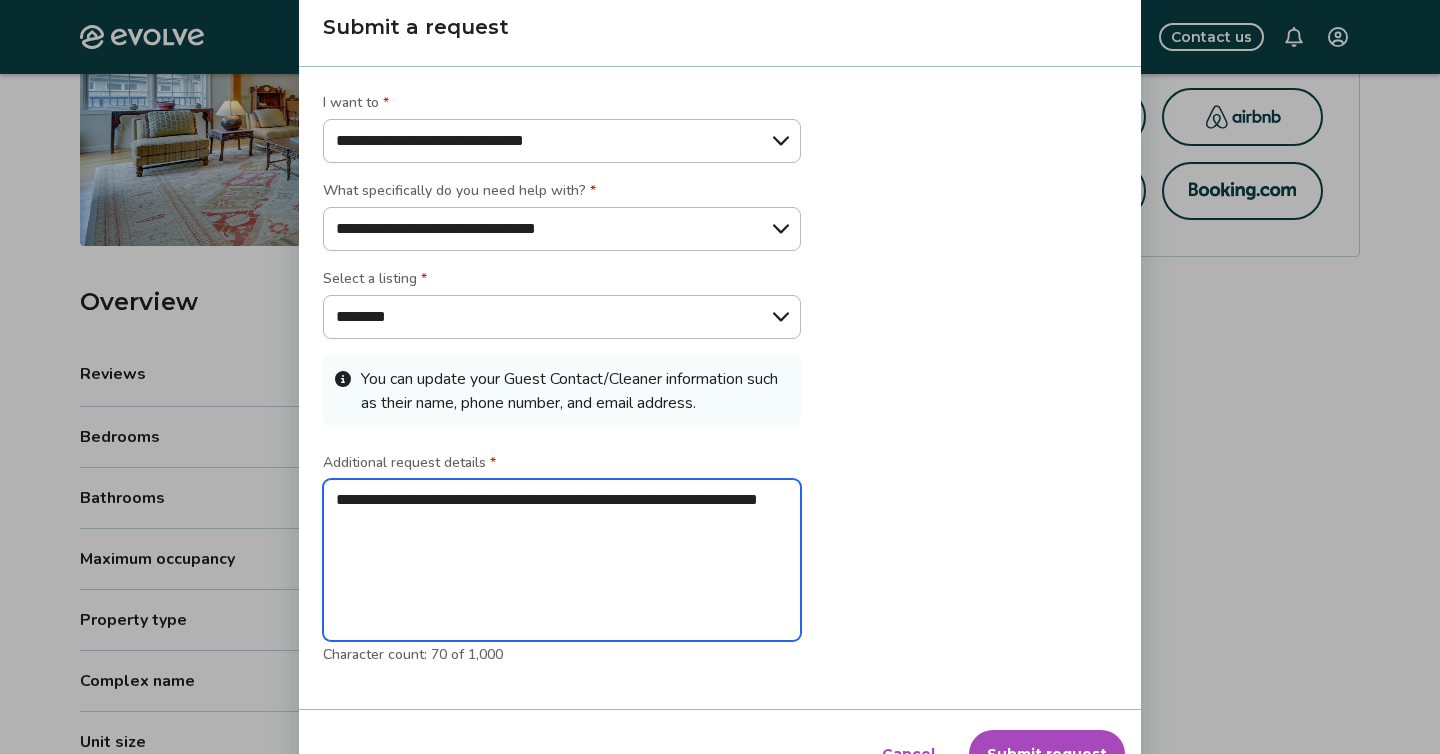 type on "**********" 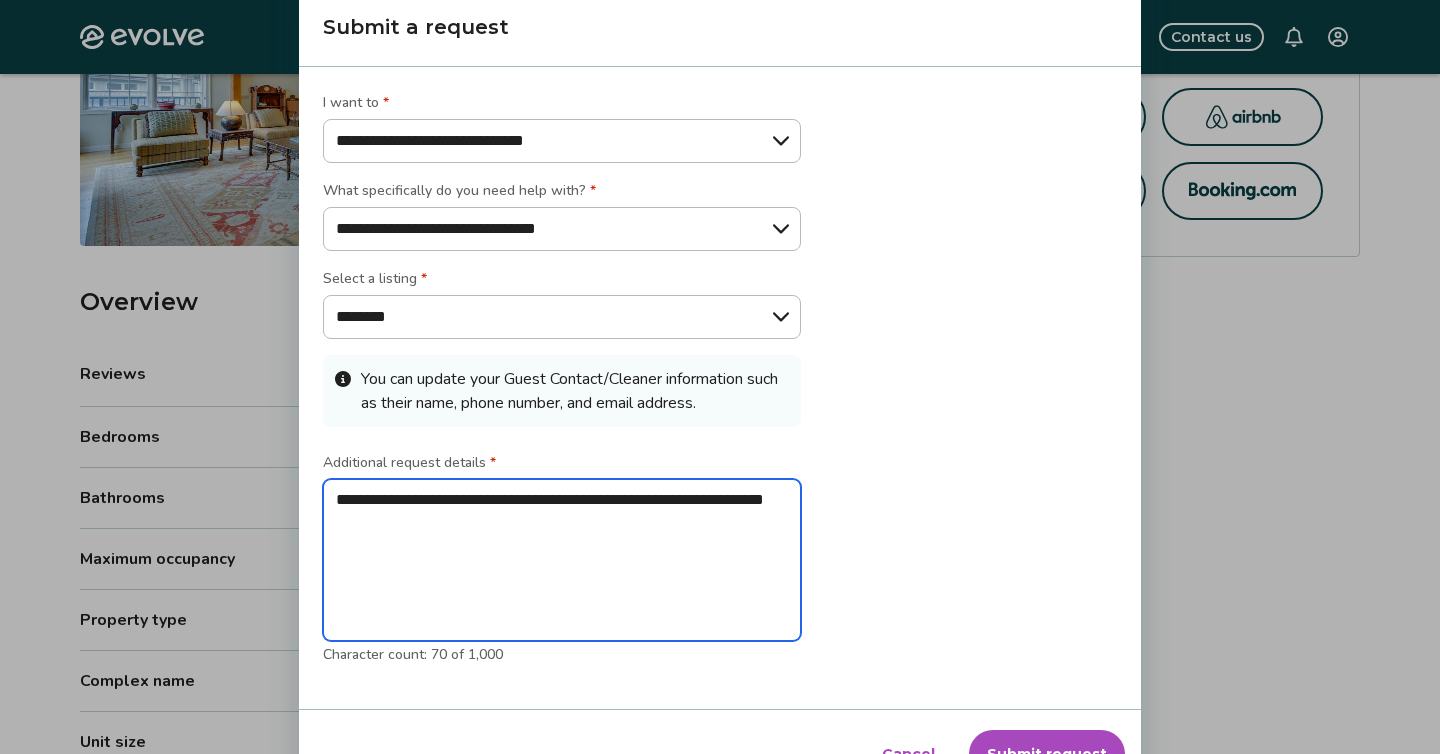 type on "**********" 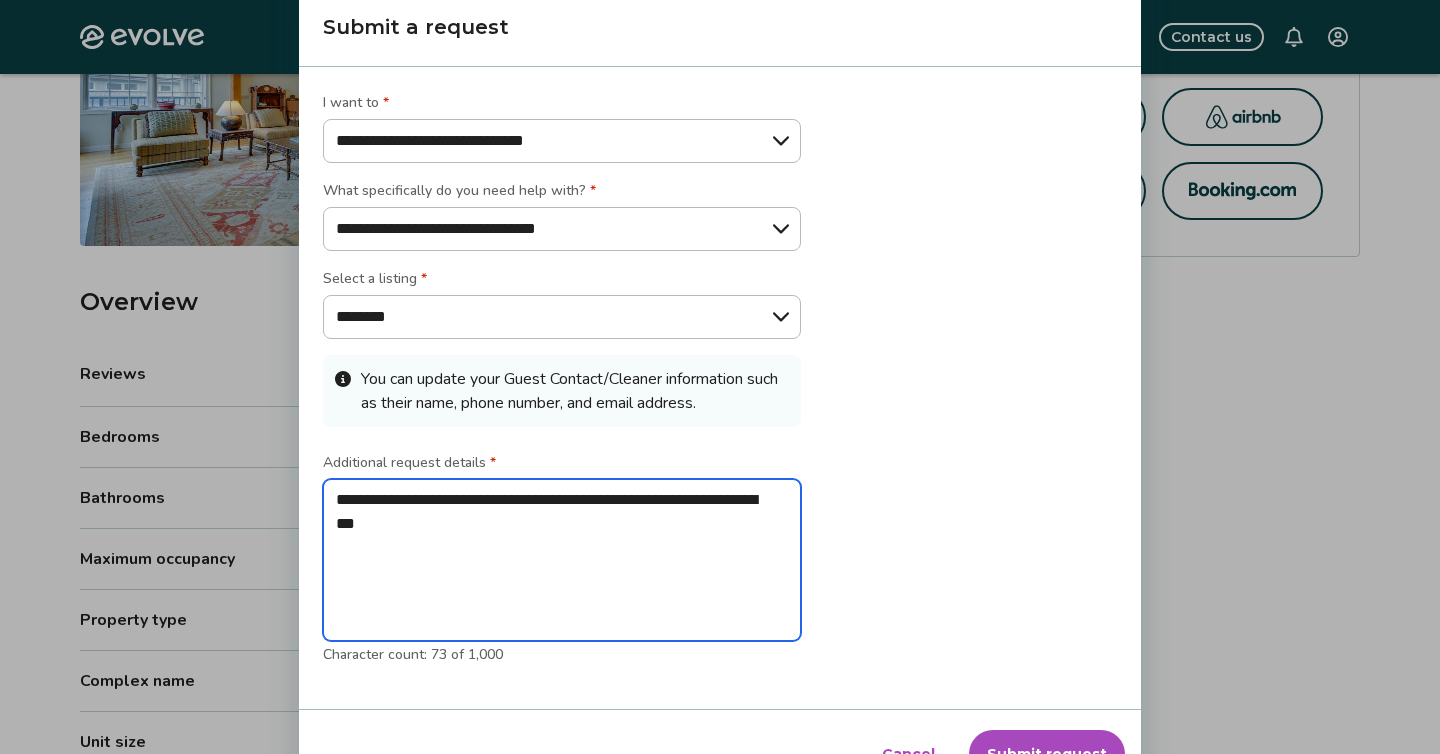 type on "**********" 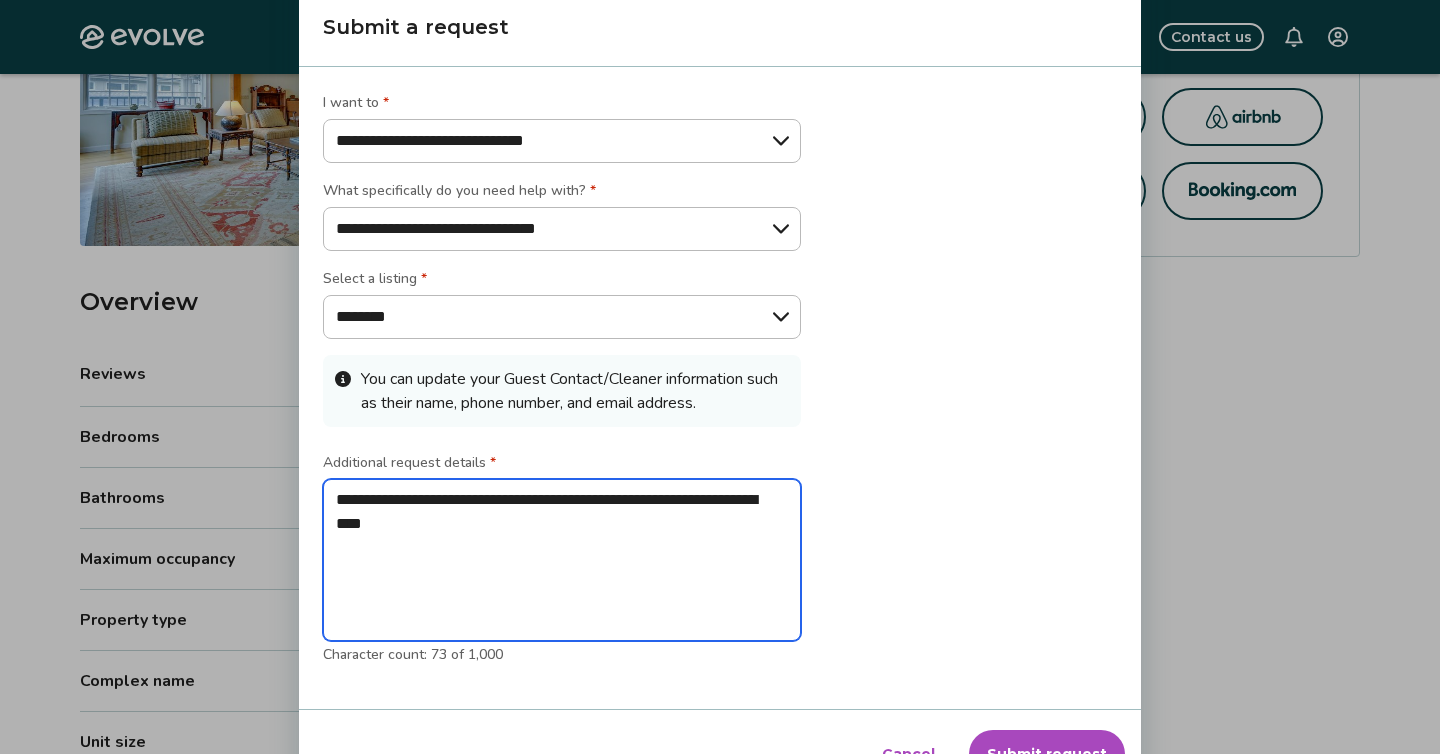type on "**********" 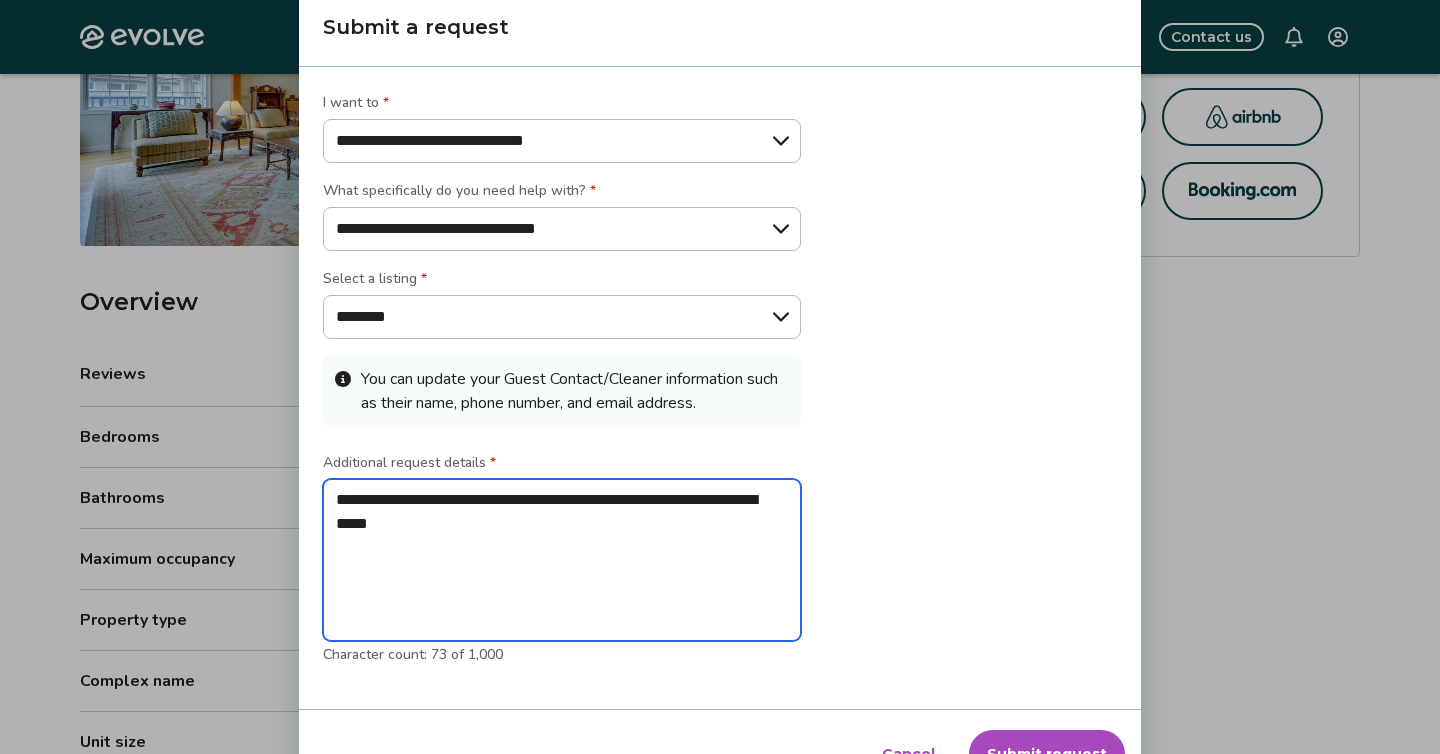 type on "**********" 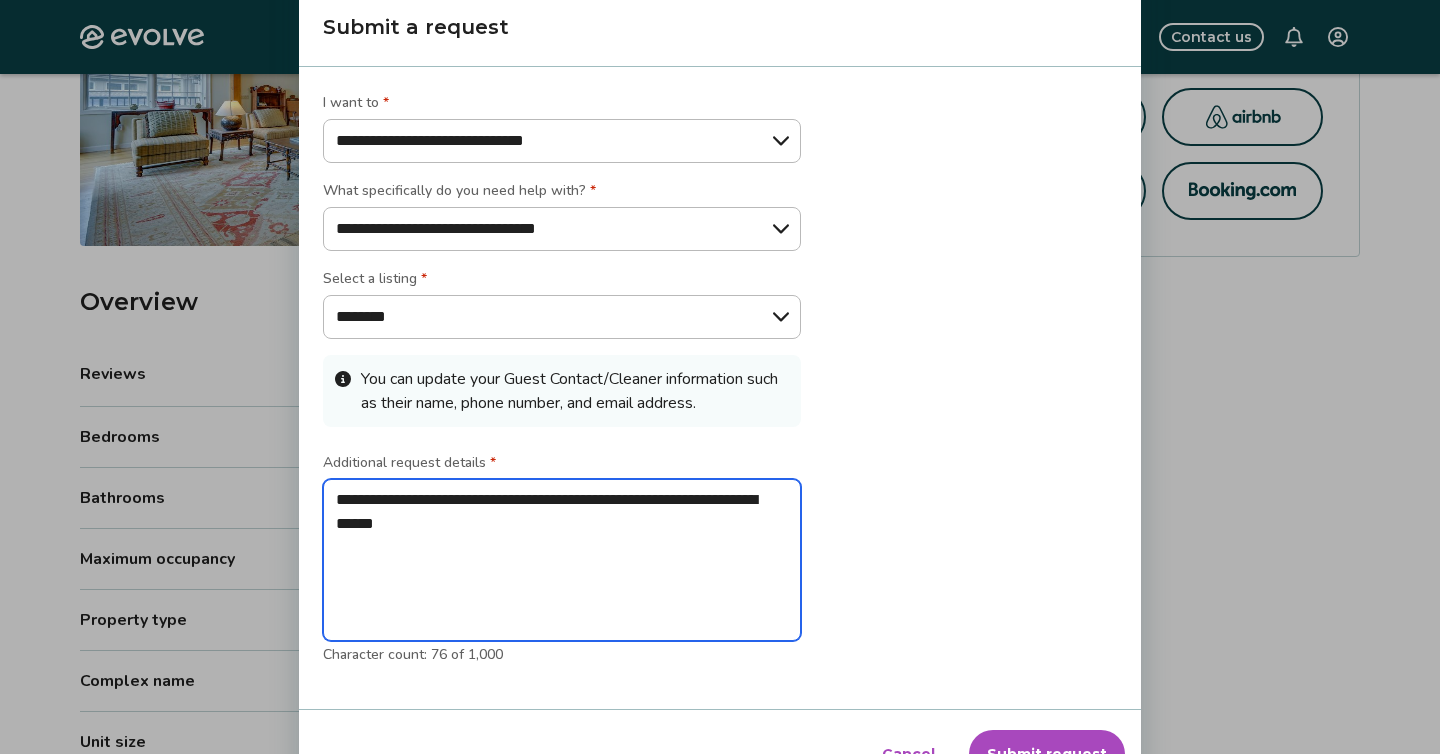 type on "**********" 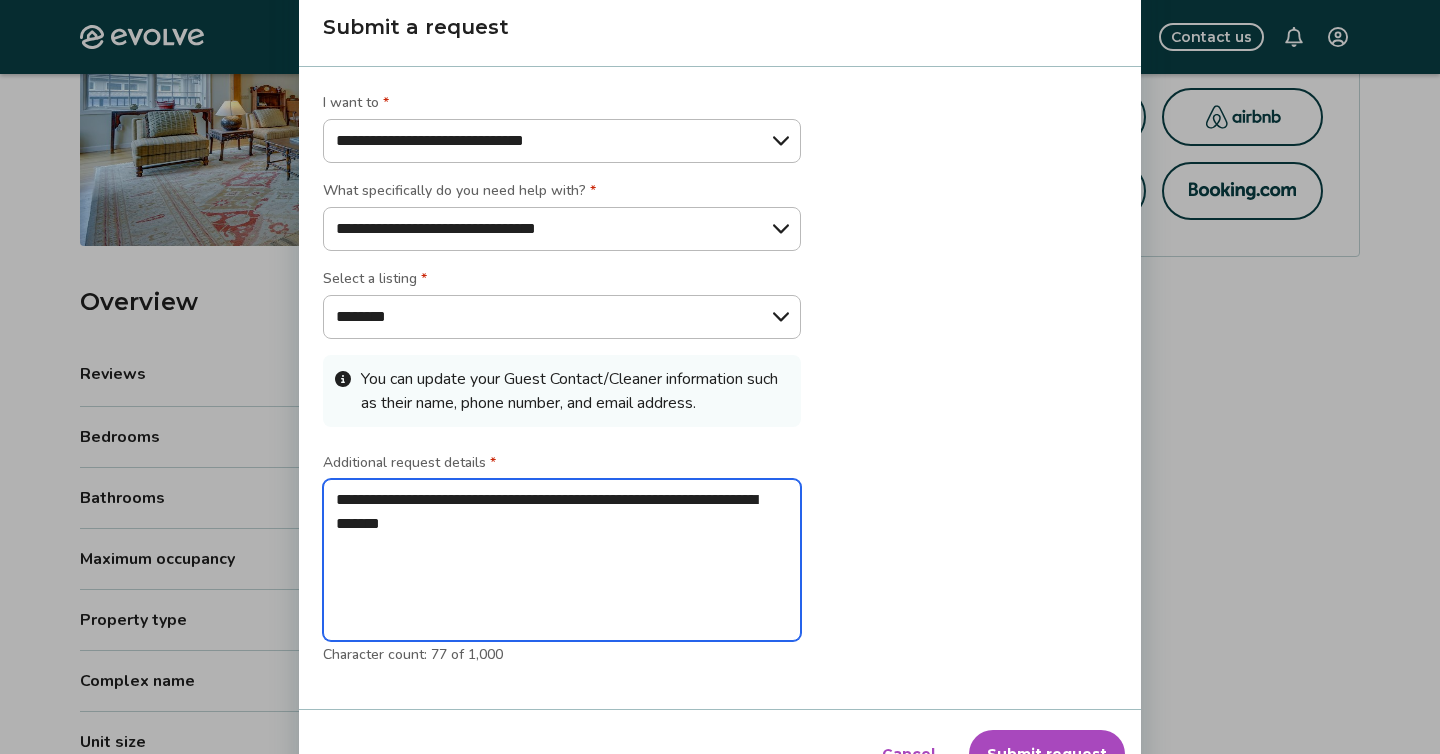 type on "**********" 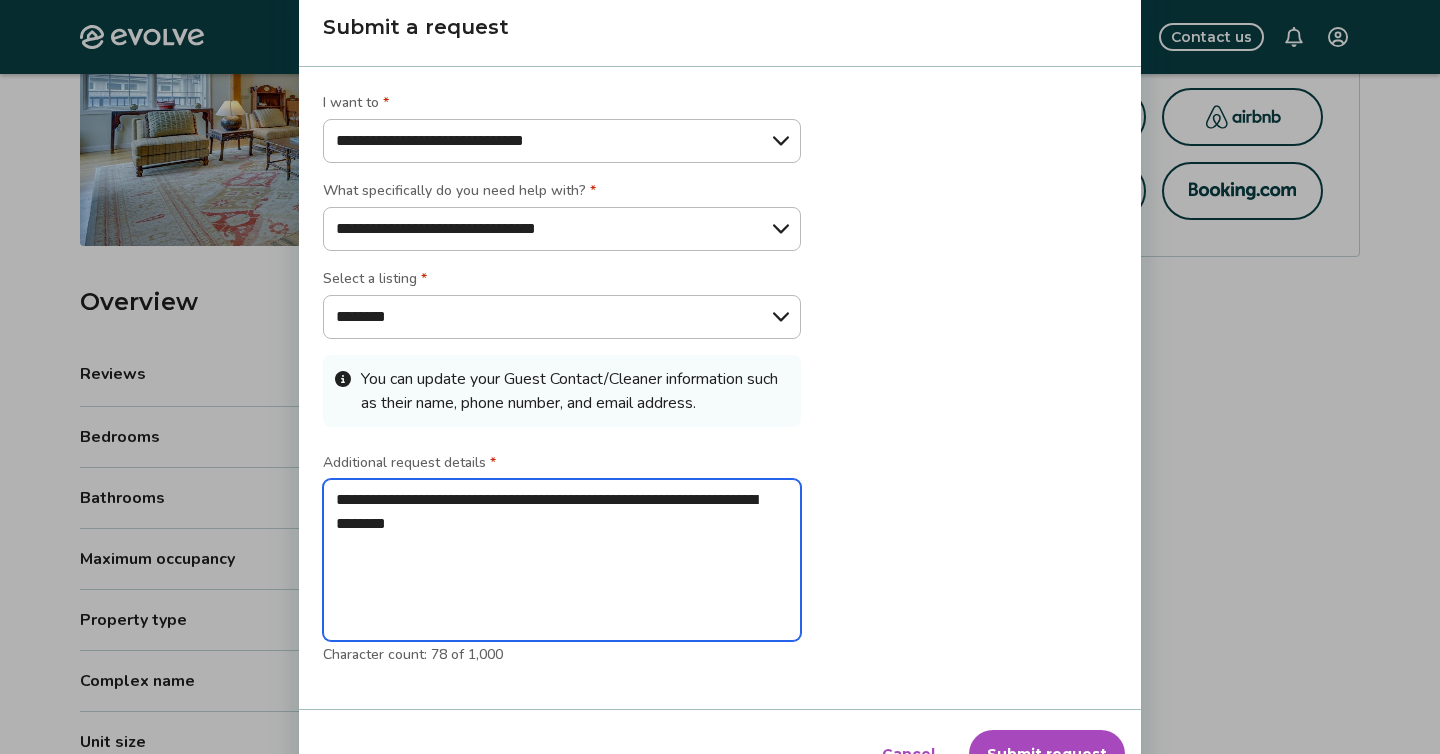 type on "**********" 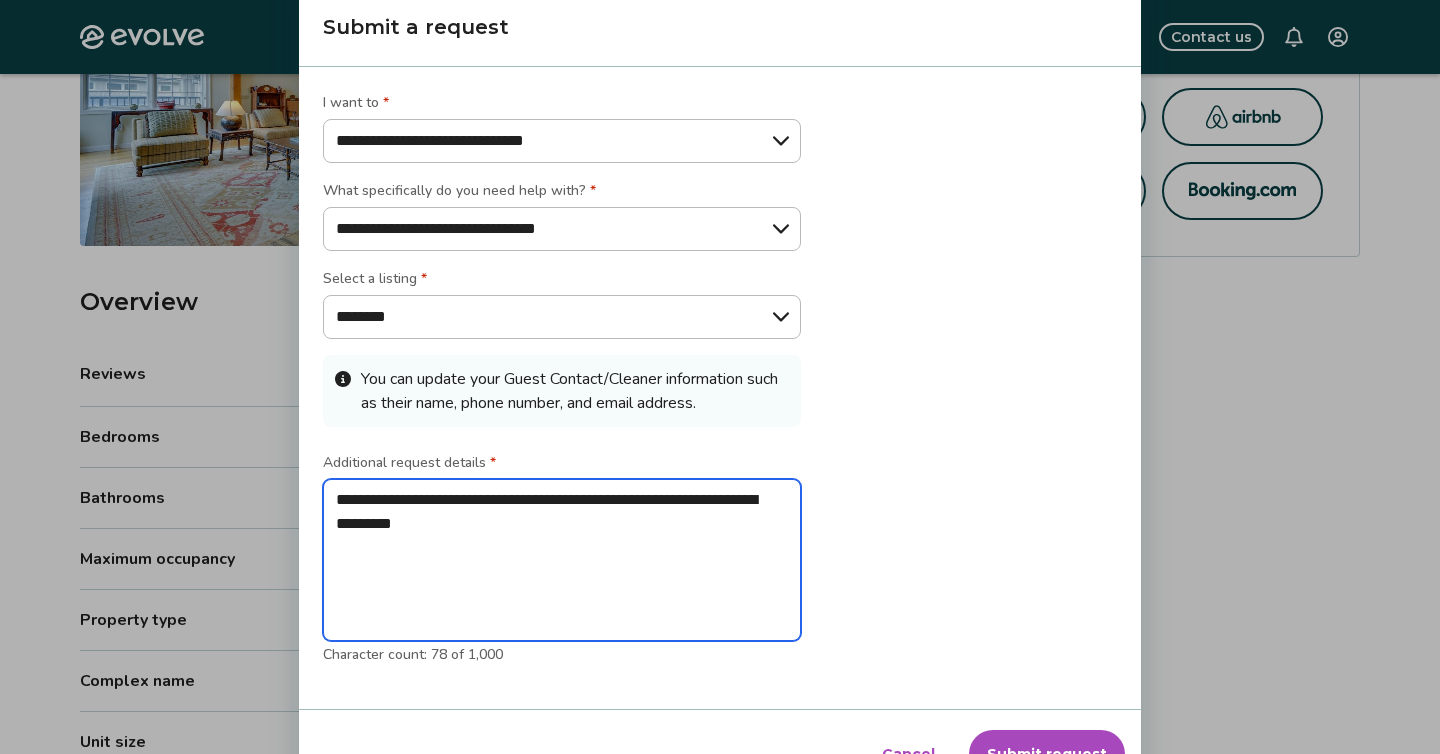type on "**********" 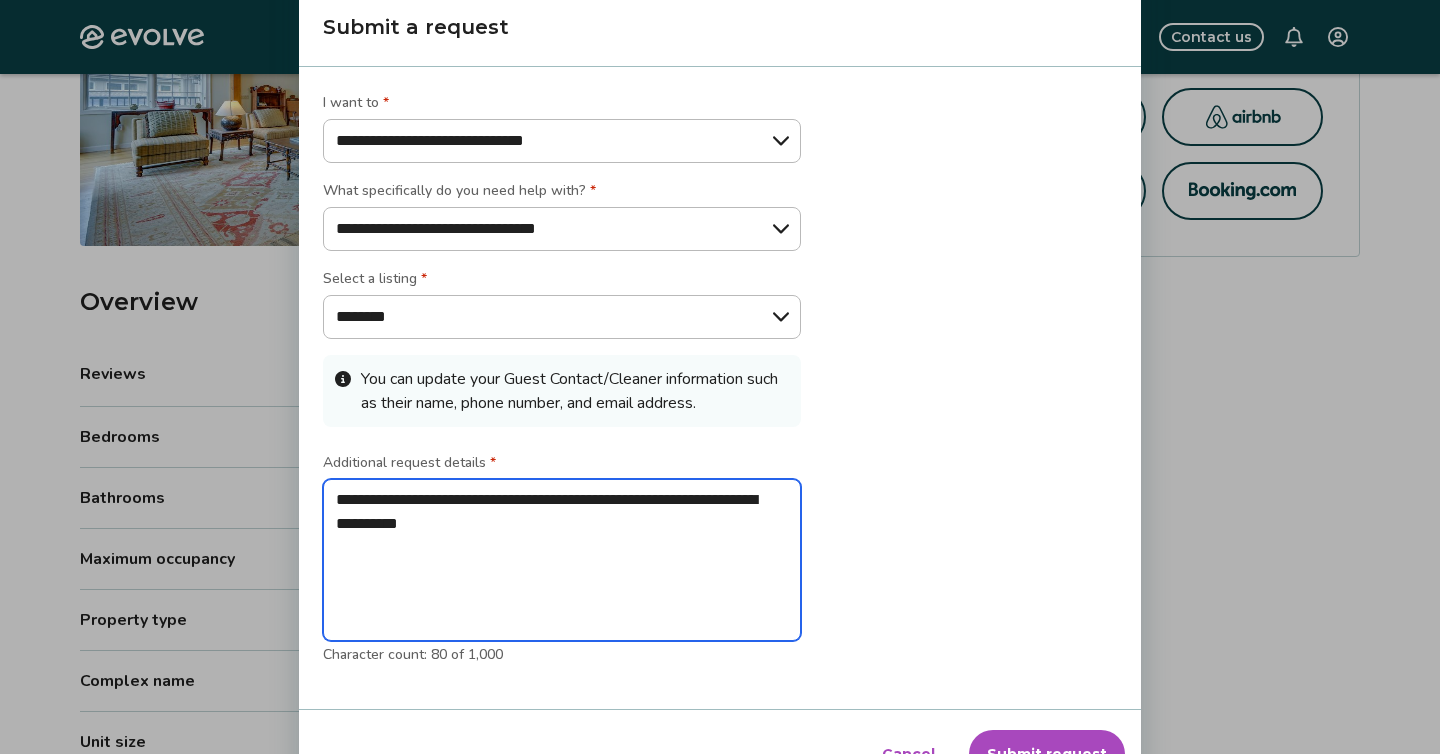 type on "**********" 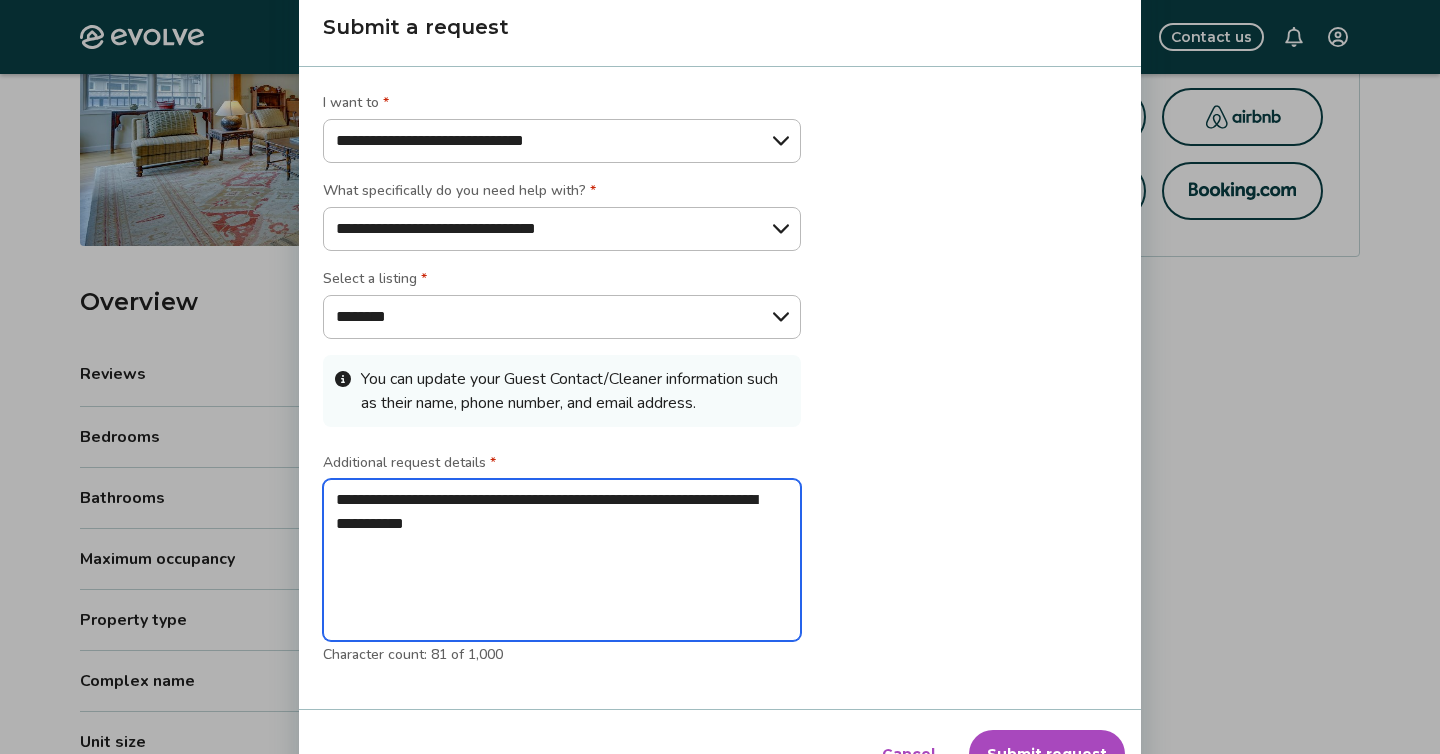 type on "**********" 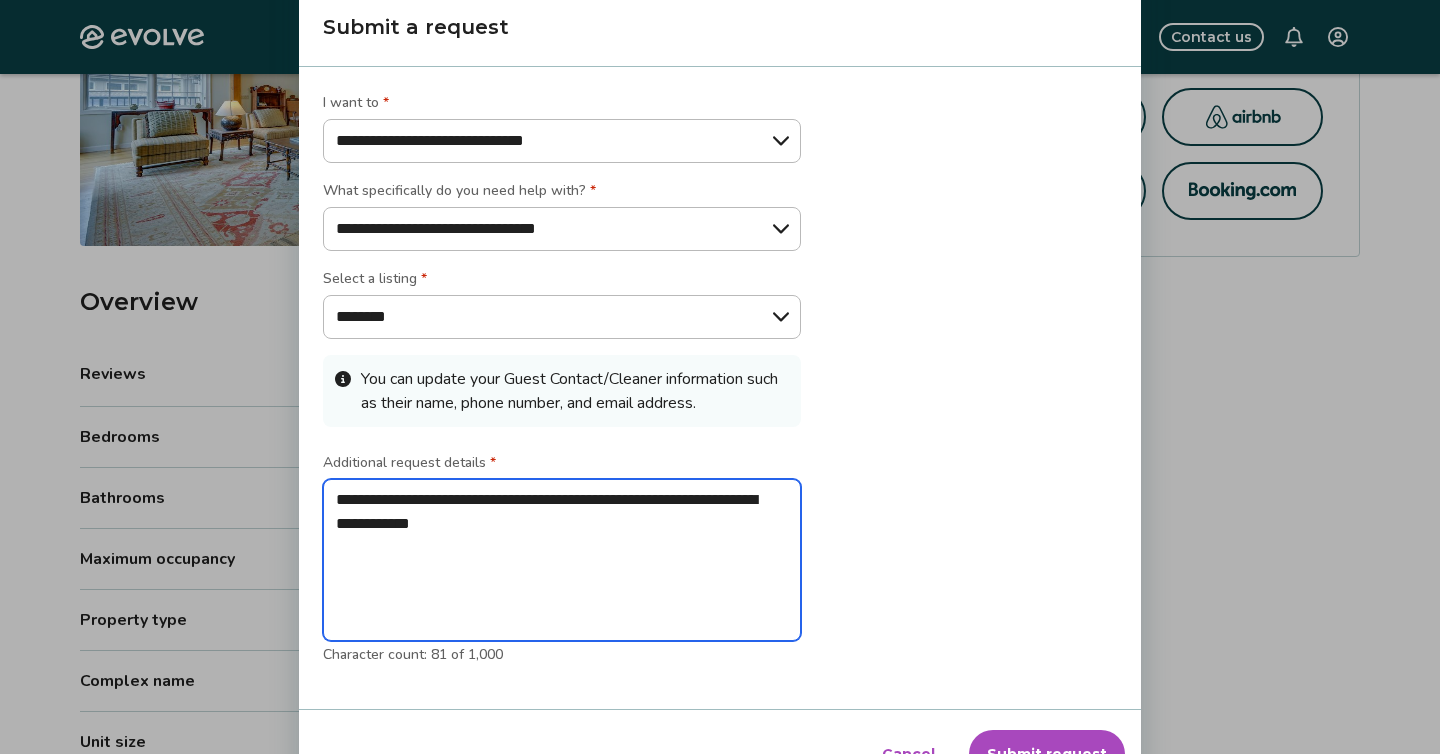 type on "**********" 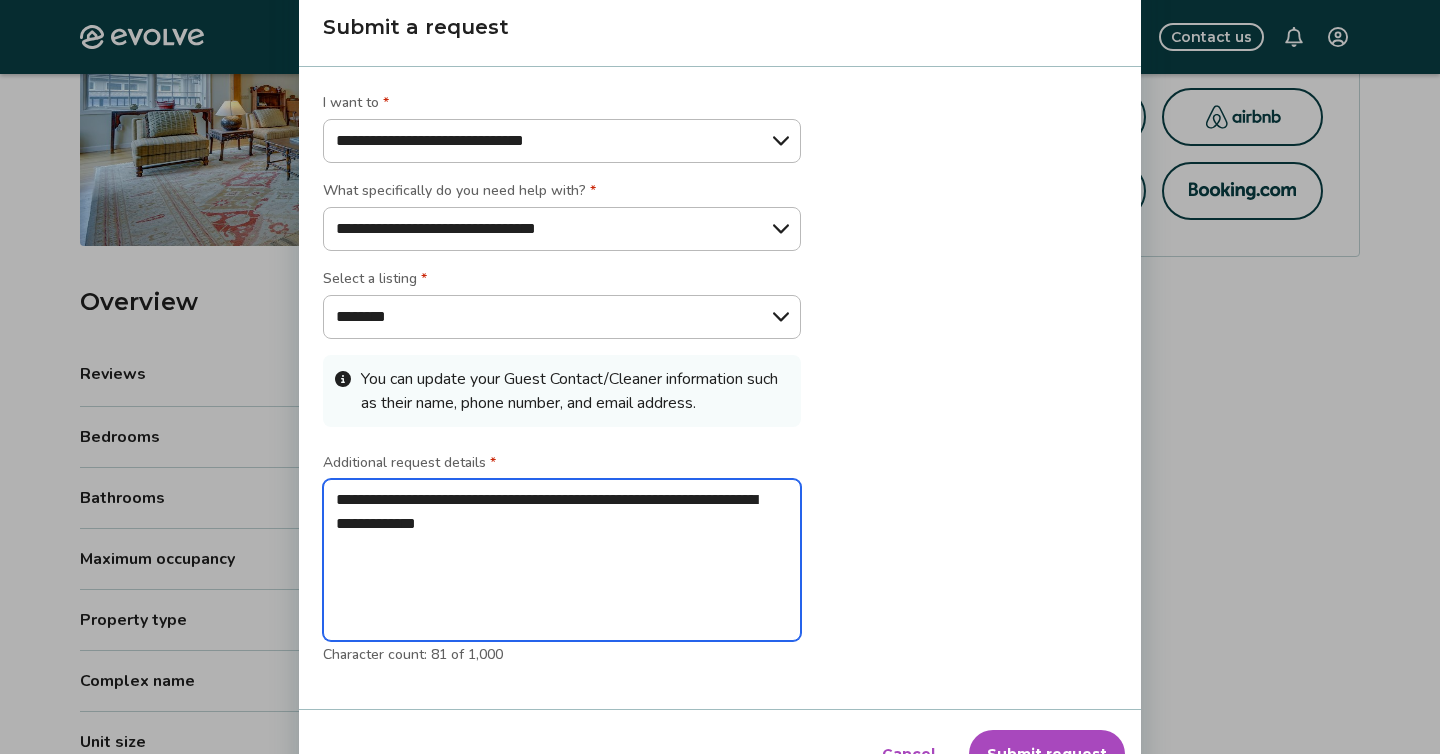 type on "**********" 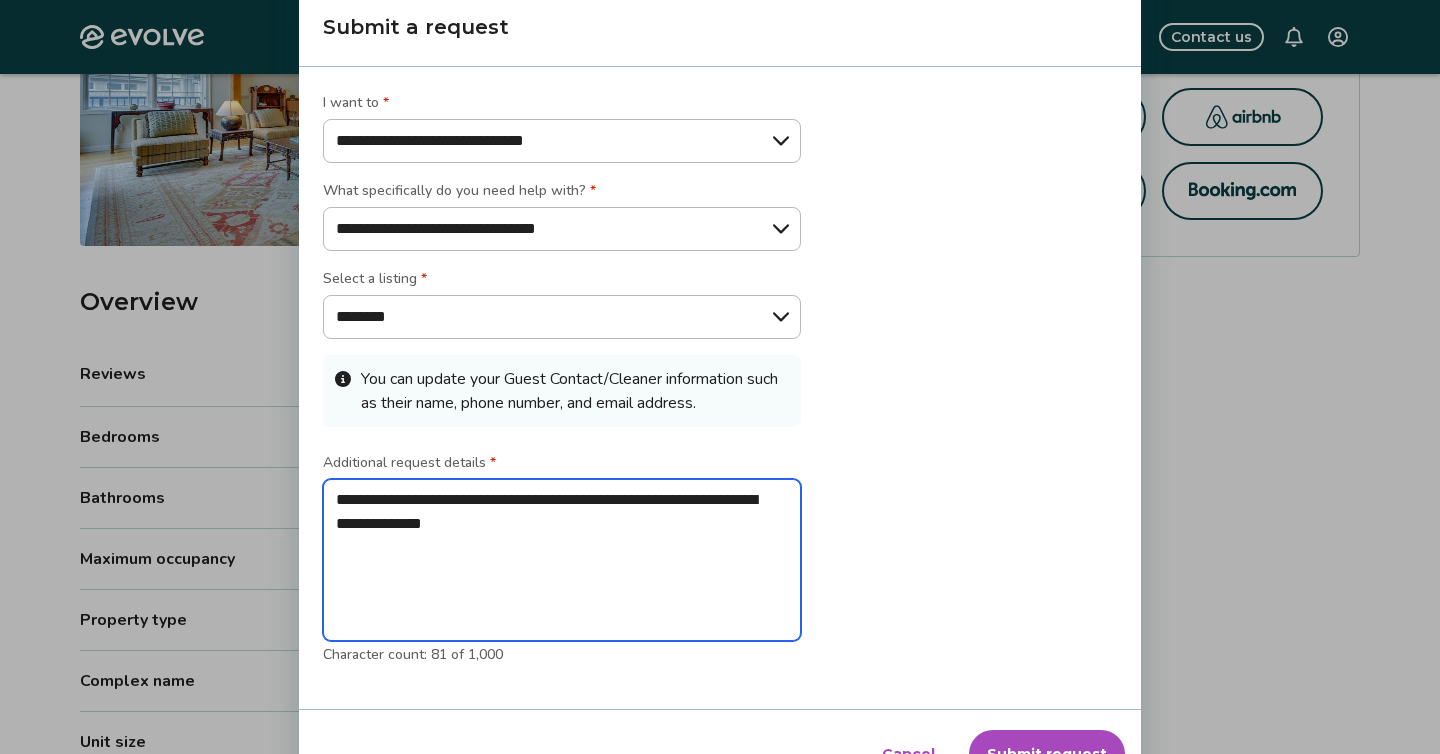 type on "*" 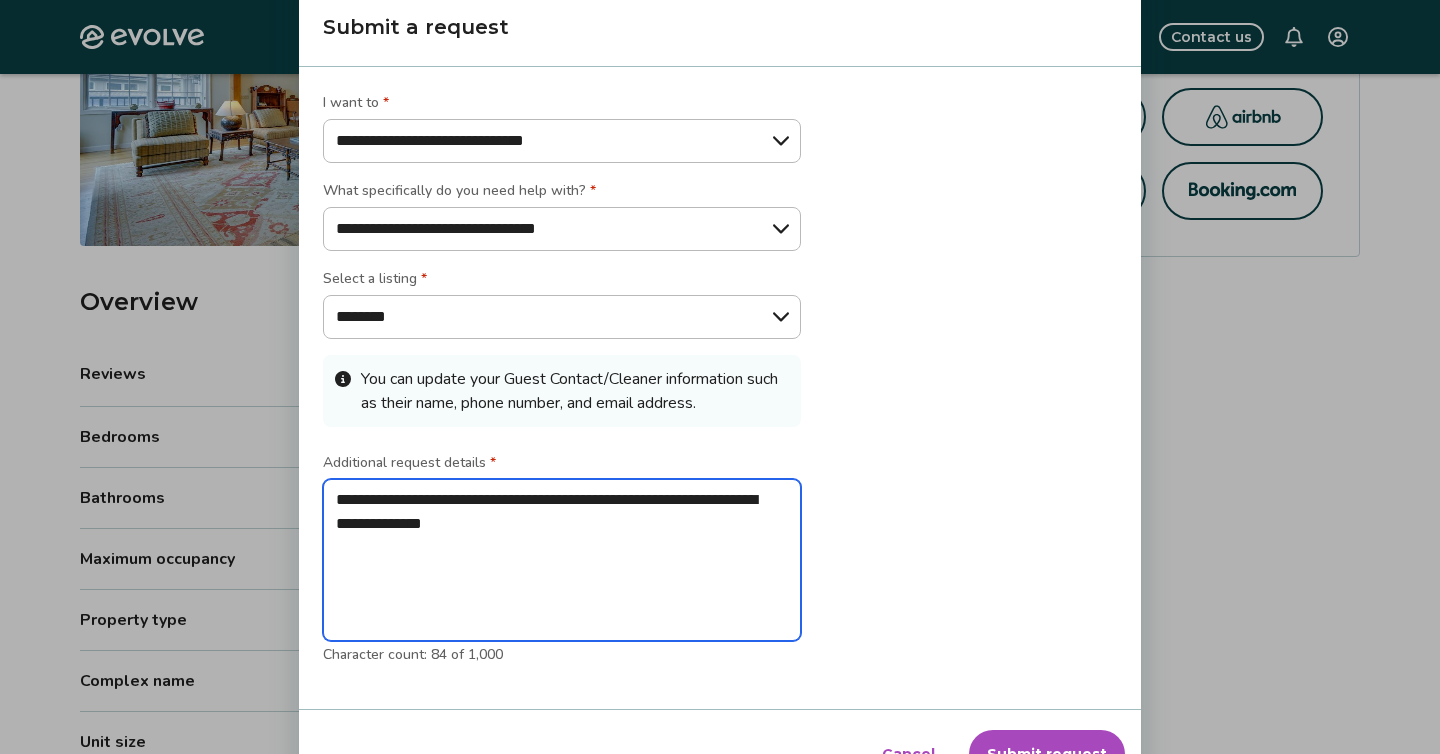 type on "**********" 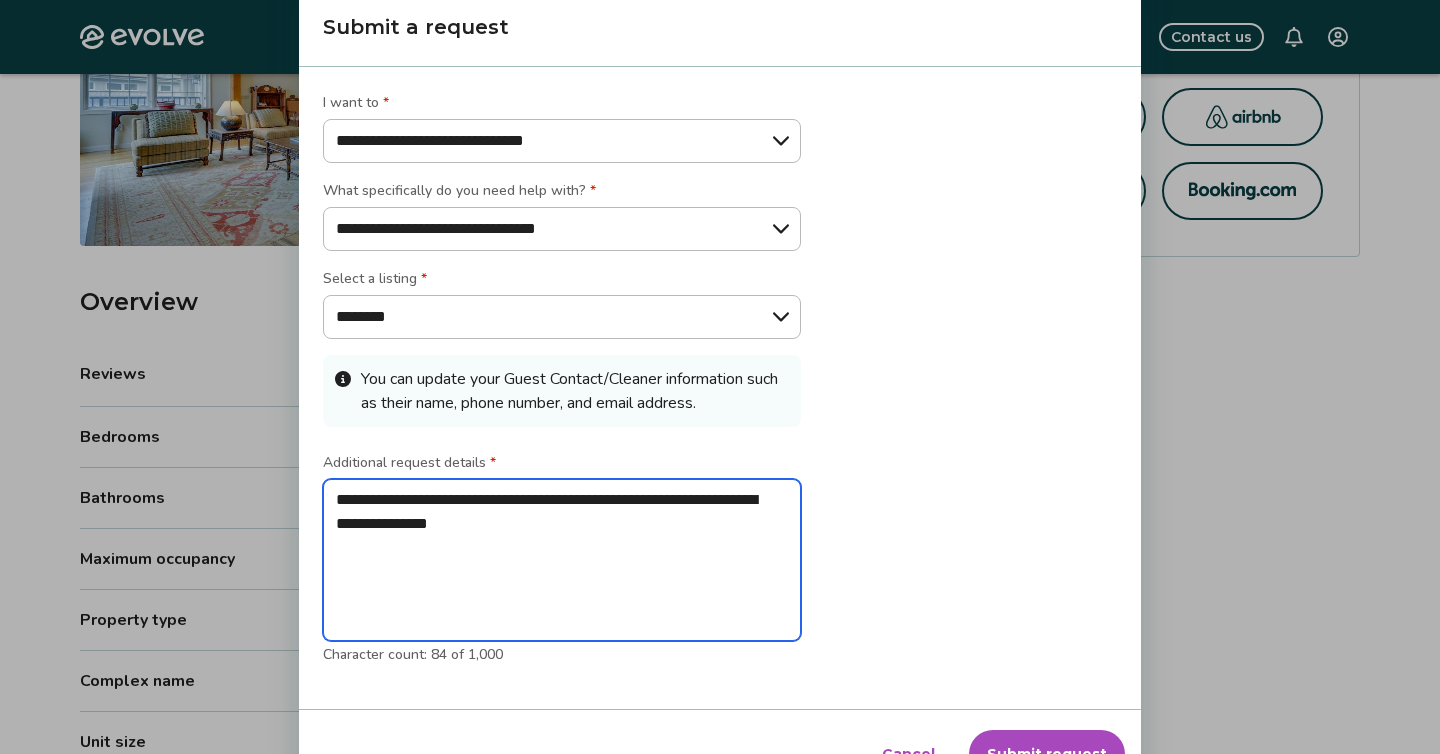 type on "**********" 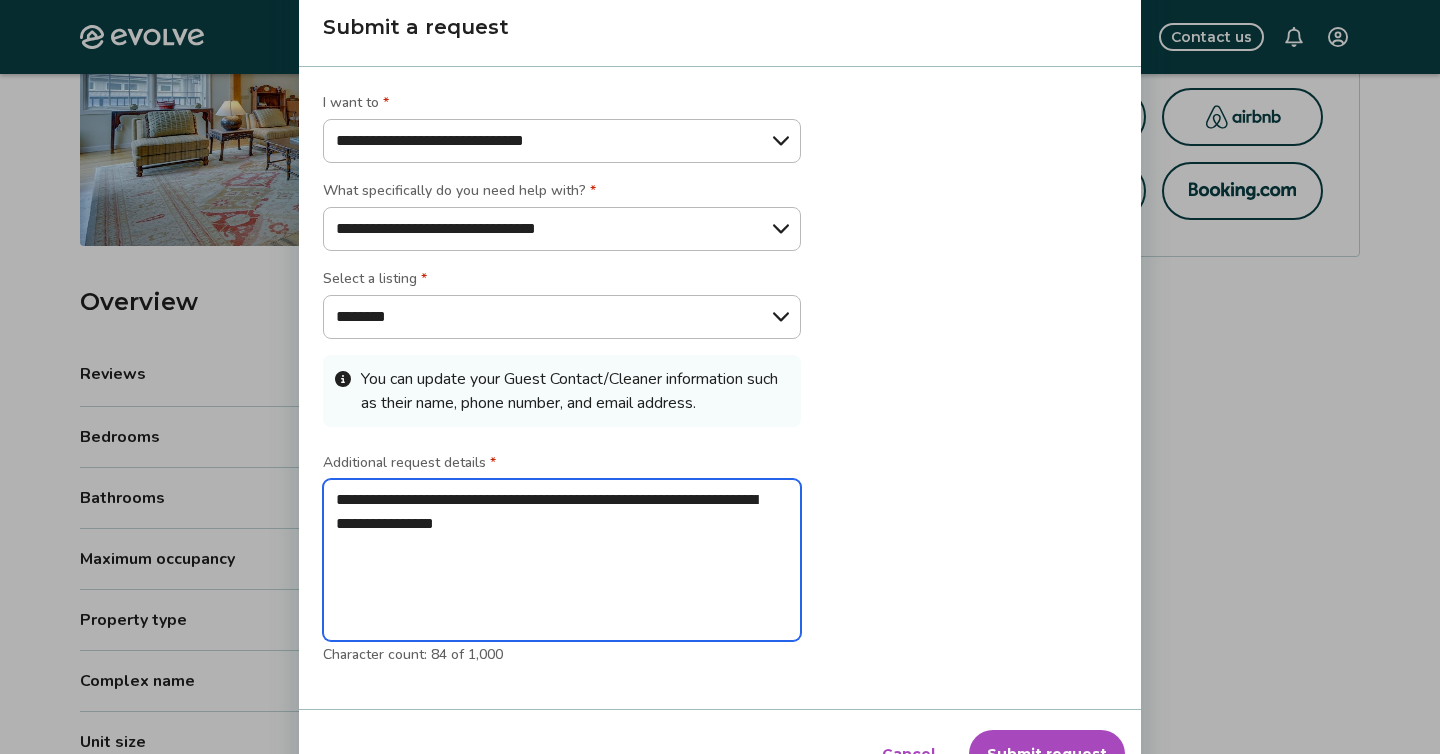 type on "**********" 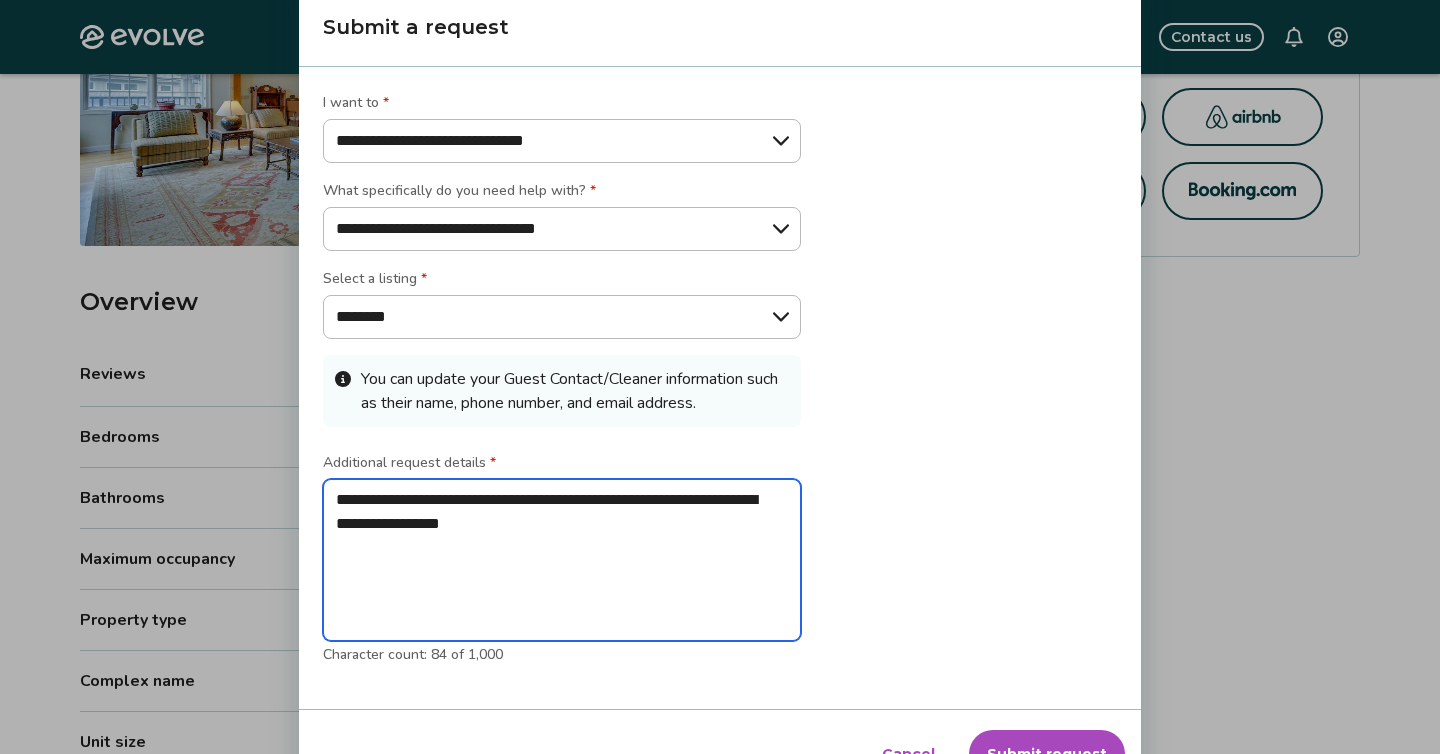 type on "*" 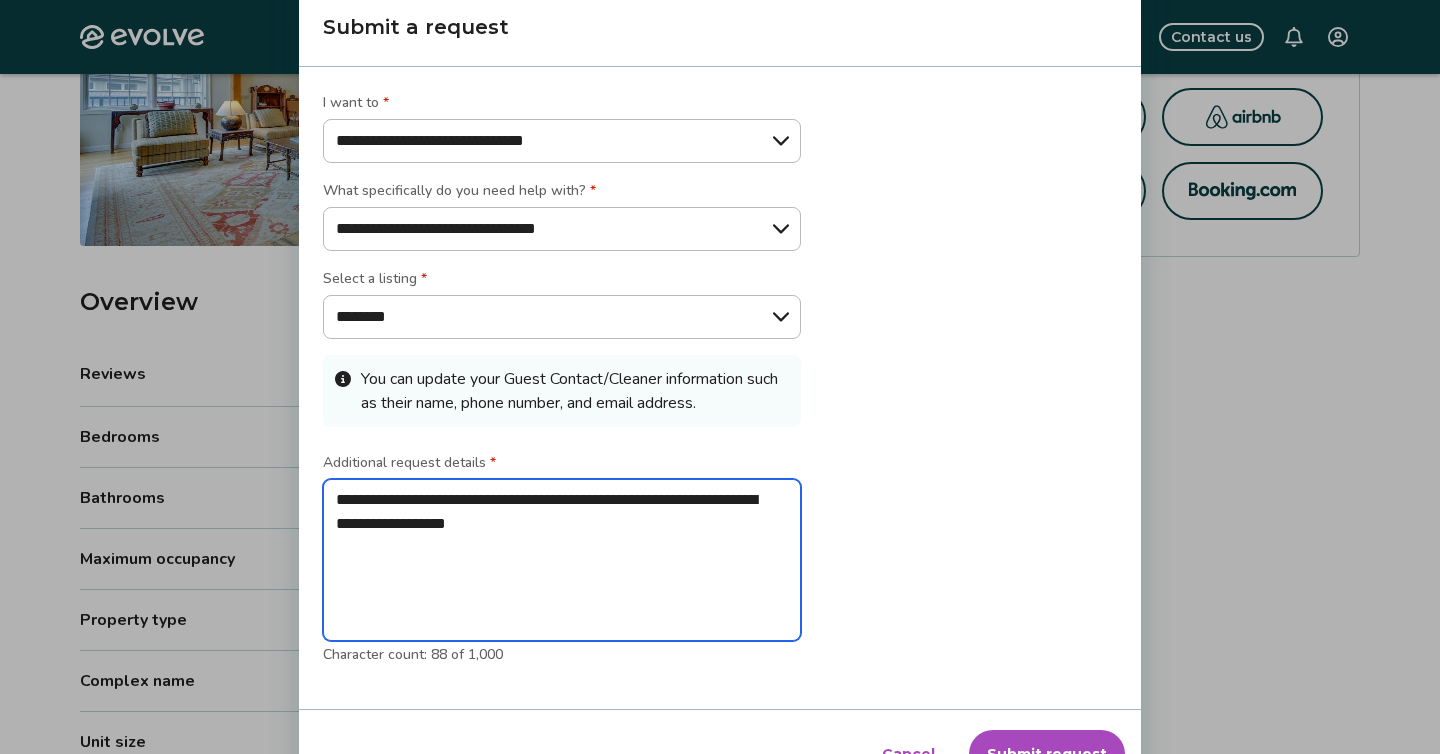type on "**********" 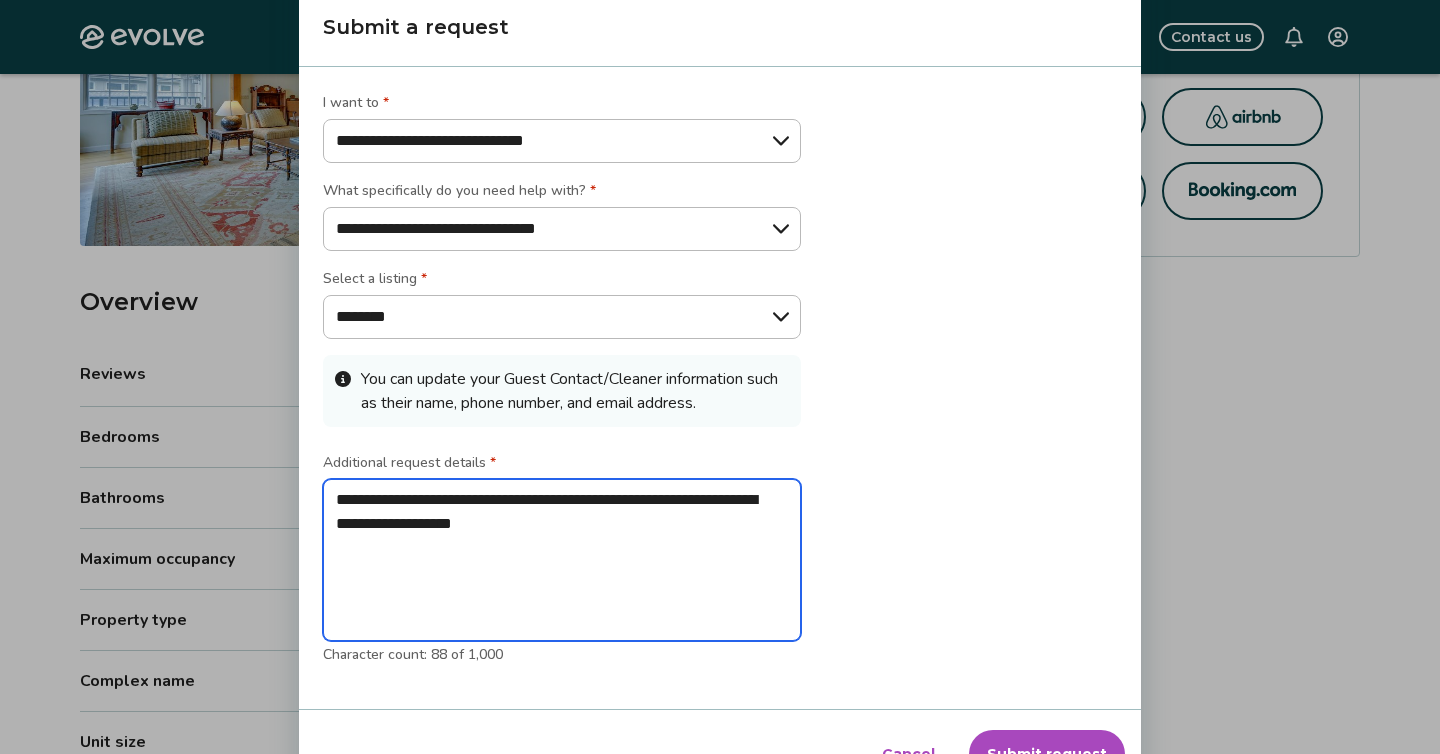 type on "**********" 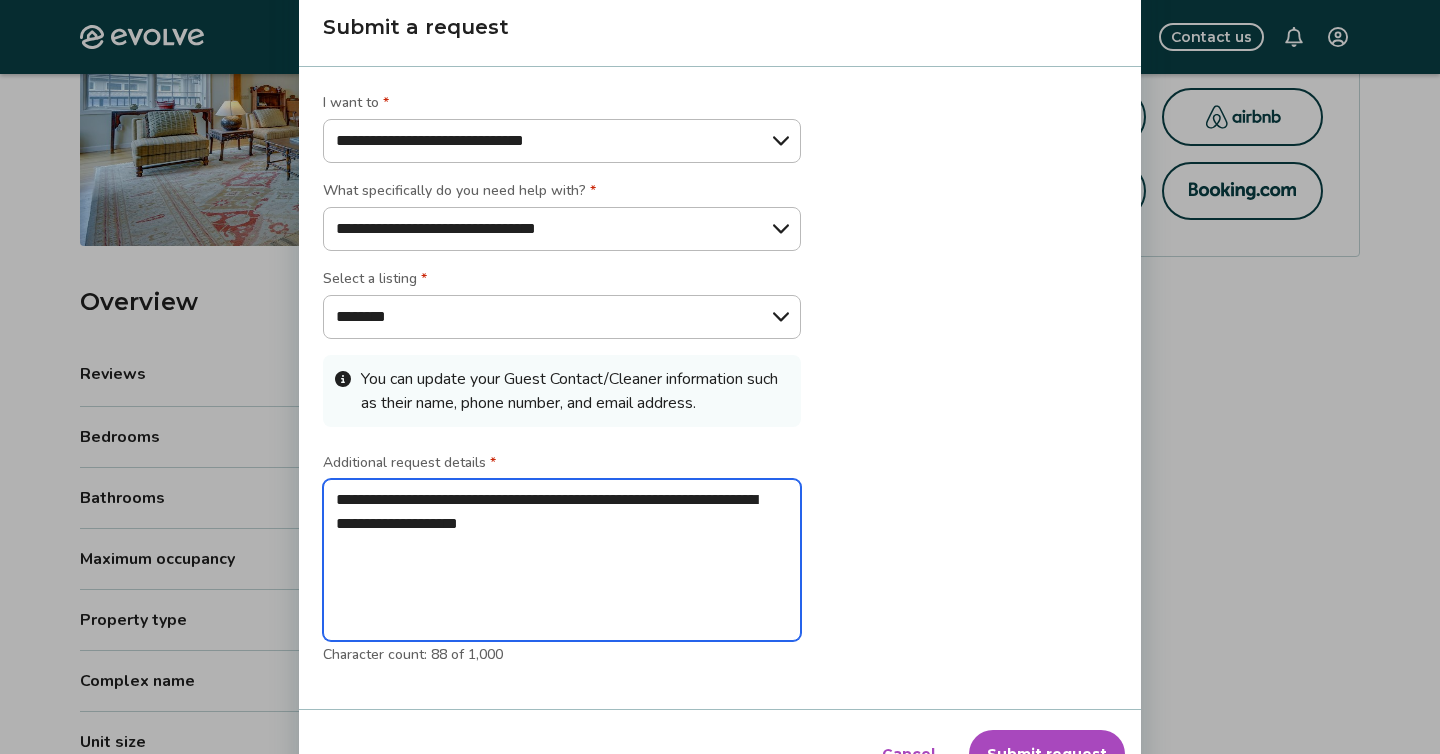 type on "**********" 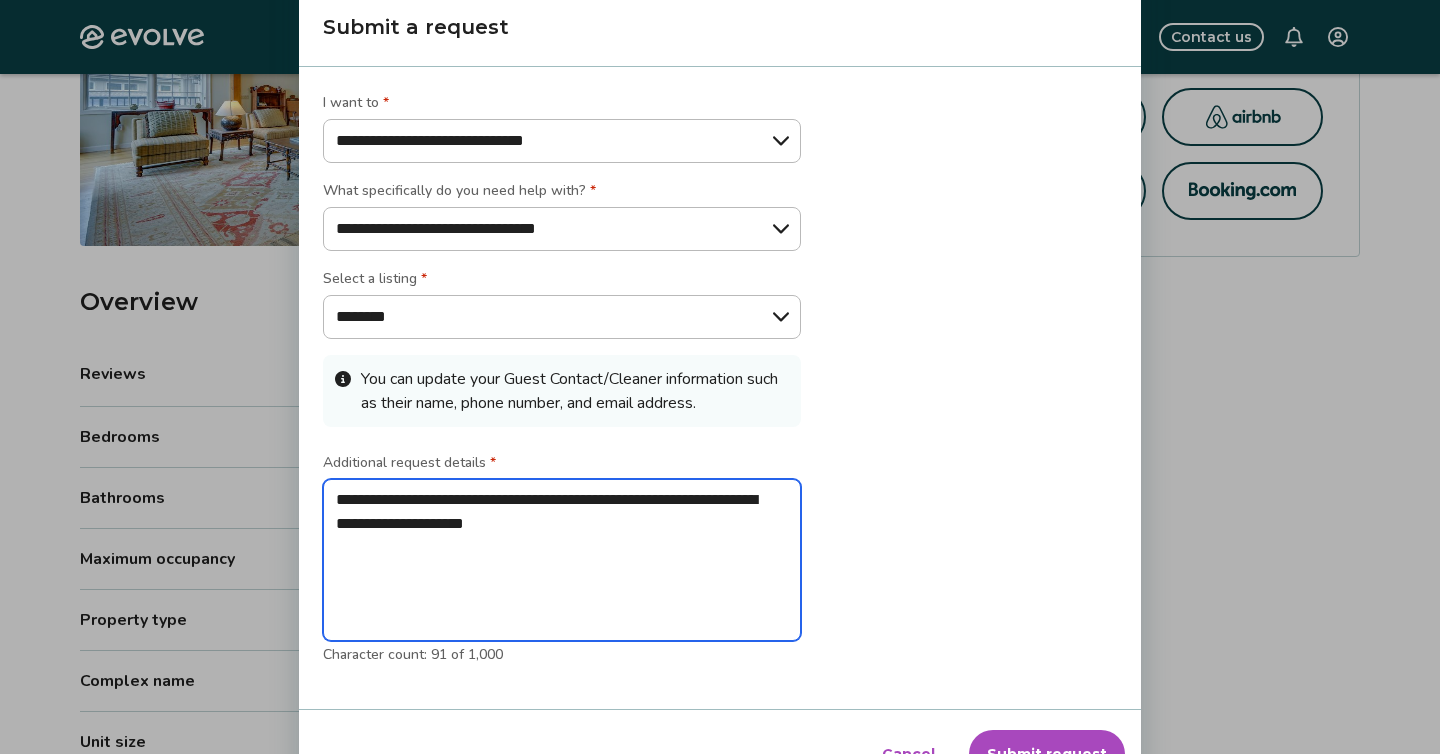 type on "**********" 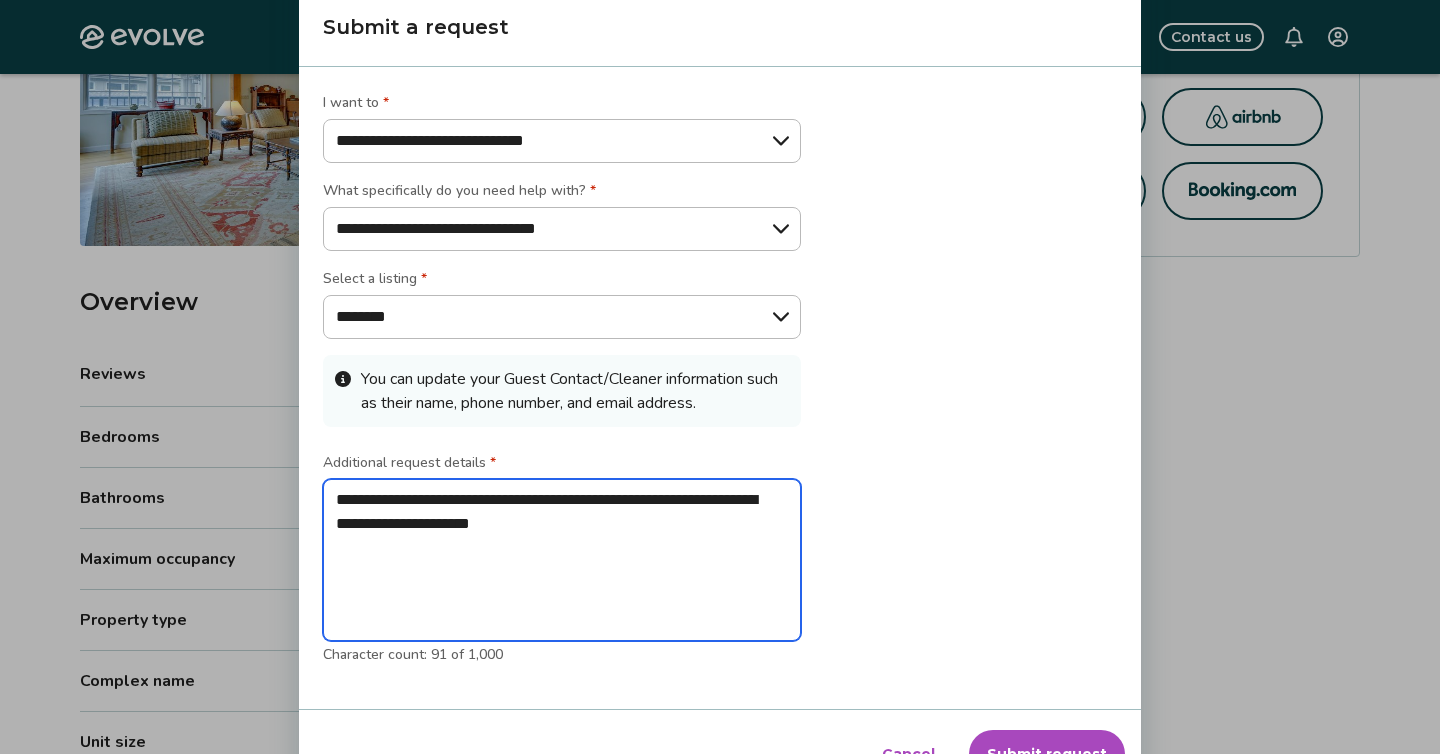 type on "**********" 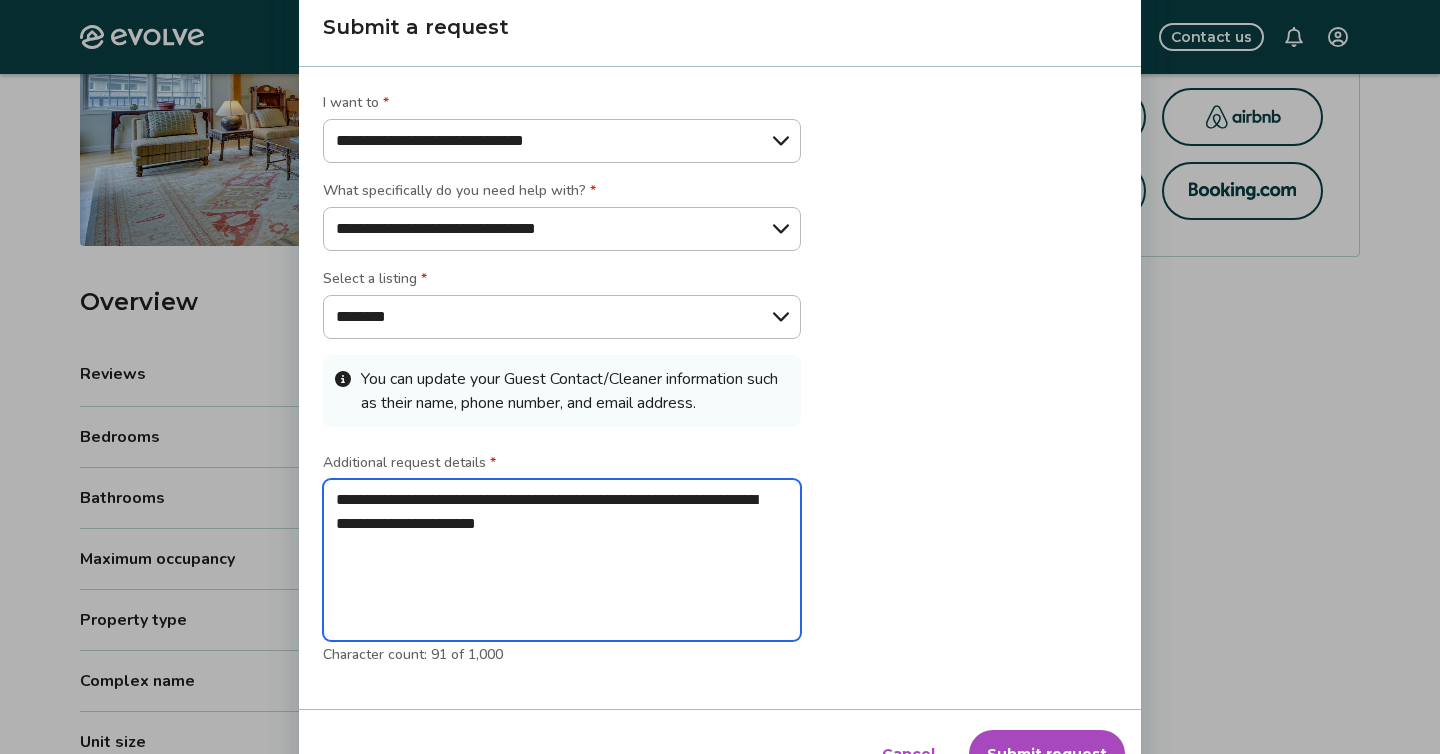 type on "**********" 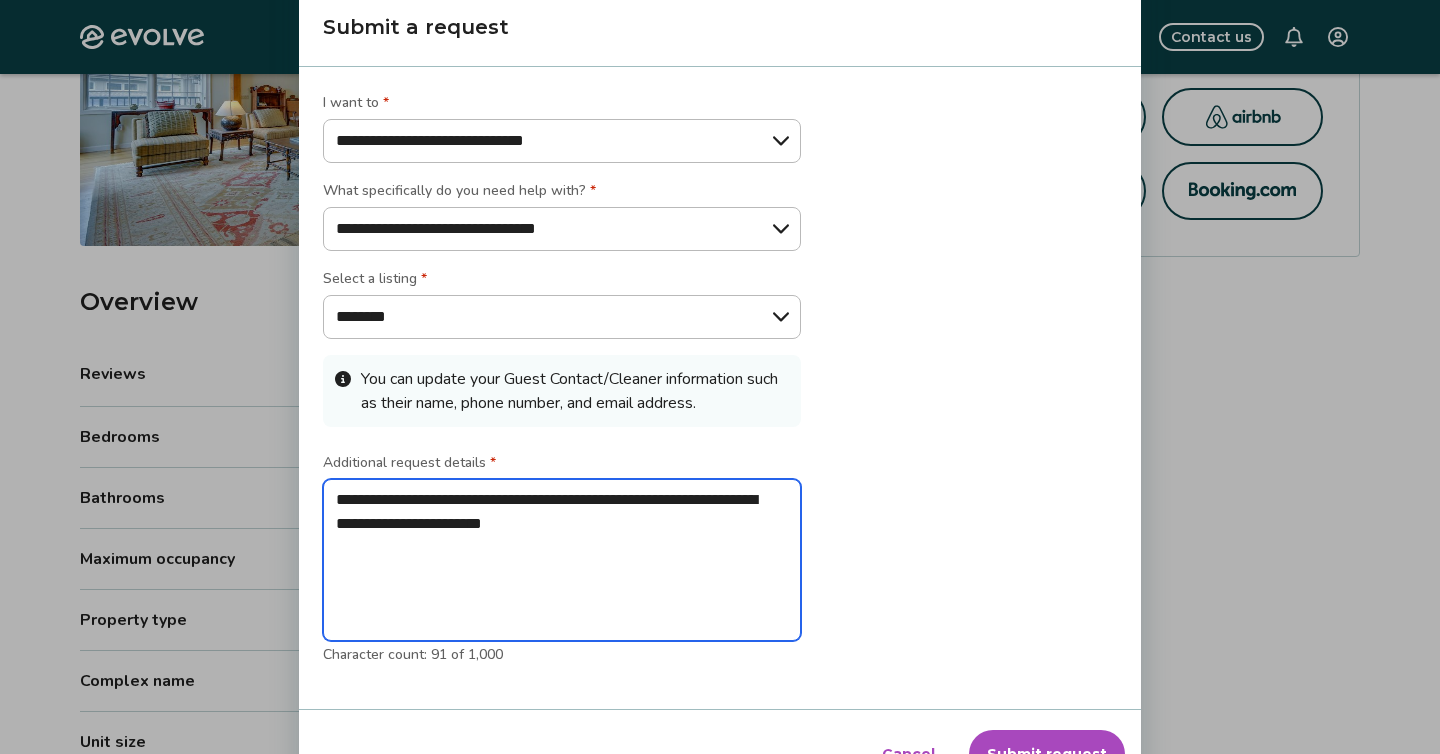 type on "**********" 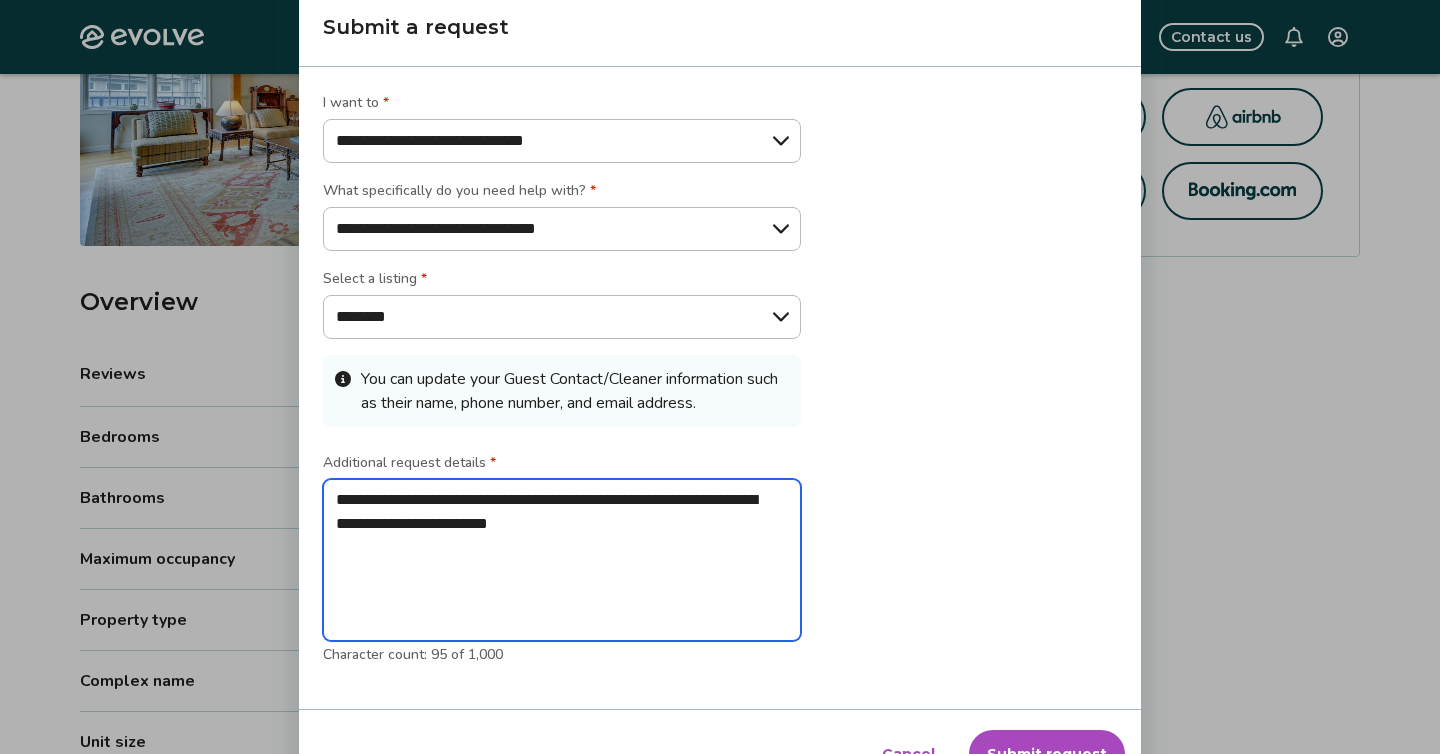 type on "**********" 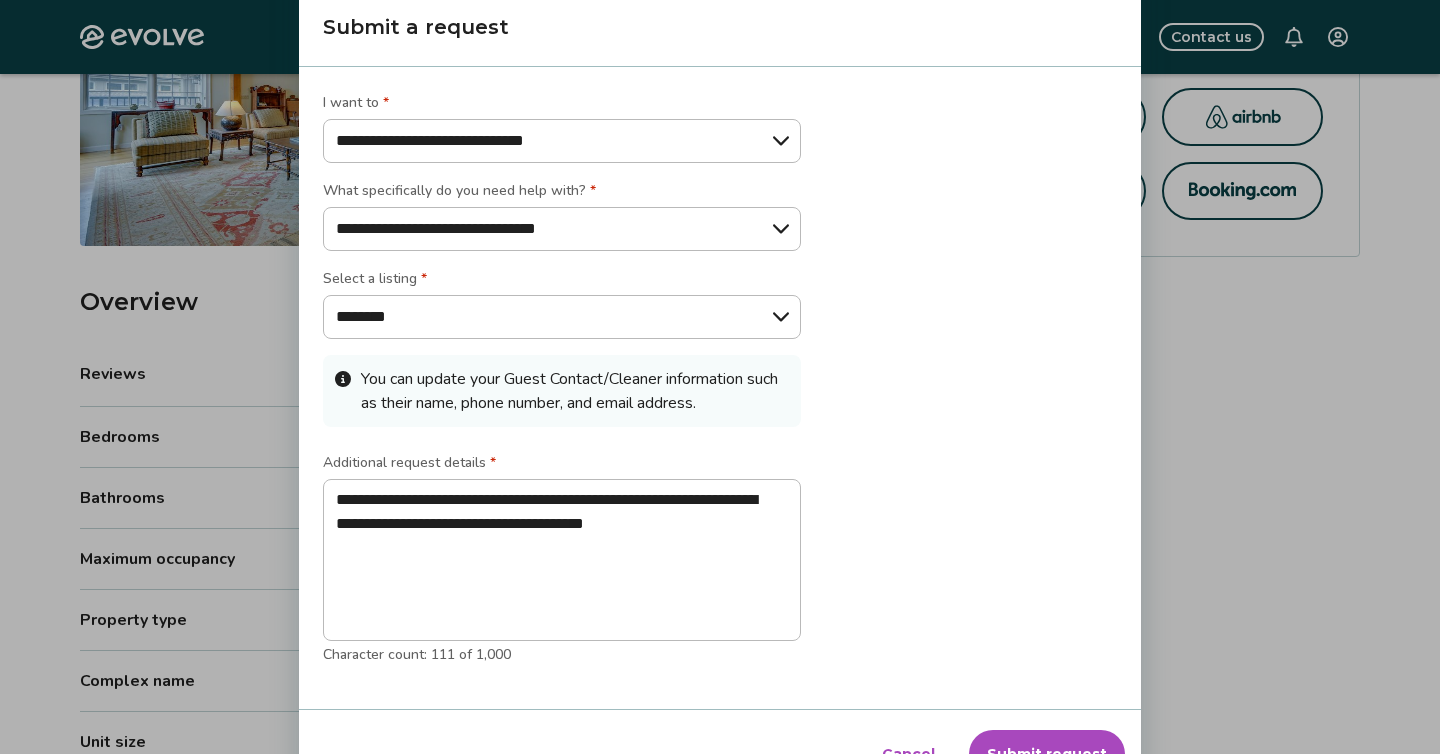 click on "**********" at bounding box center [720, 377] 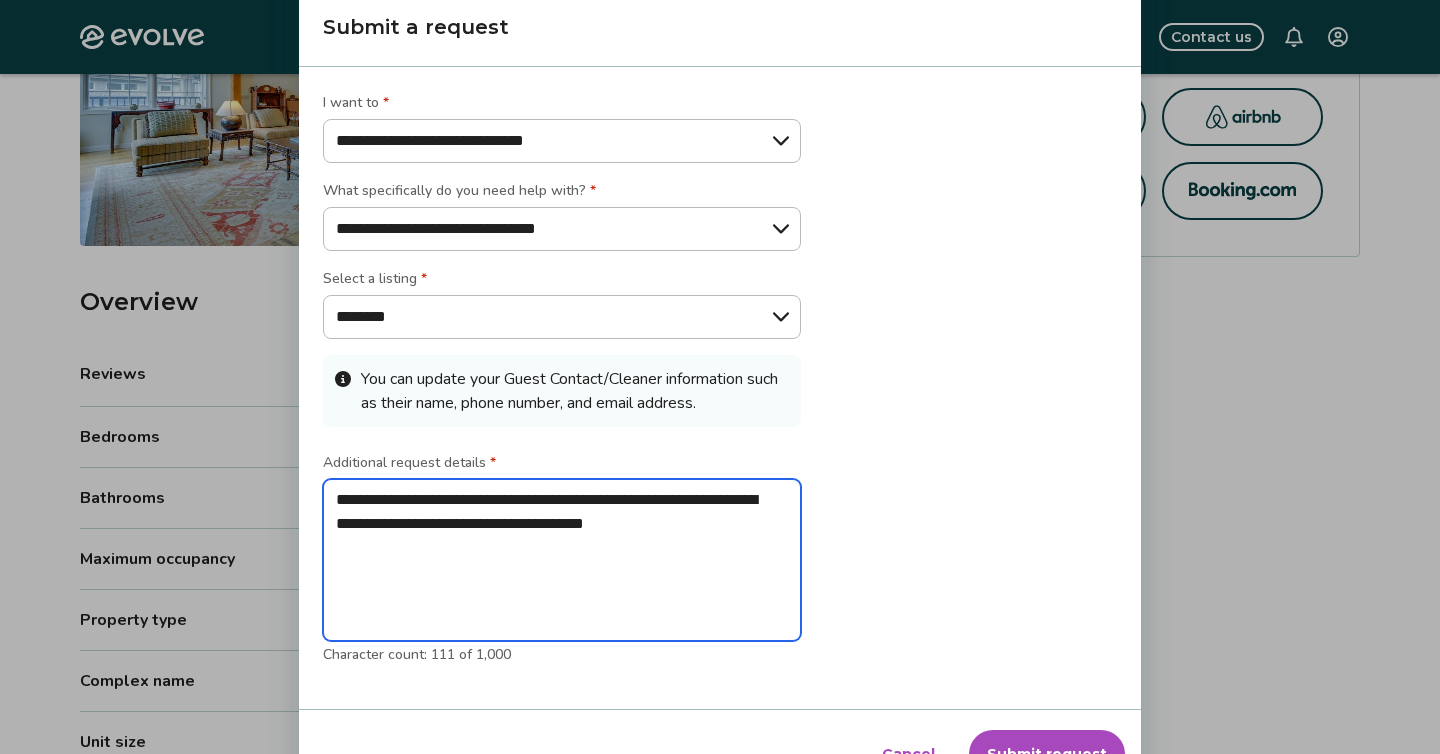 click on "**********" at bounding box center (562, 560) 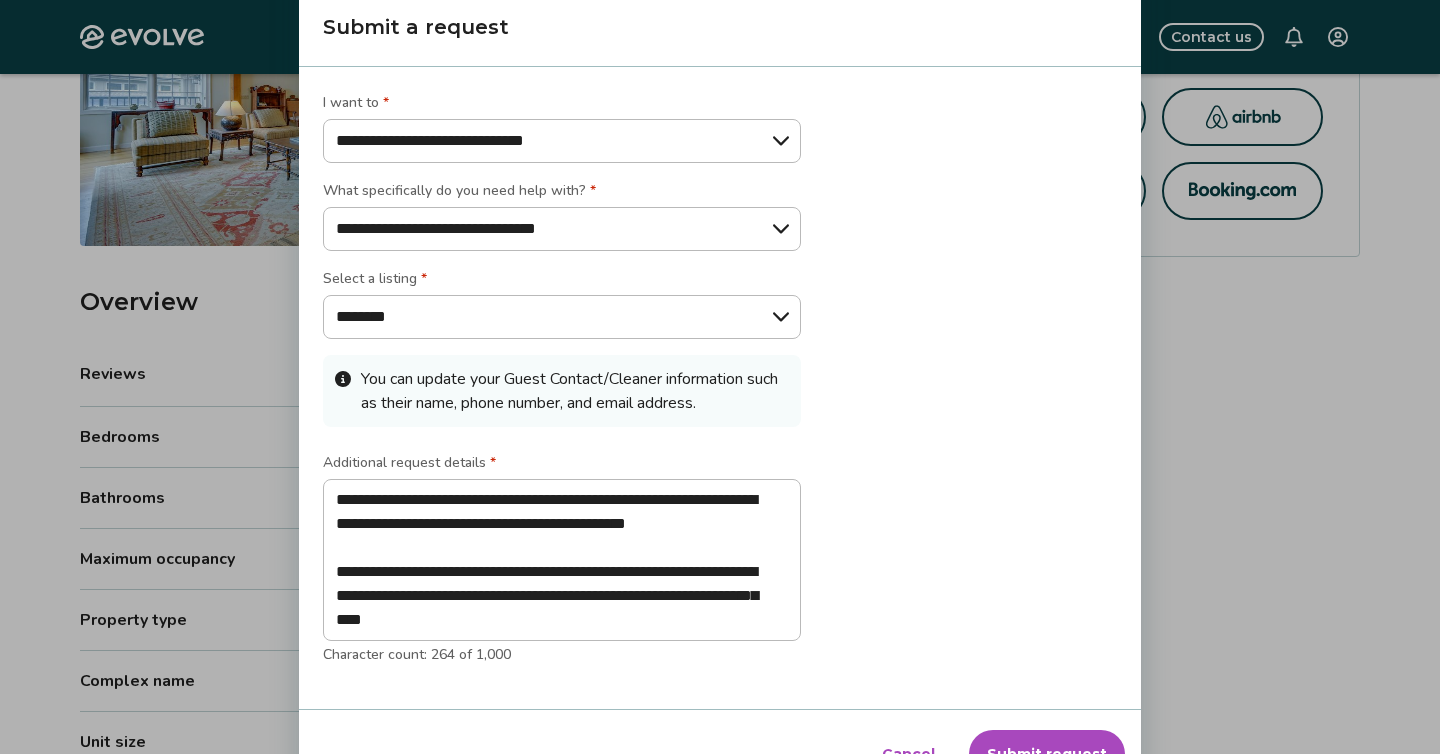 click on "Submit request" at bounding box center (1047, 754) 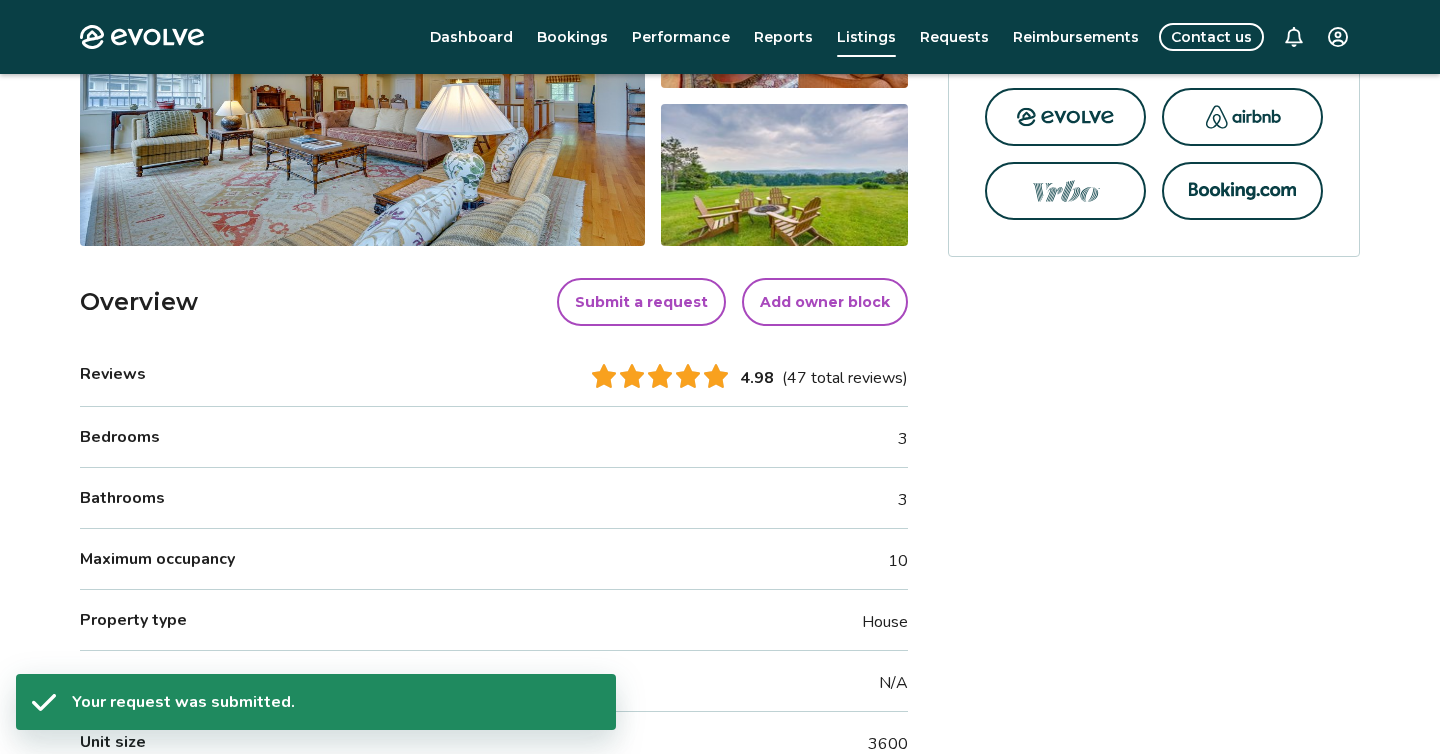 click on "View your listing on our partner sites Viewing your listing repeatedly may negatively affect your search ranking and performance." at bounding box center [1154, 1471] 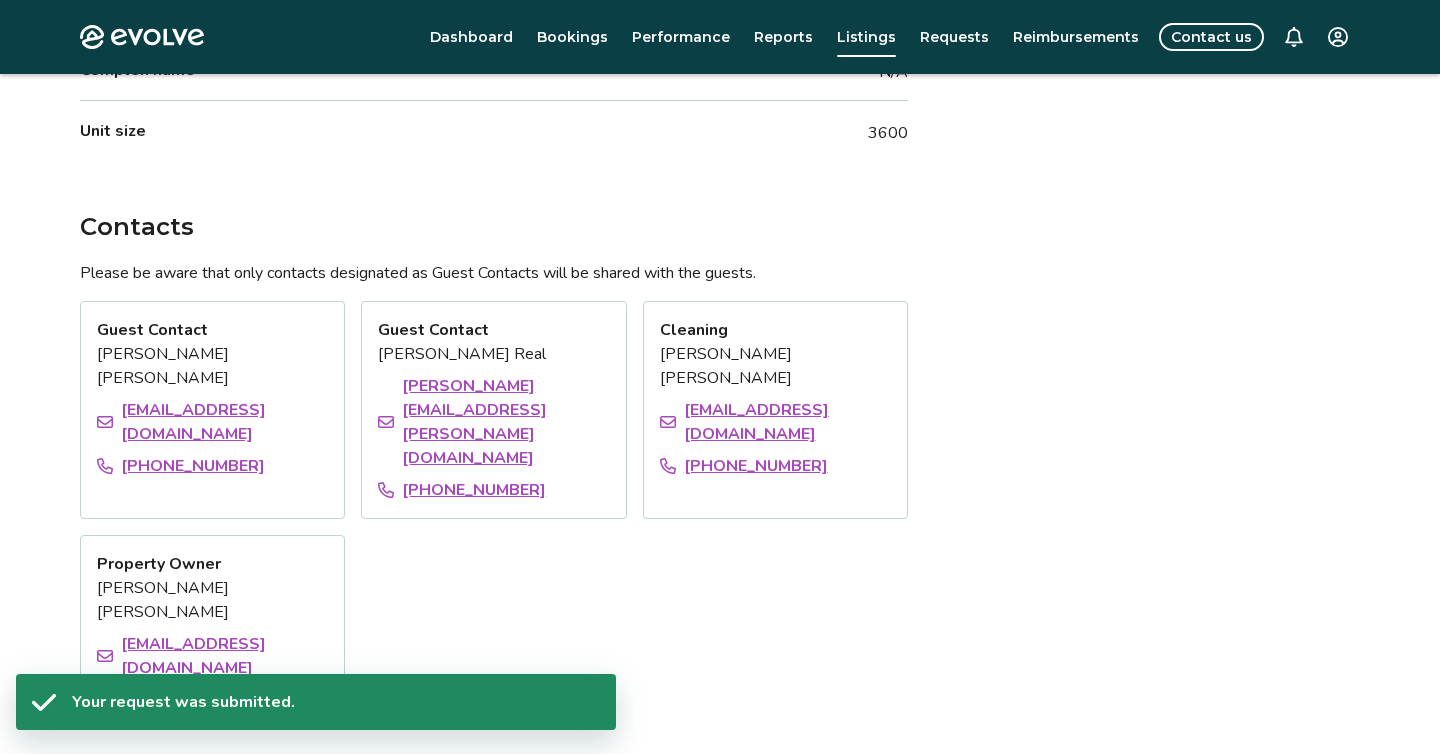 scroll, scrollTop: 1108, scrollLeft: 0, axis: vertical 